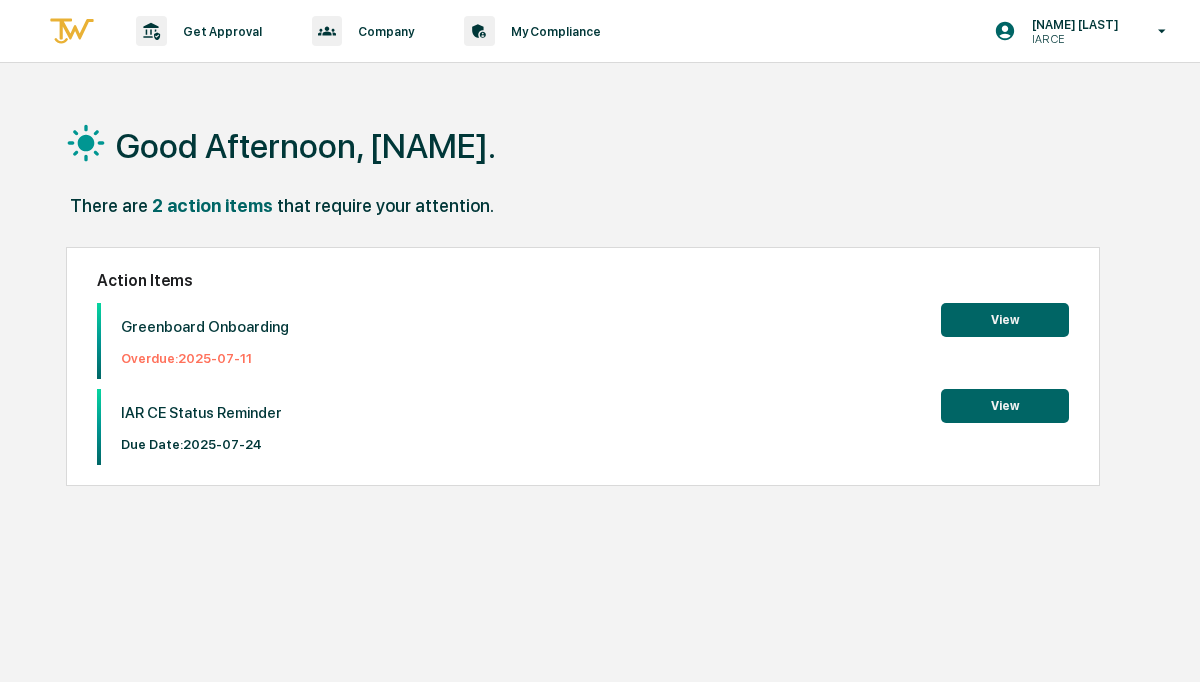 scroll, scrollTop: 0, scrollLeft: 0, axis: both 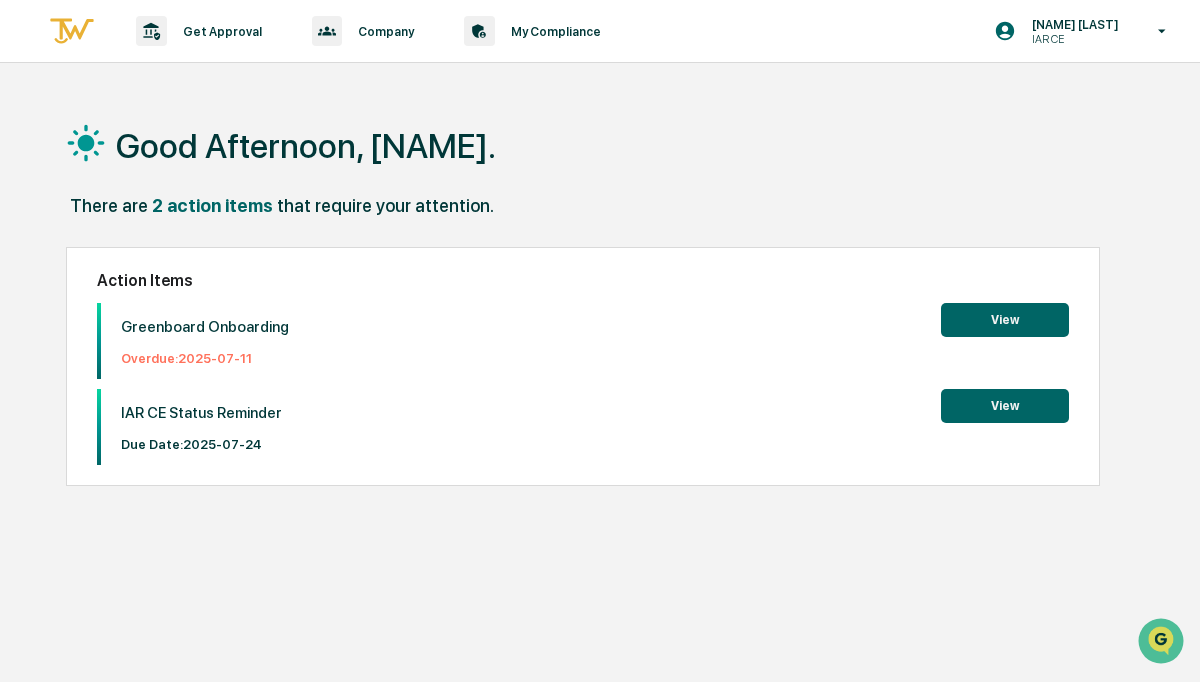 click on "View" at bounding box center (1005, 320) 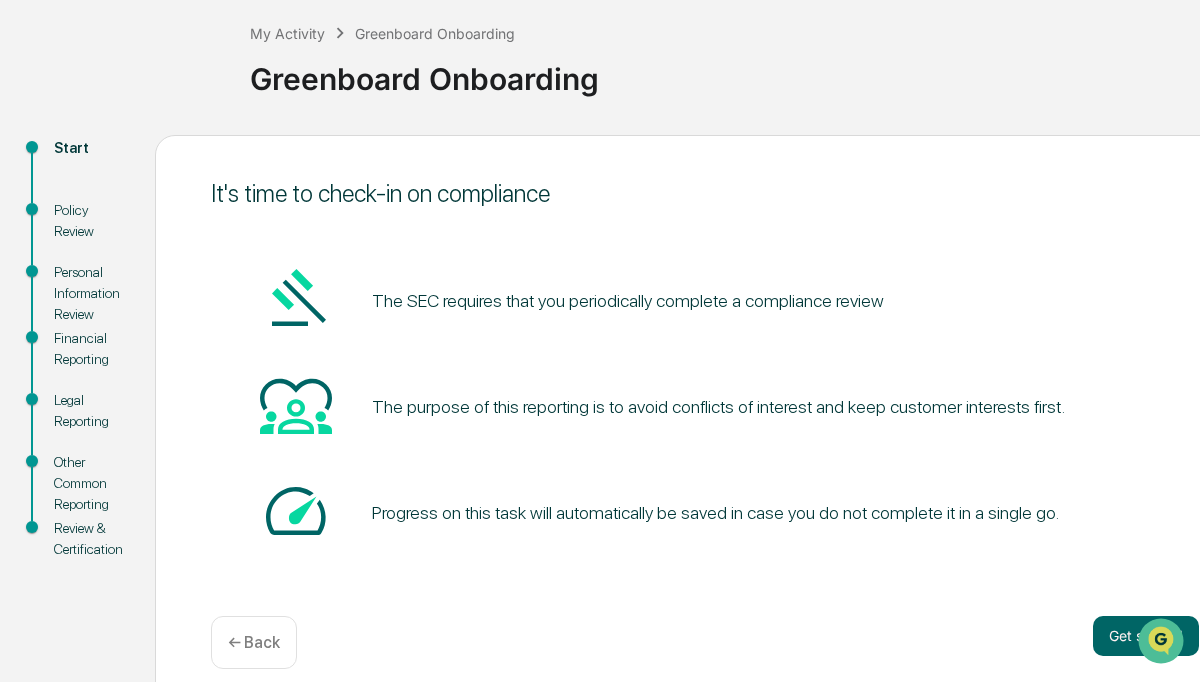 scroll, scrollTop: 124, scrollLeft: 0, axis: vertical 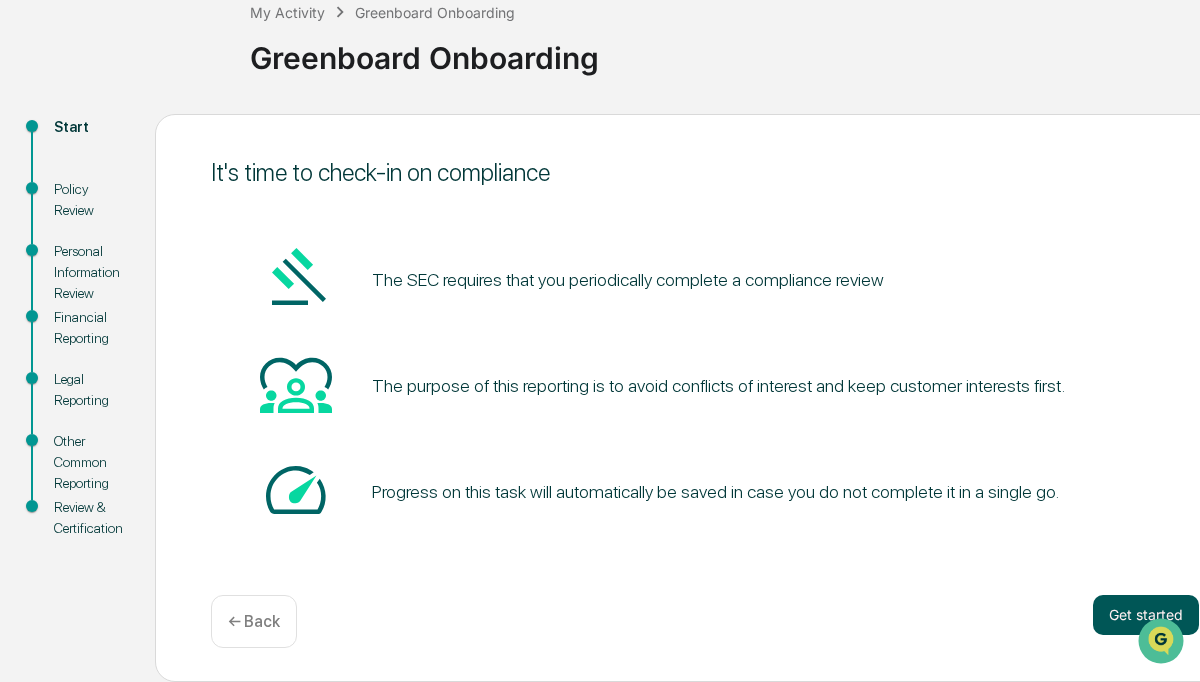 click on "Get started" at bounding box center [1146, 615] 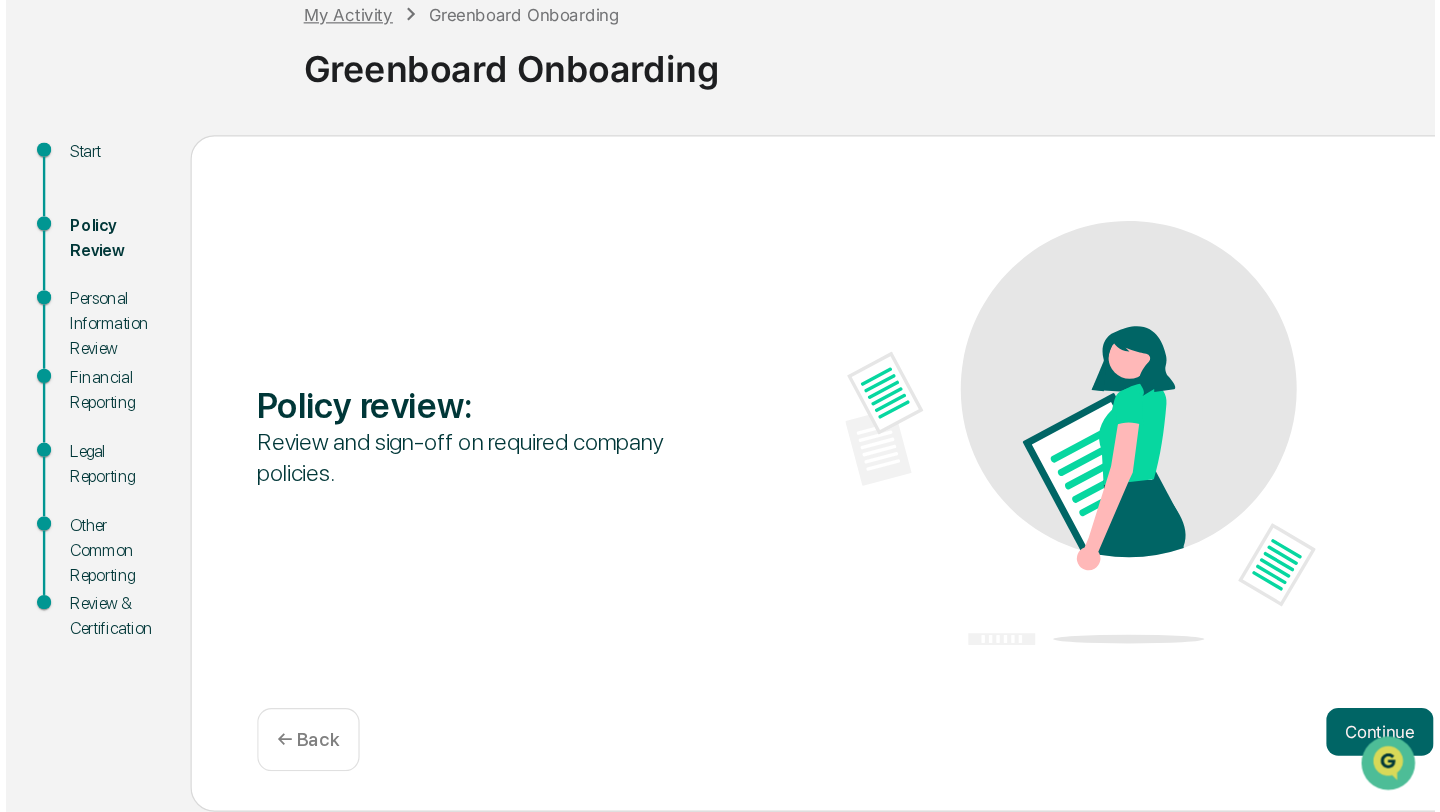 scroll, scrollTop: 0, scrollLeft: 0, axis: both 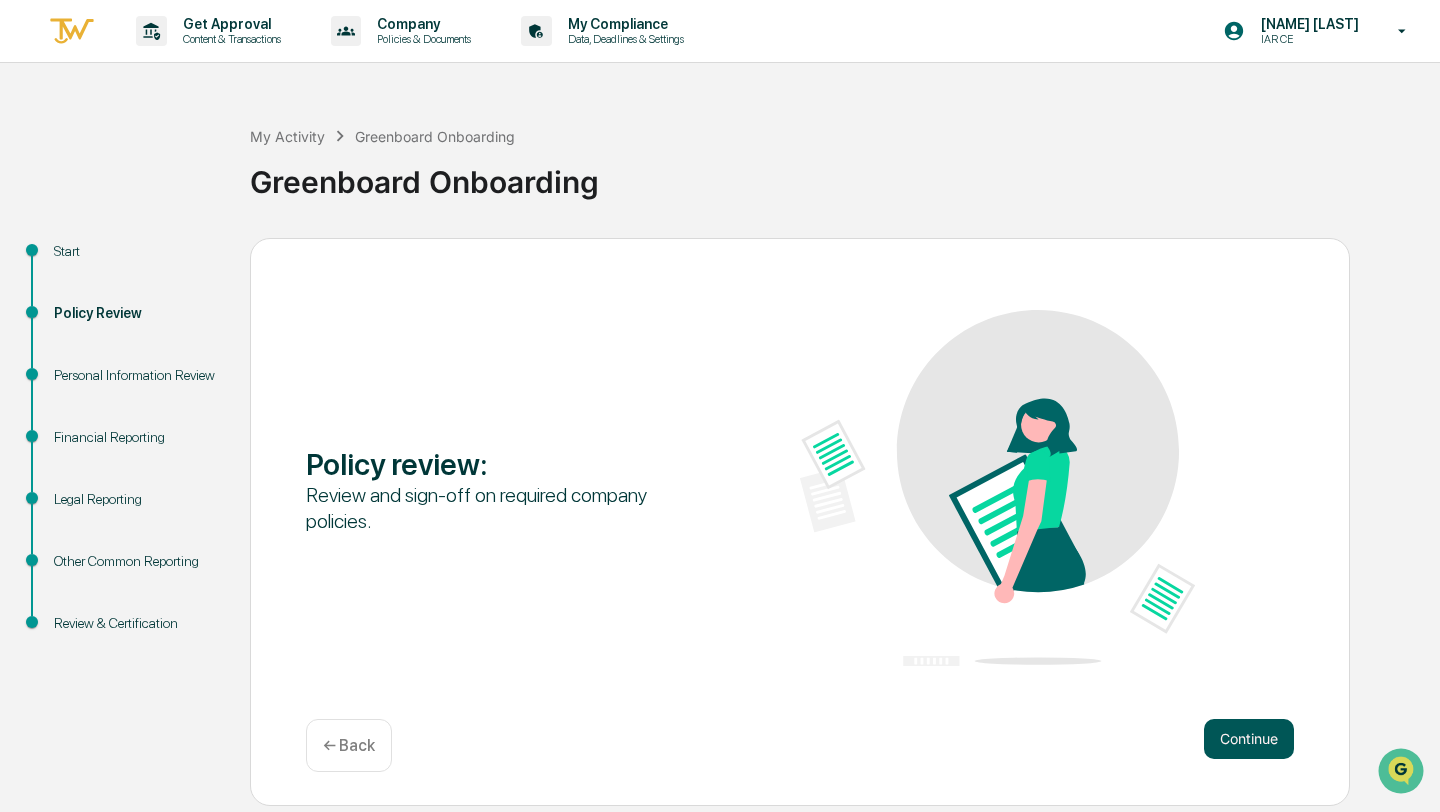 click on "Continue" at bounding box center [1249, 739] 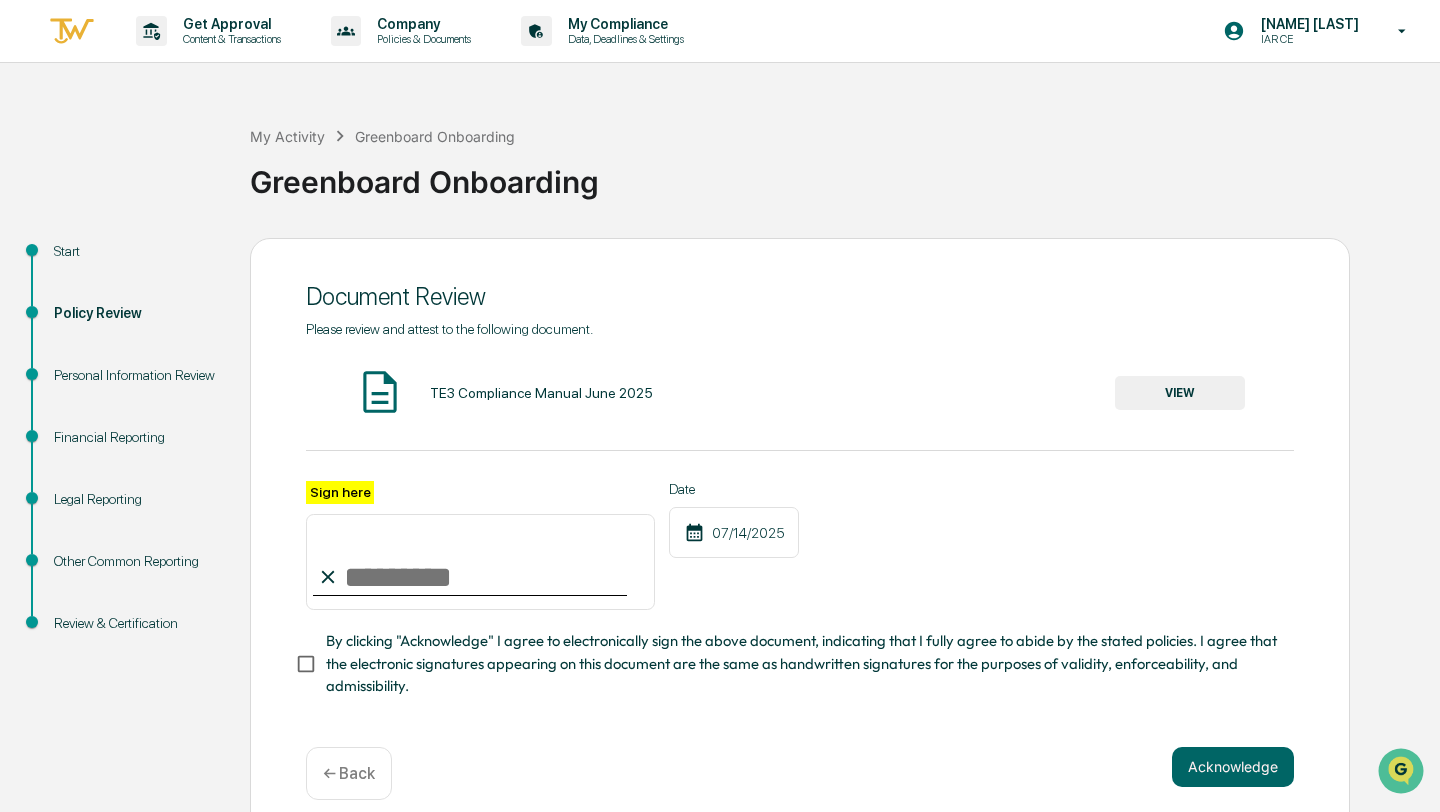 click on "VIEW" at bounding box center [1180, 393] 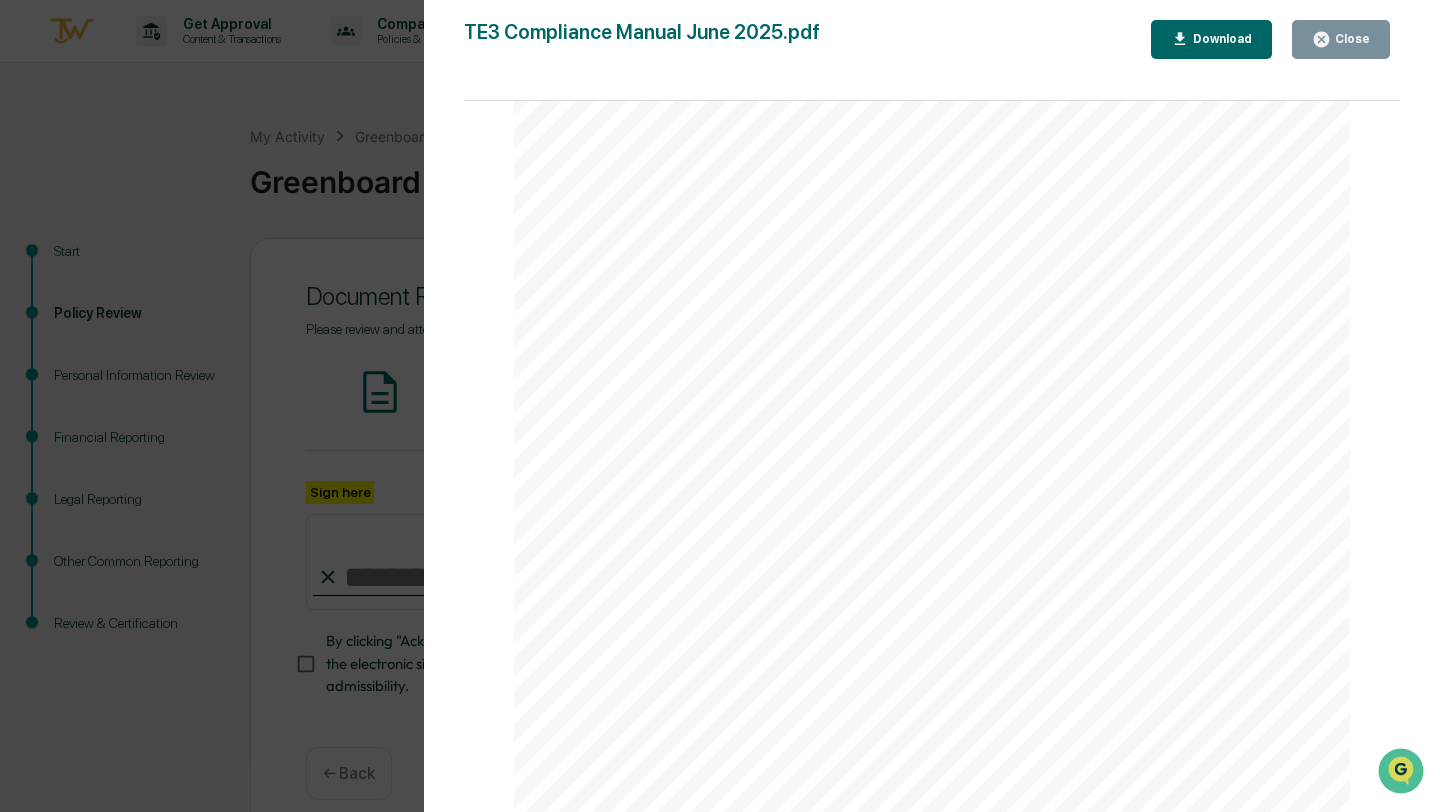 scroll, scrollTop: 7299, scrollLeft: 0, axis: vertical 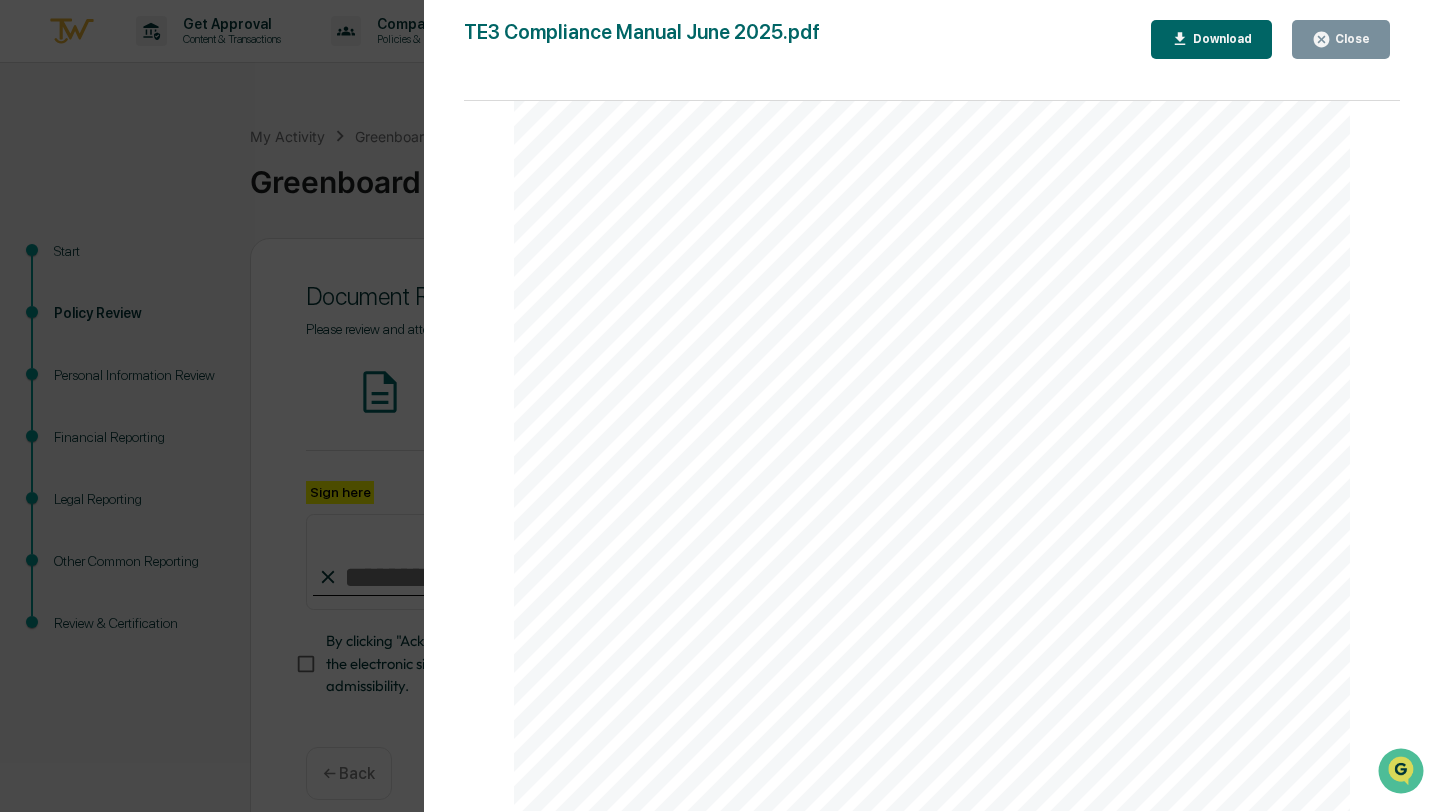 click on "Close" at bounding box center [1350, 39] 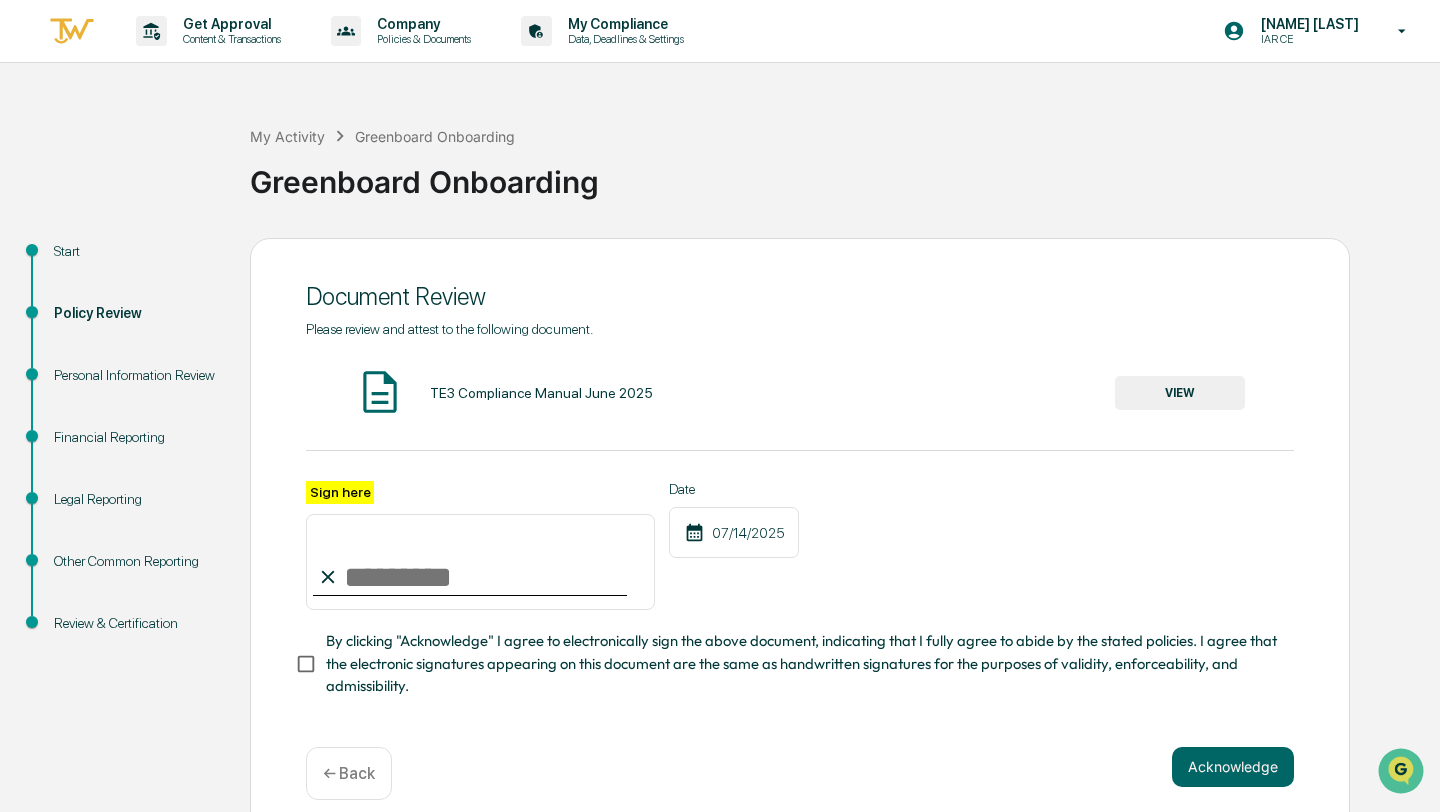 click on "Sign here" at bounding box center [480, 562] 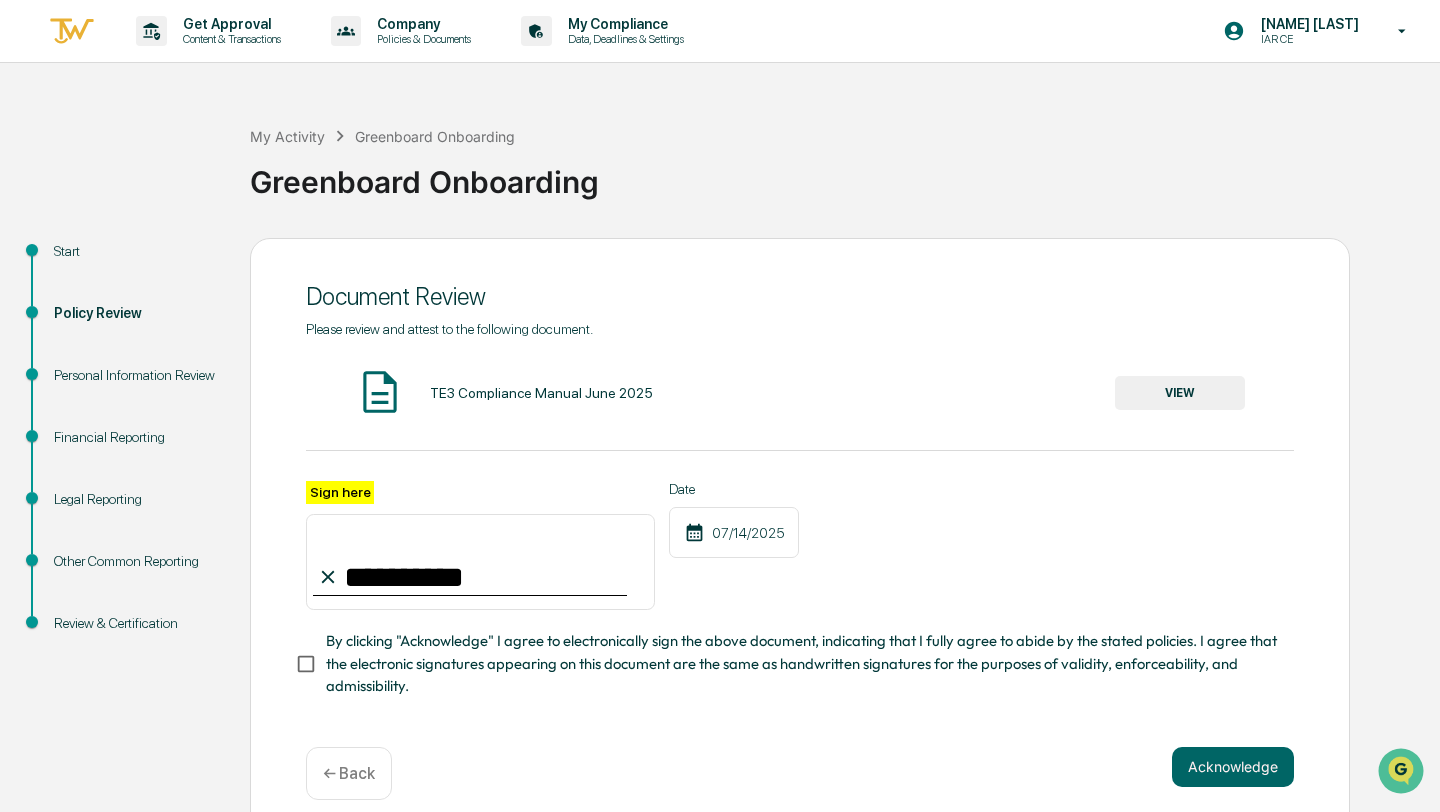 type on "**********" 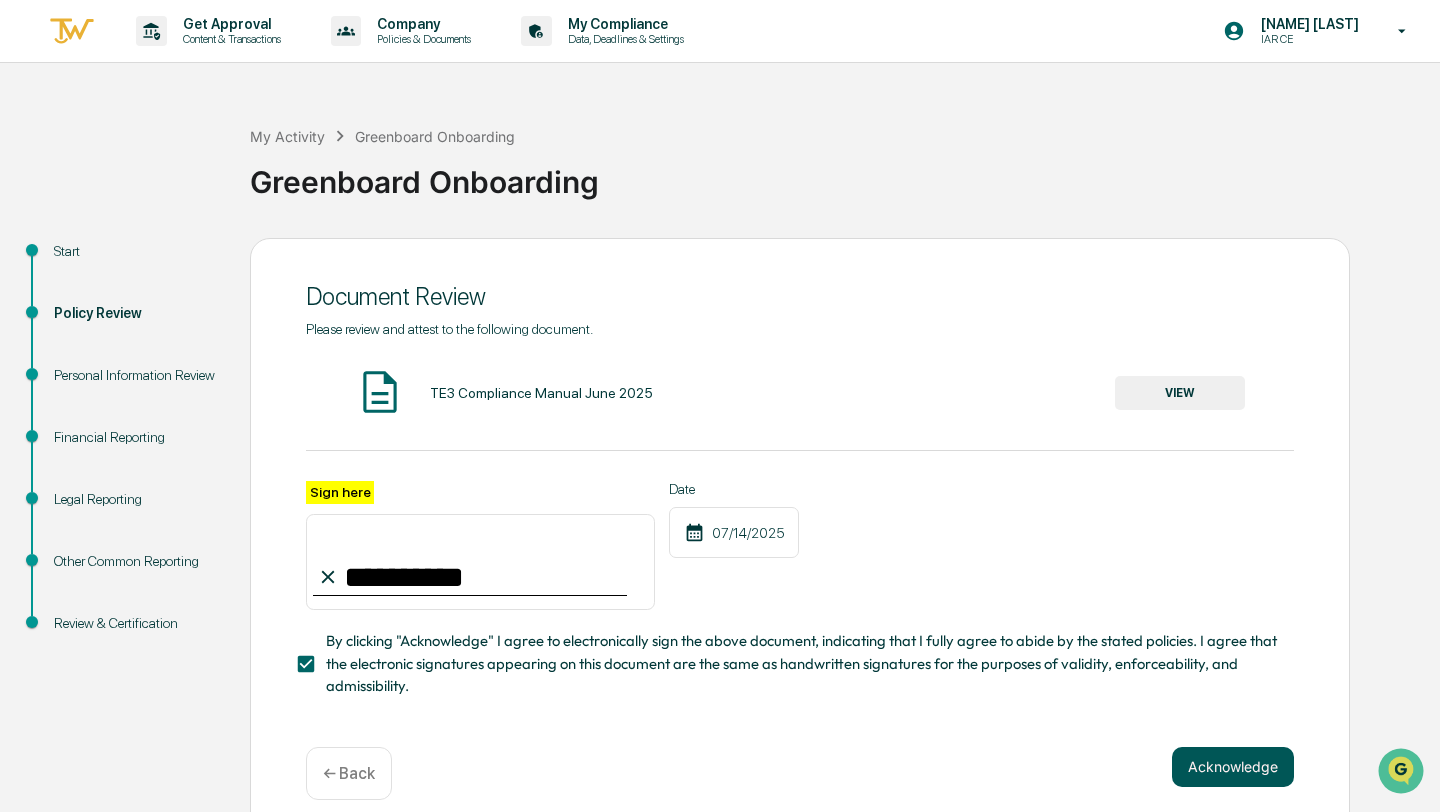 click on "Acknowledge" at bounding box center [1233, 767] 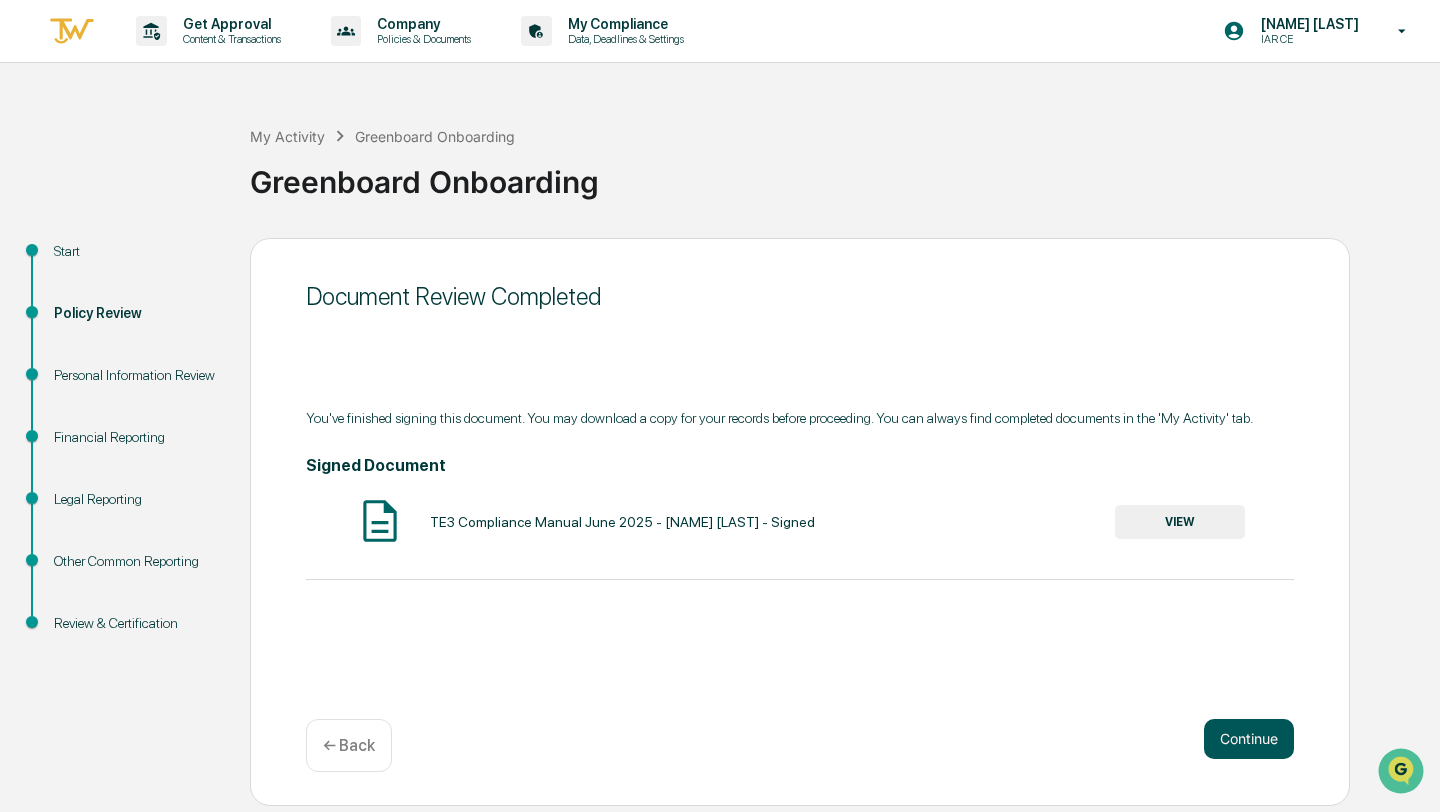click on "Continue" at bounding box center [1249, 739] 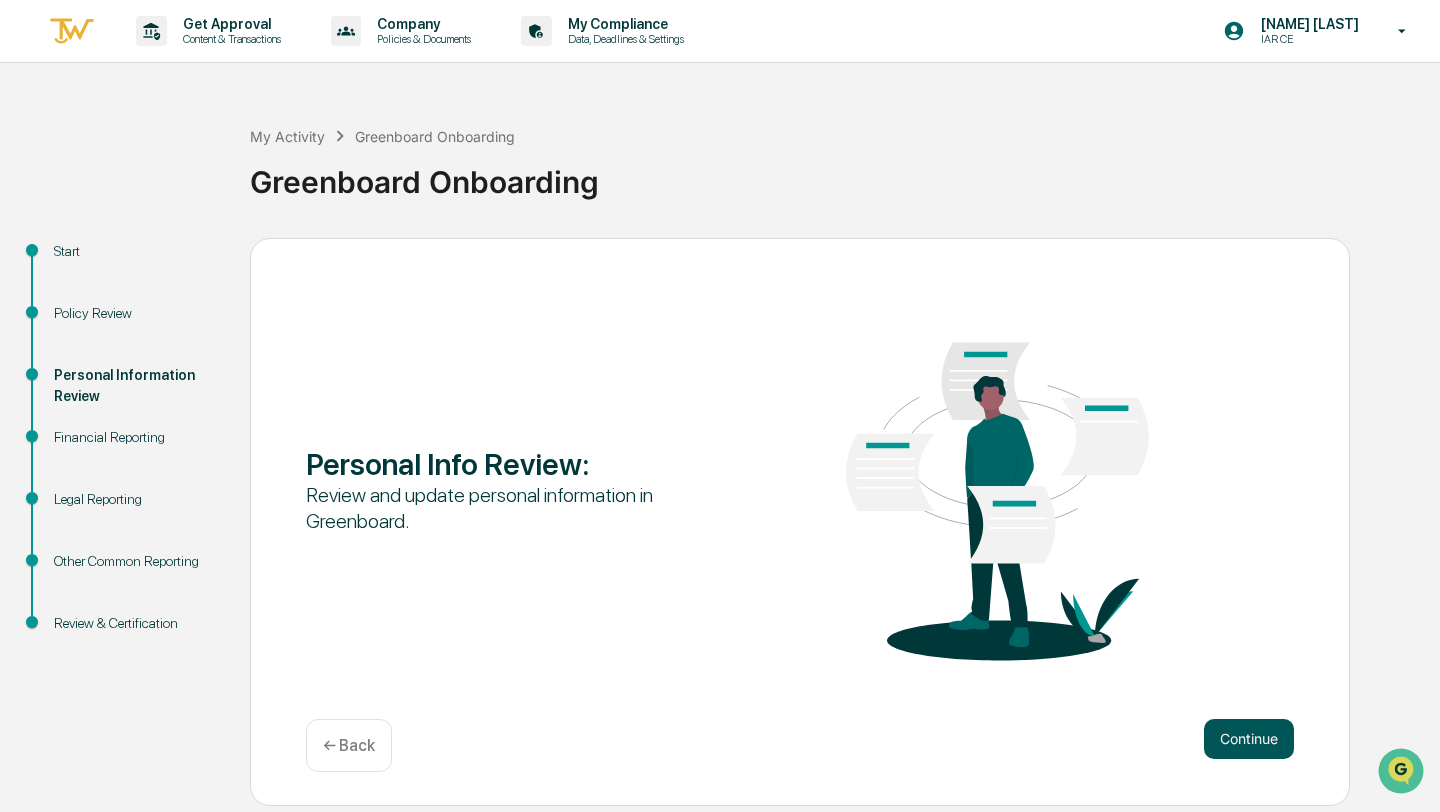 click on "Continue" at bounding box center (1249, 739) 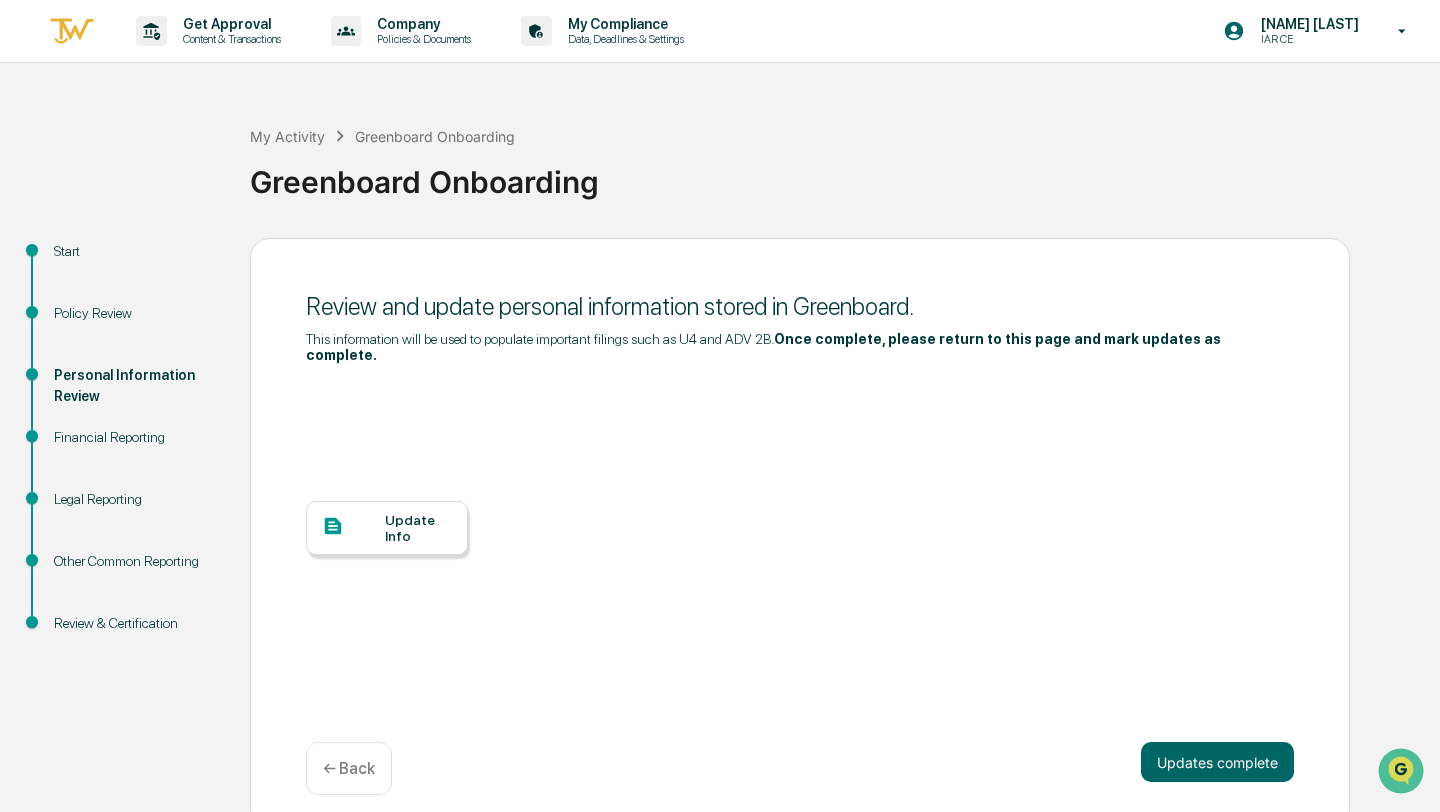 click on "Update Info" at bounding box center [418, 528] 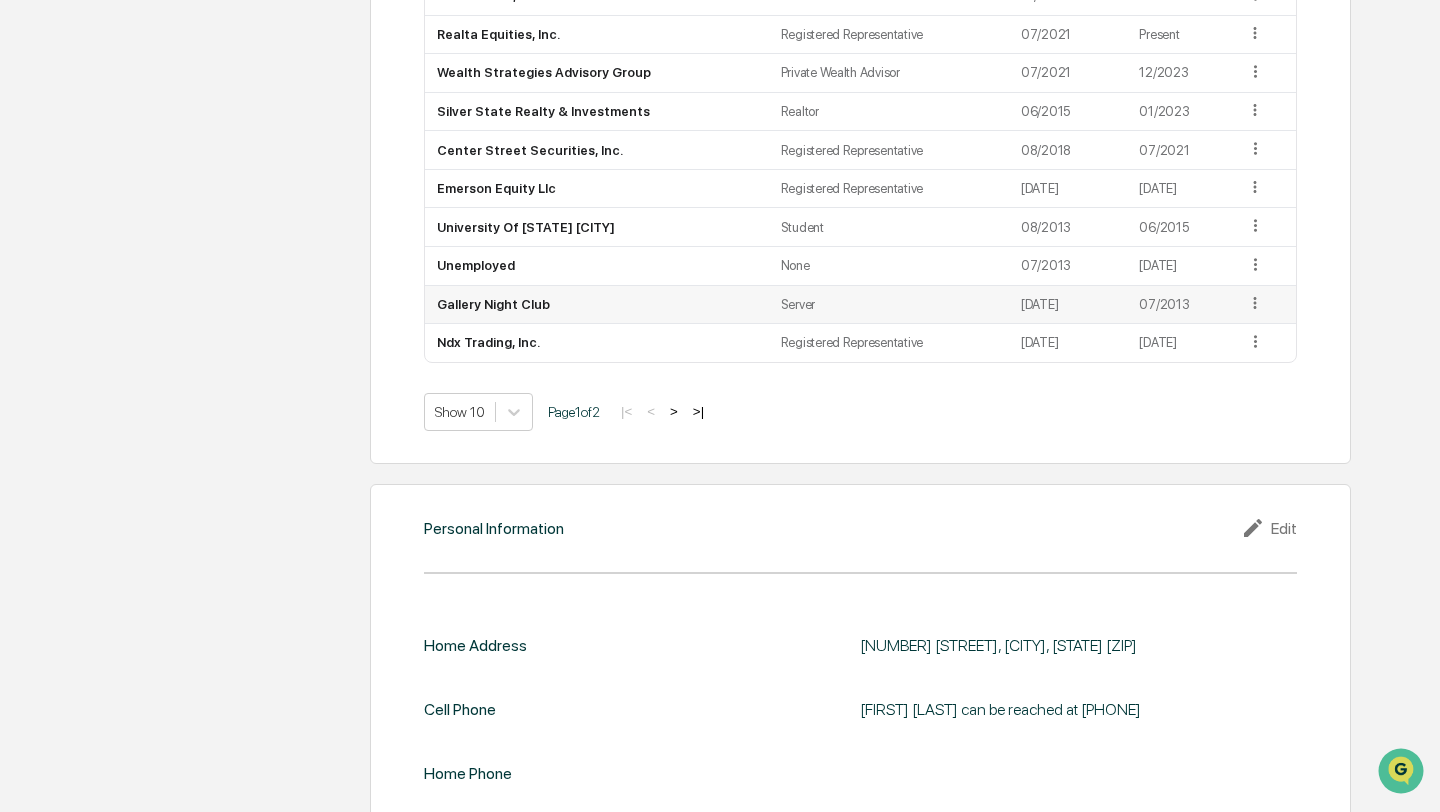 scroll, scrollTop: 1754, scrollLeft: 0, axis: vertical 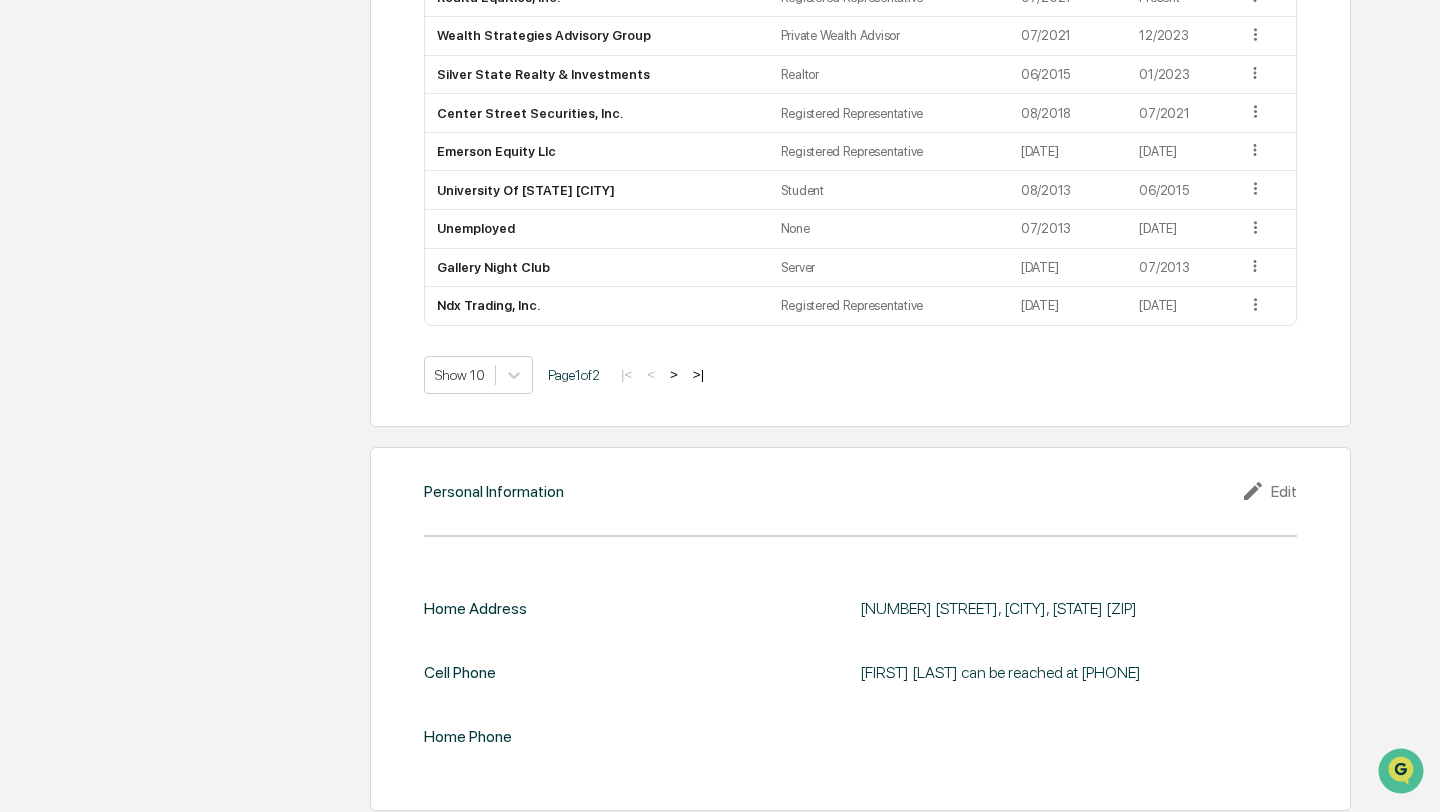 click on "Edit" at bounding box center [1269, 491] 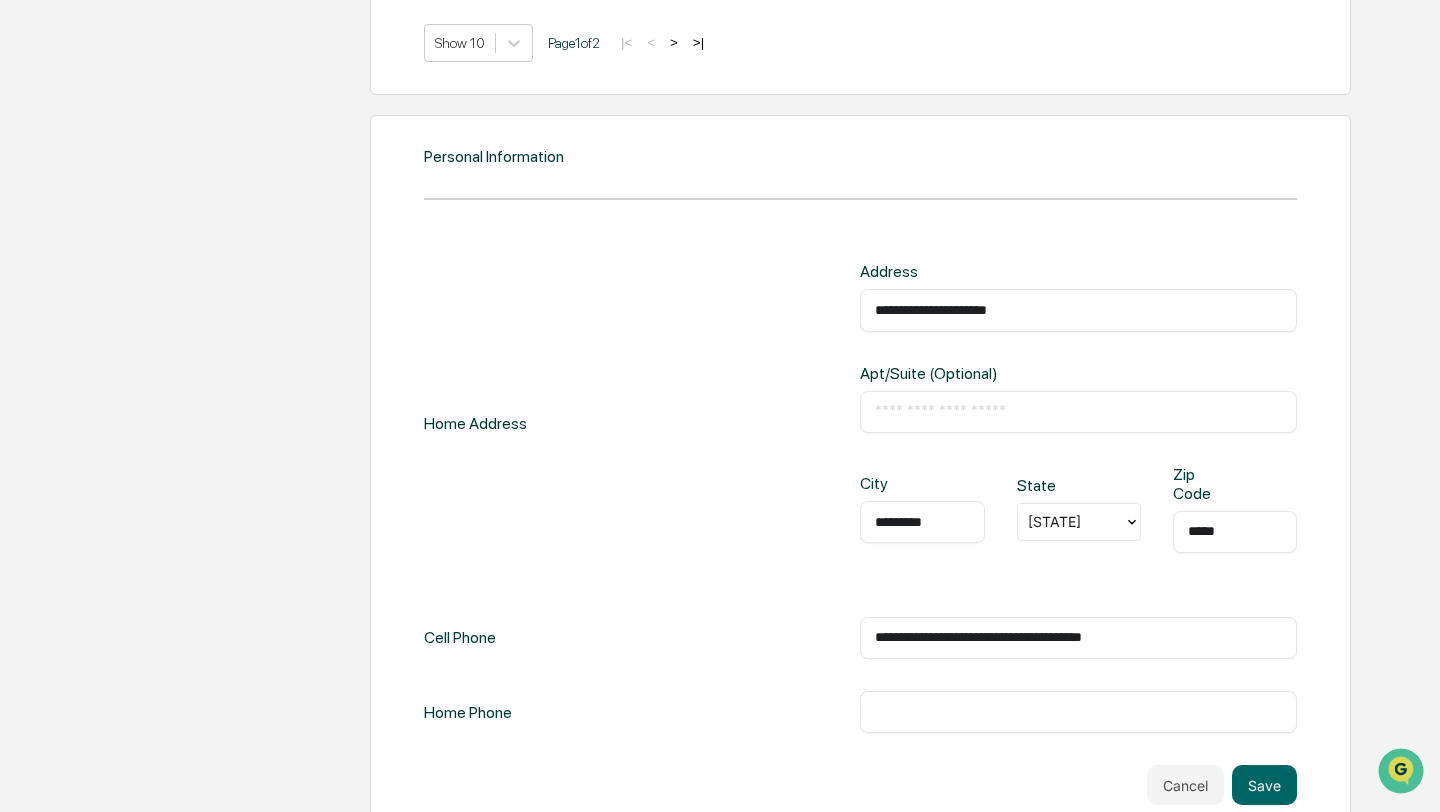 scroll, scrollTop: 2113, scrollLeft: 0, axis: vertical 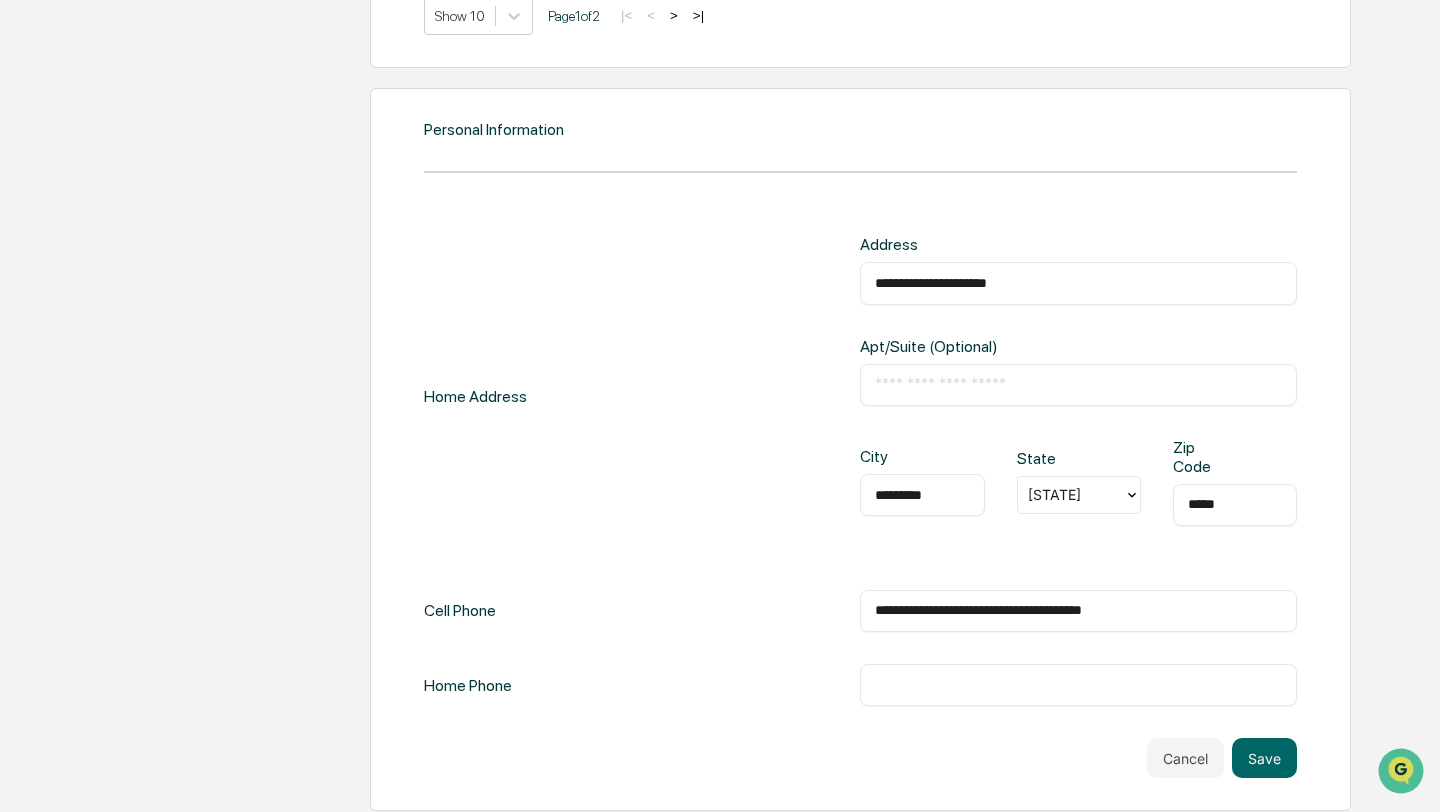 click on "**********" at bounding box center [860, 470] 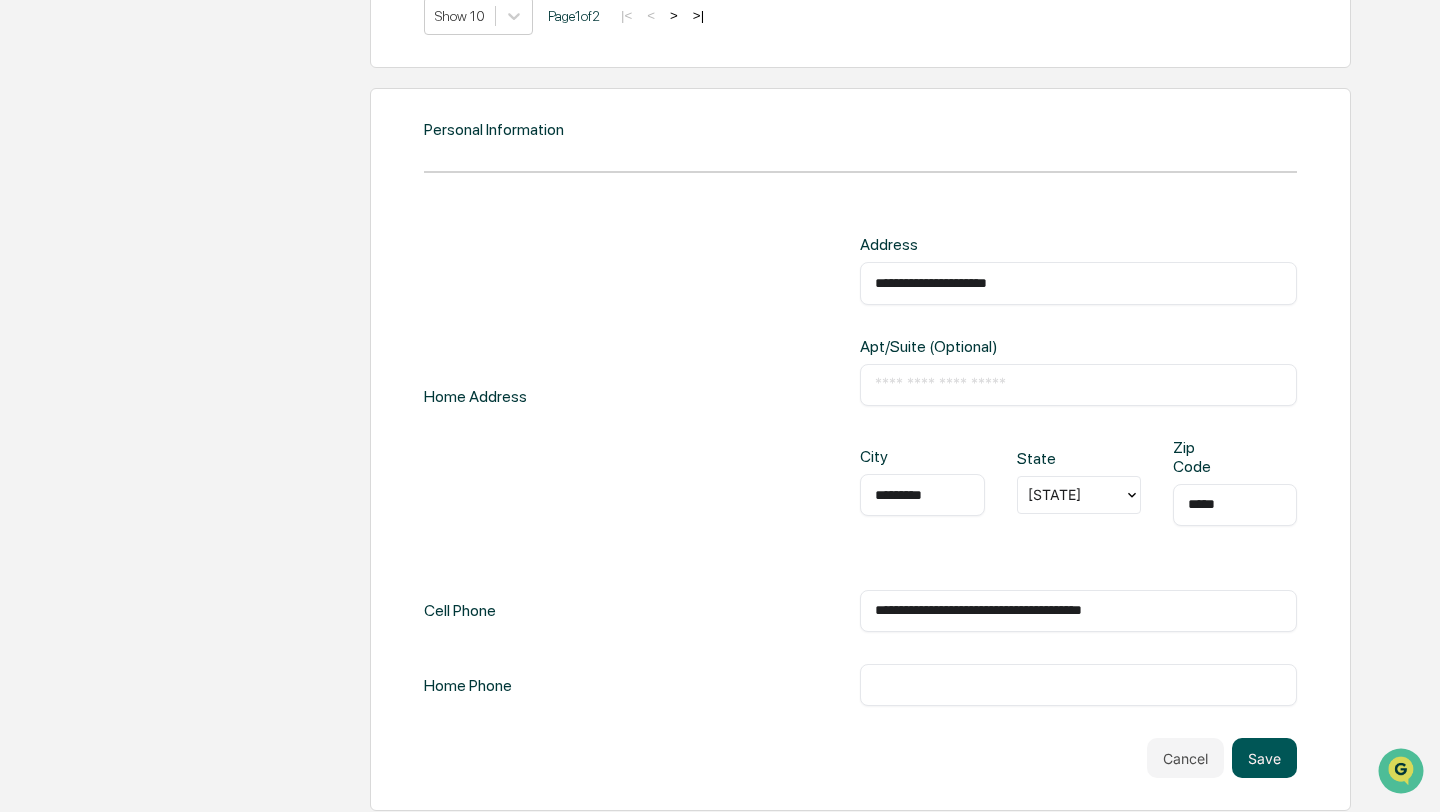 type on "**********" 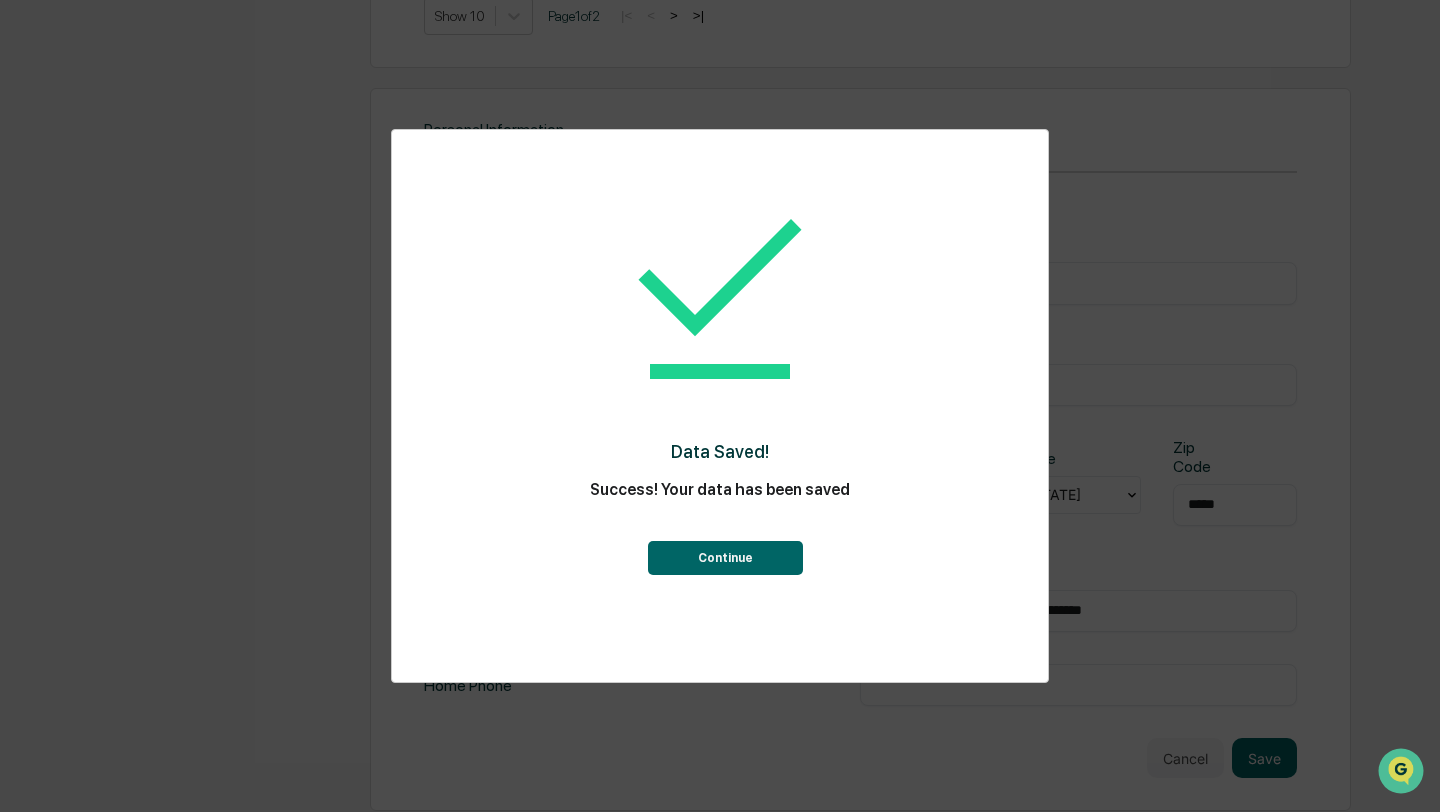 click on "Continue" at bounding box center (725, 558) 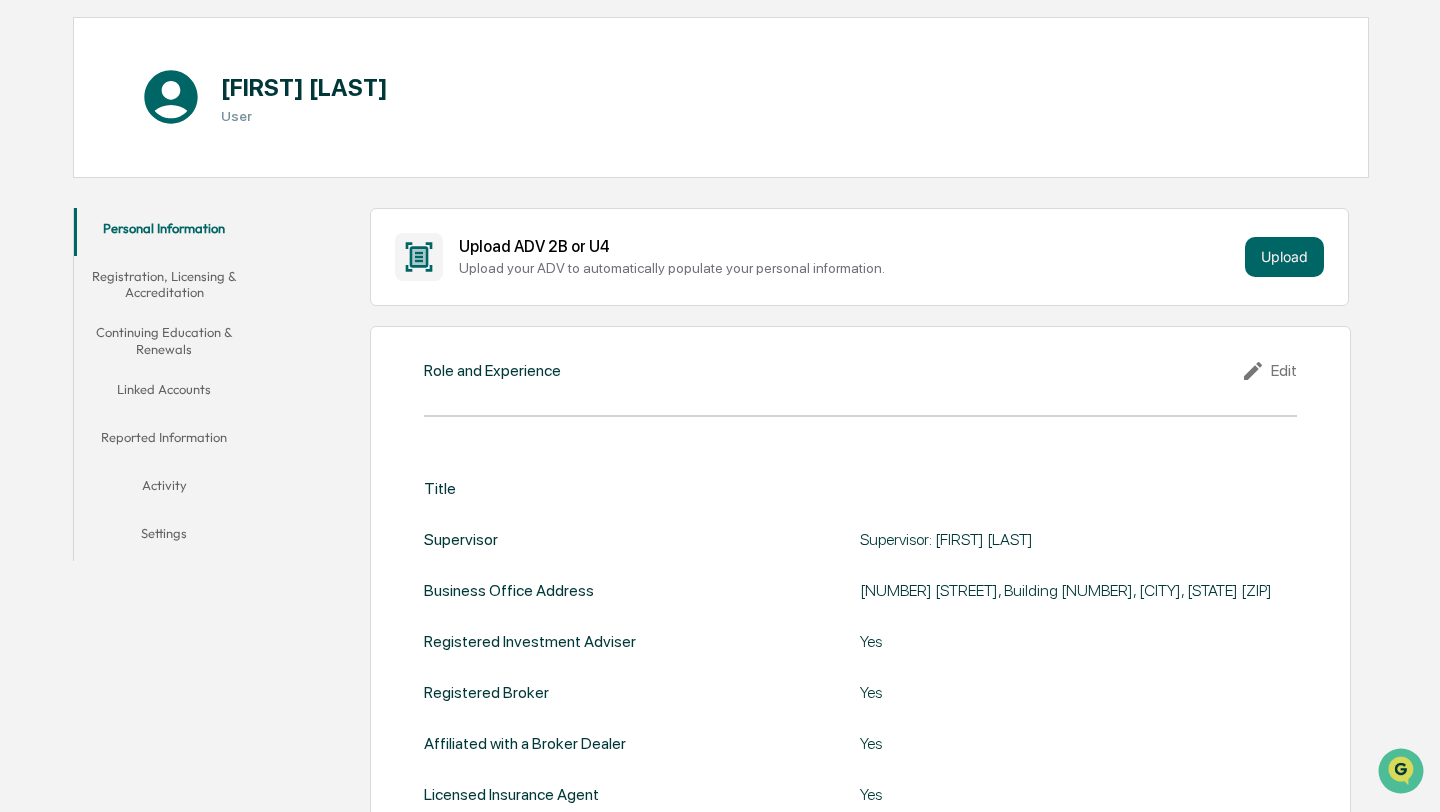scroll, scrollTop: 180, scrollLeft: 0, axis: vertical 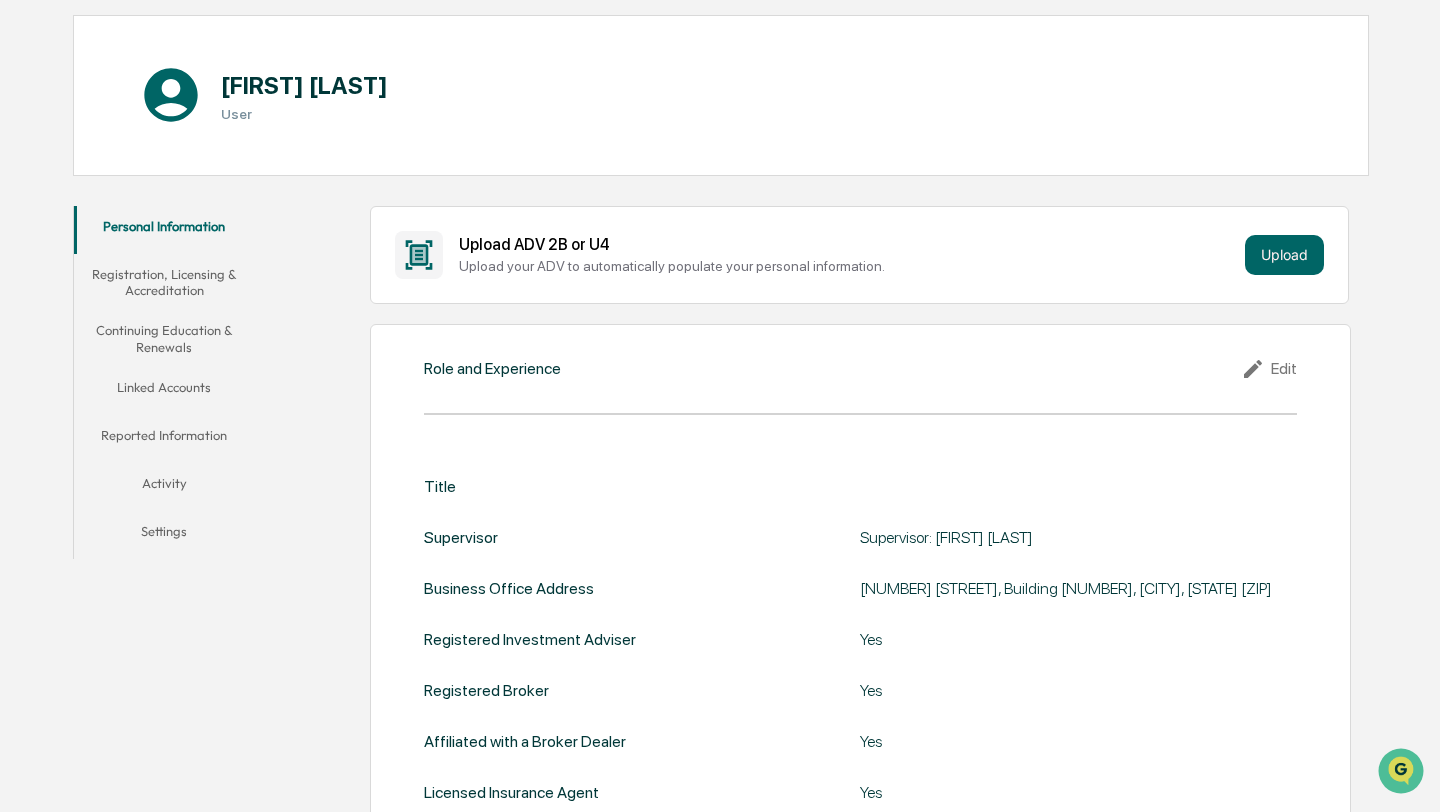 click on "Registration, Licensing & Accreditation" at bounding box center [164, 282] 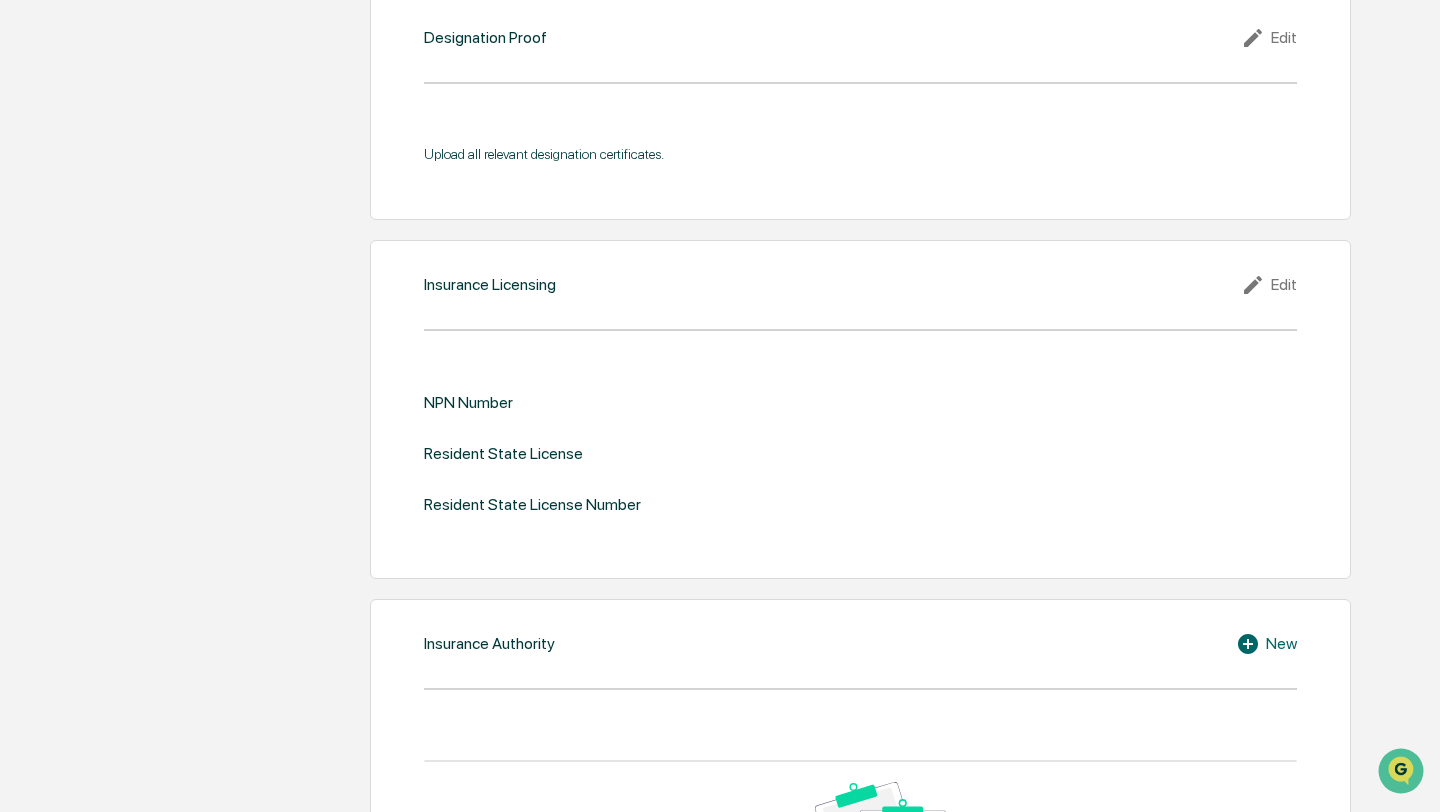 scroll, scrollTop: 2017, scrollLeft: 0, axis: vertical 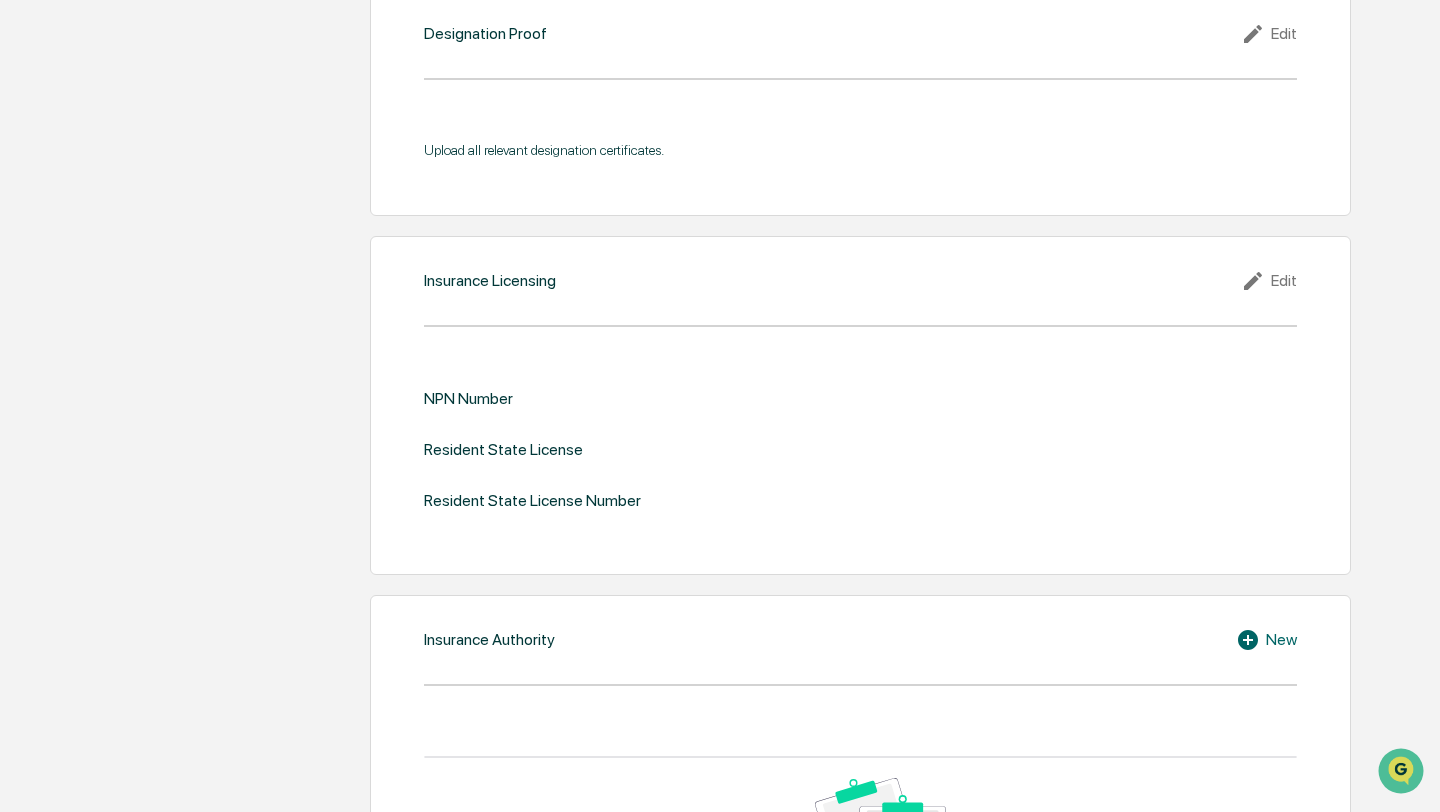 click on "Edit" at bounding box center (1269, 281) 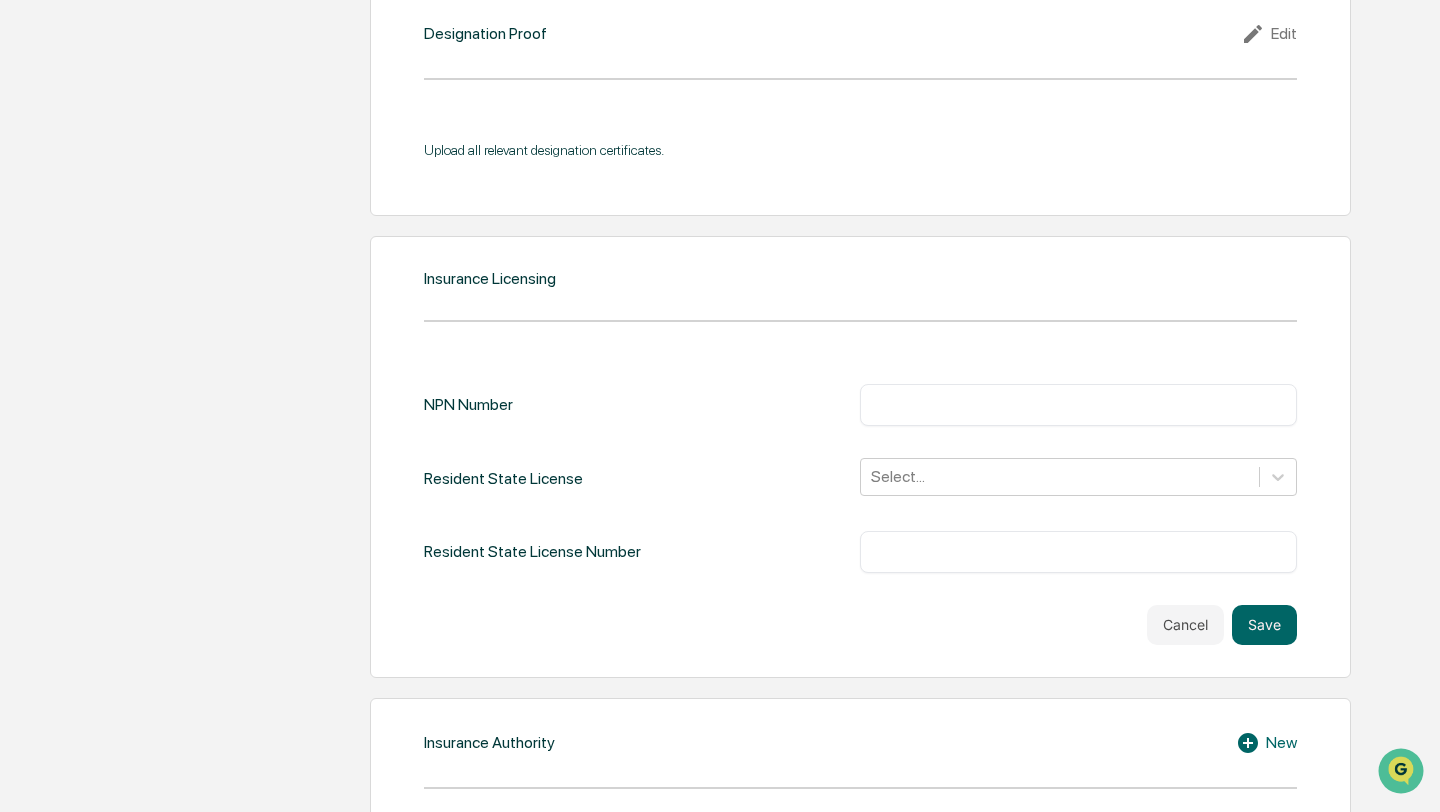 click at bounding box center [1078, 405] 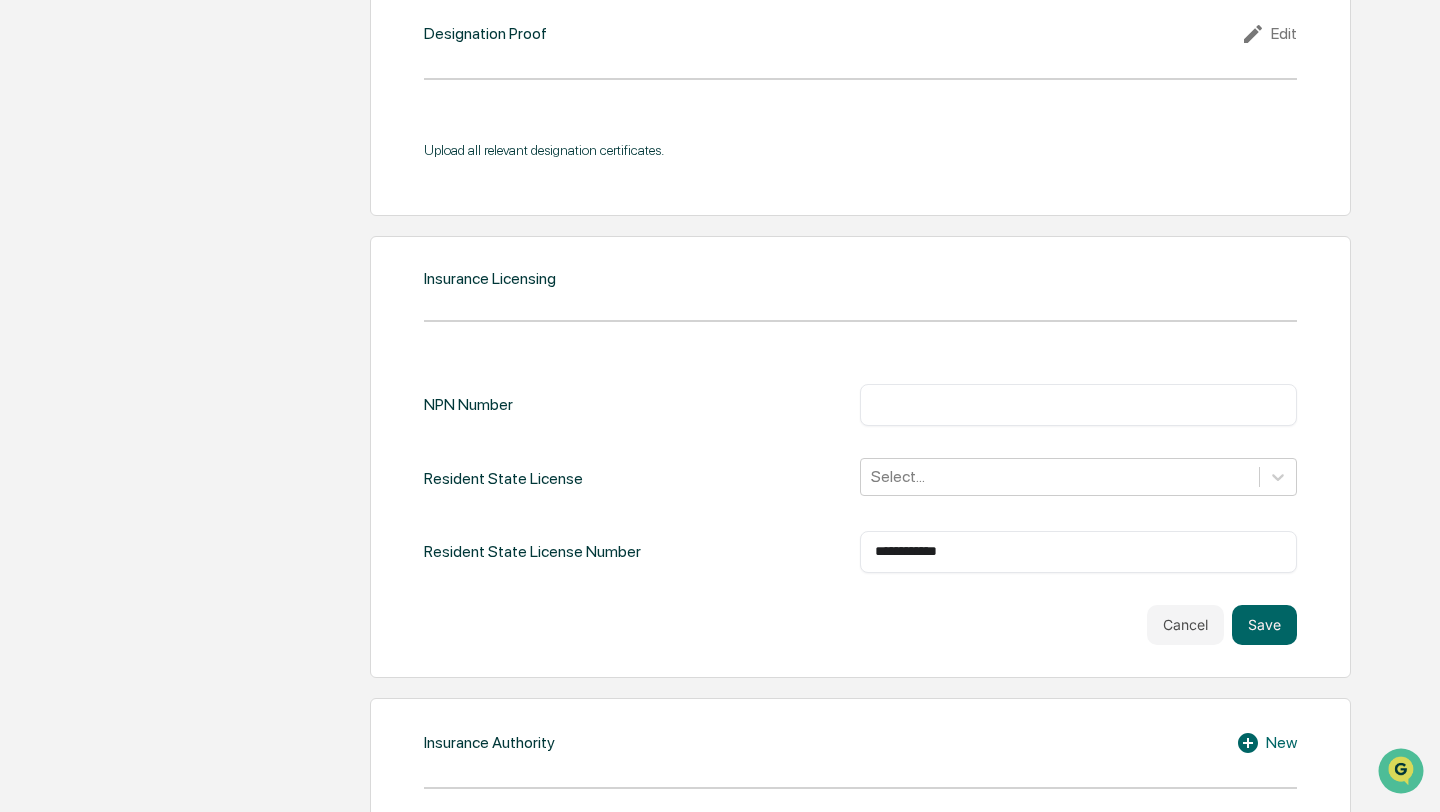 click on "**********" at bounding box center [1078, 552] 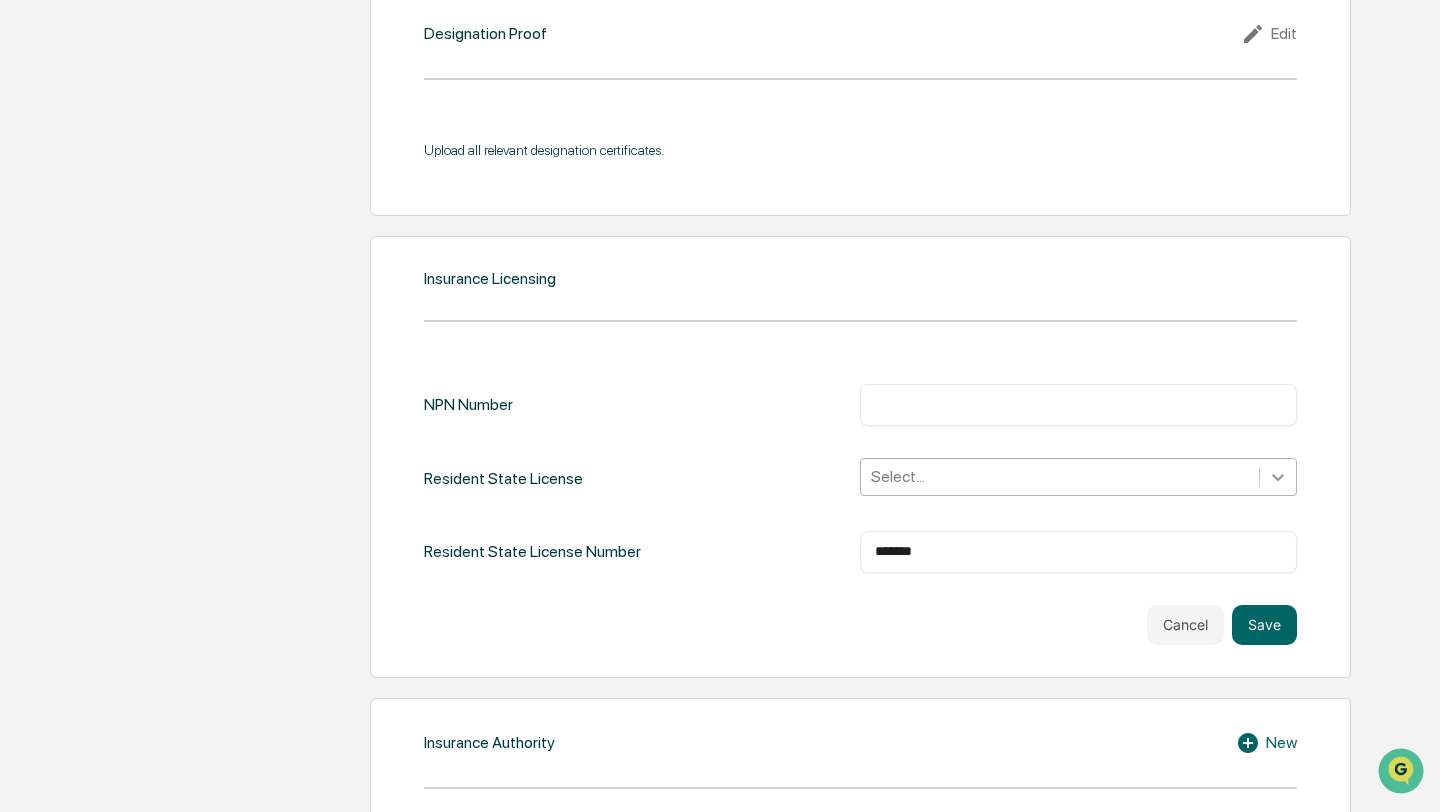 type on "*******" 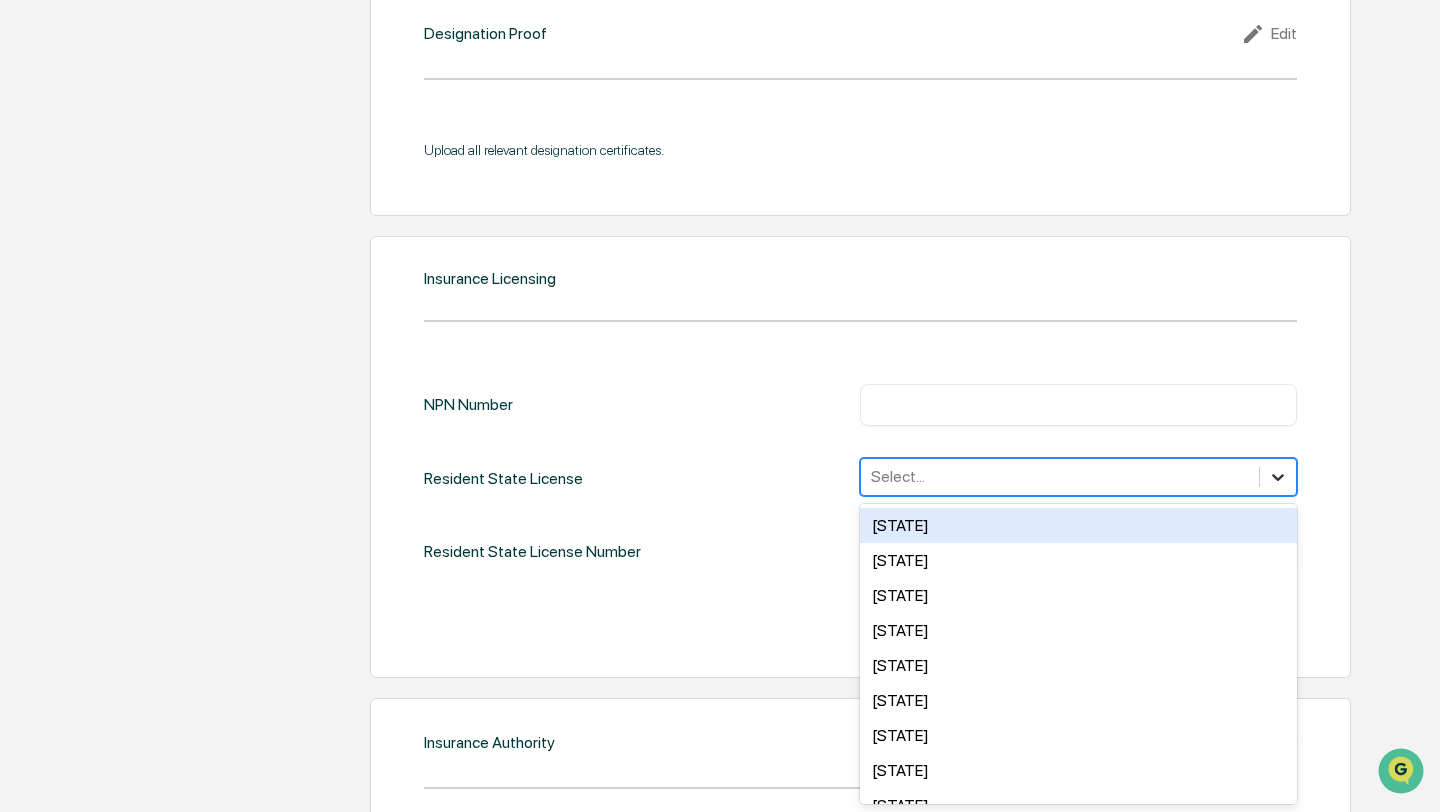 click 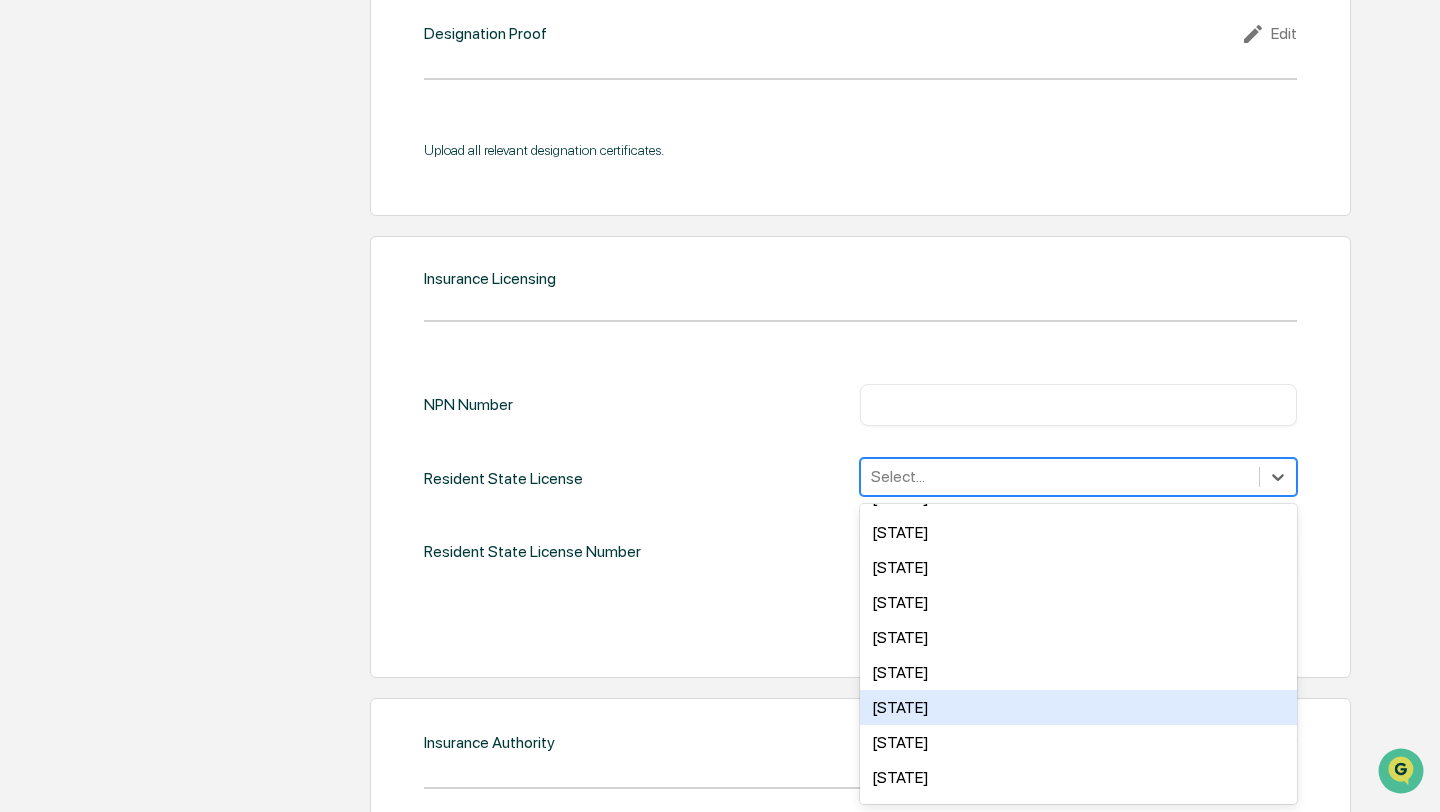 scroll, scrollTop: 736, scrollLeft: 0, axis: vertical 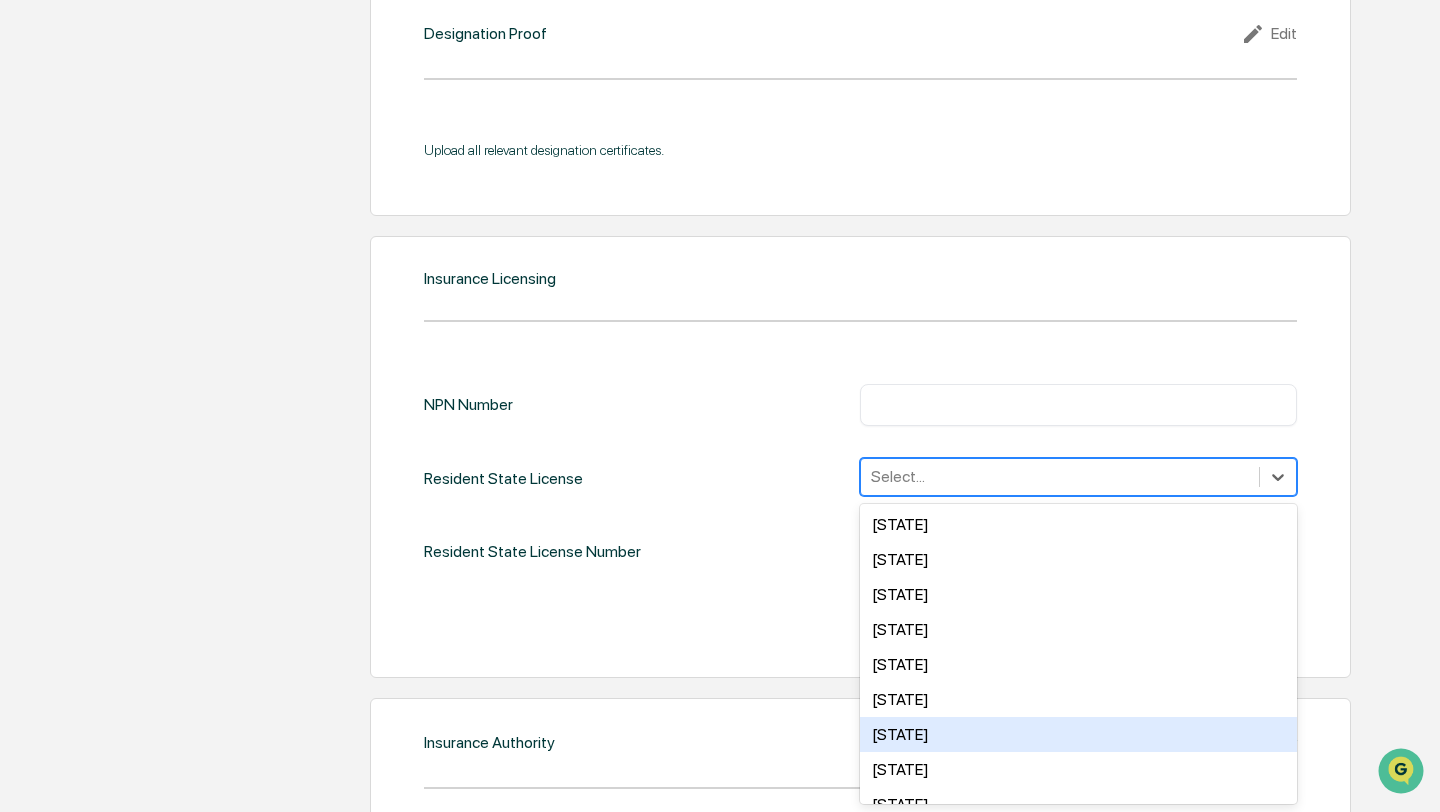 click on "[STATE]" at bounding box center [1078, 734] 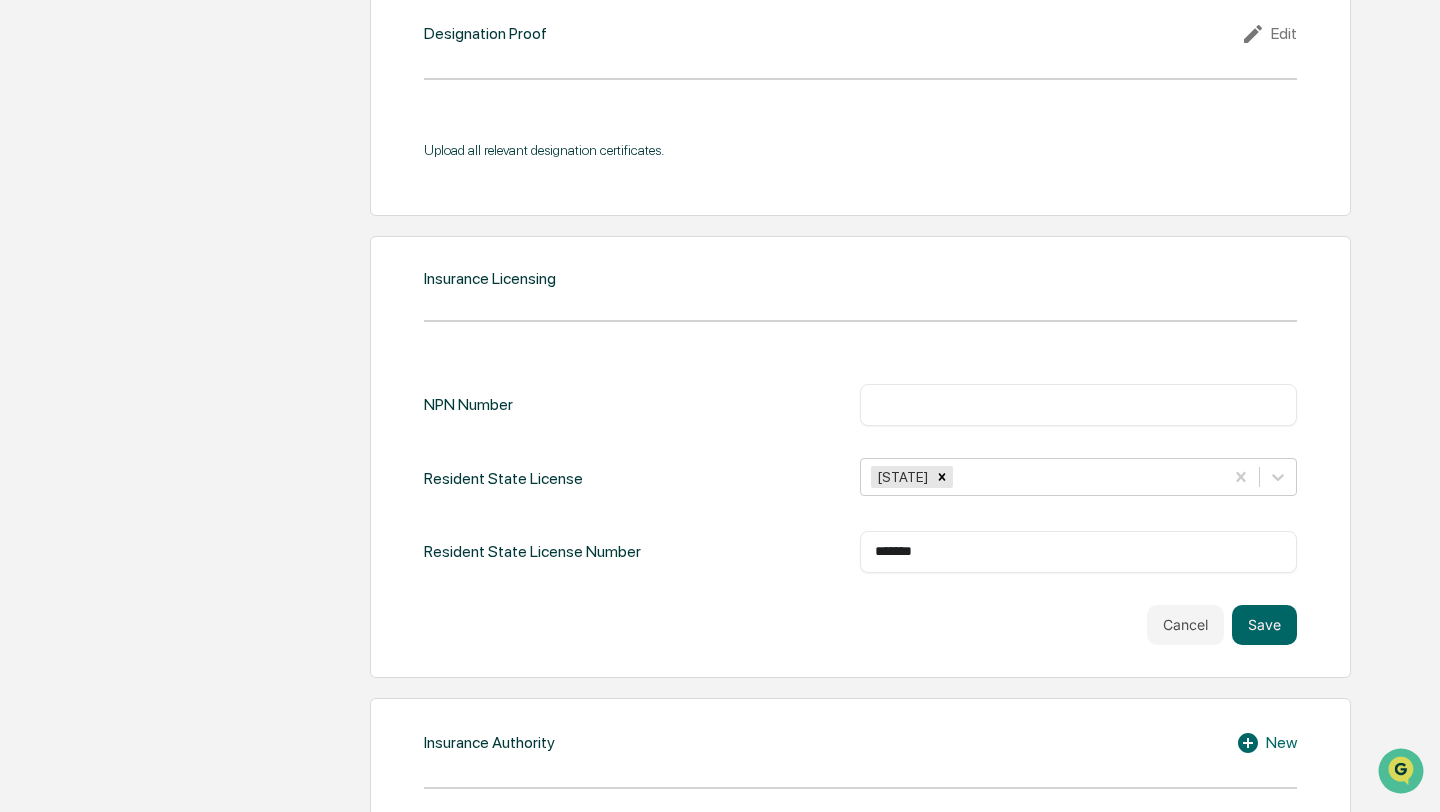 click on "Upload ADV 2B or U4 Upload your ADV to automatically populate your personal information. Upload Registration and Licensing Edit CRD Number List of States Where Registered as an Investment Advisor [STATE], [STATE] List of States Where Registered as a Broker Dealer List of States in Which Clients Reside Exams New Include all relevant exams, such as Principal/Supervisory Exams, General Industry/Product Exams, and State Securities Law Exams. No data to display Show 10 Page  1  of  0   |<   <   >   >|   Designations New No data to display Show 10 Page  1  of  0   |<   <   >   >|   Designation Proof Edit Upload all relevant designation certificates. Insurance Licensing NPN Number ​ Resident State License [STATE] Resident State License Number ******* ​ Cancel Save Insurance Authority New No data to display Show 10 Page  1  of  0   |<   <   >   >|" at bounding box center (817, -220) 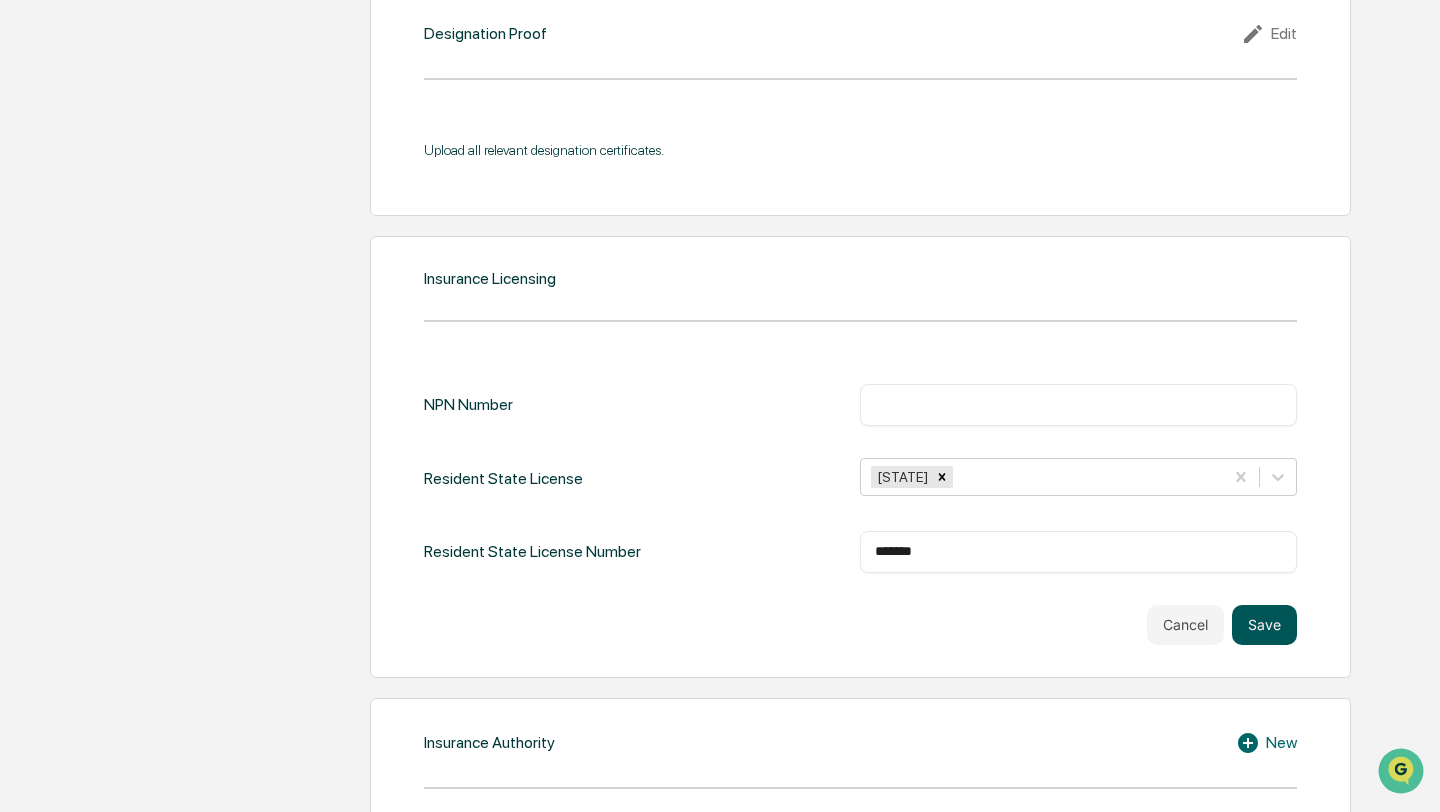click on "Save" at bounding box center (1264, 625) 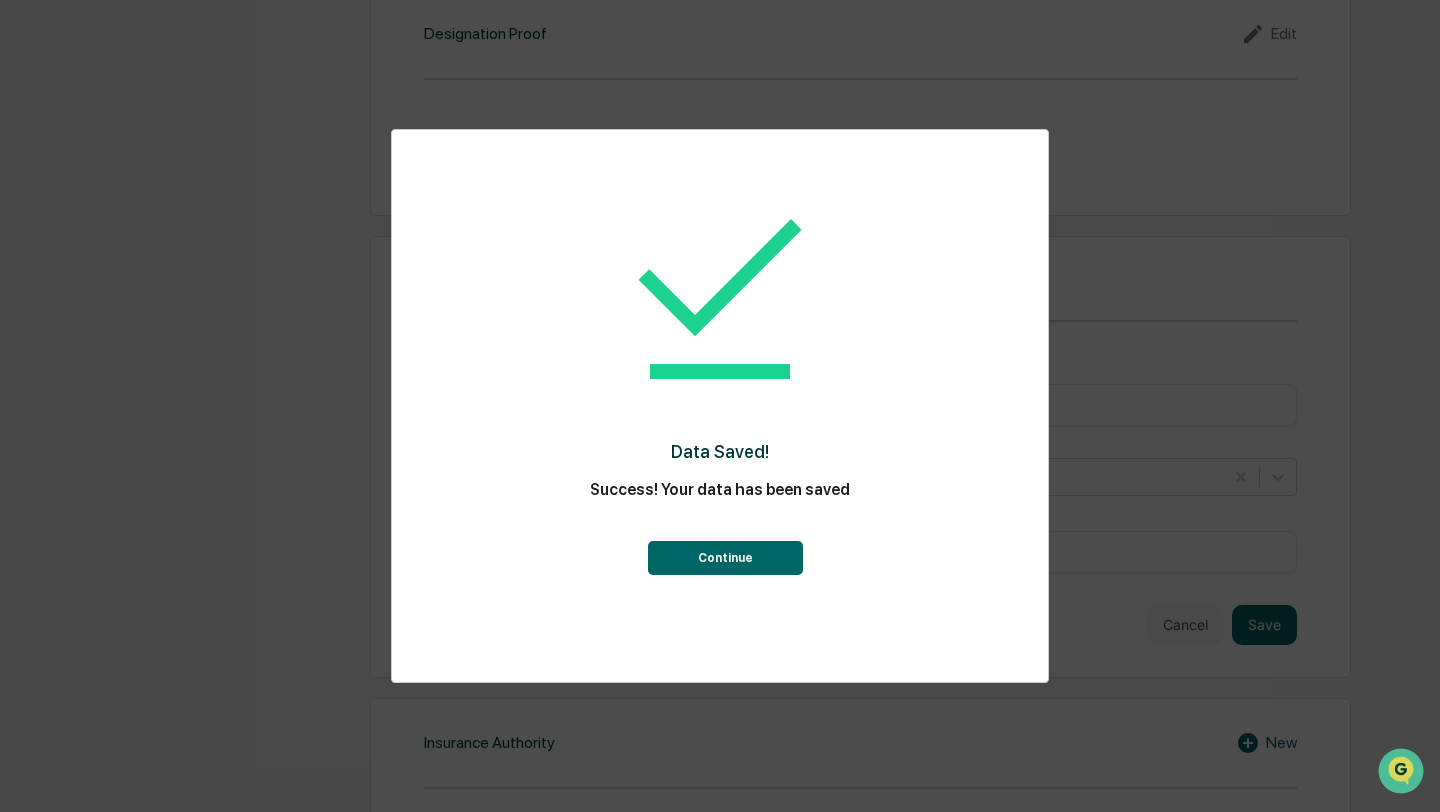click on "Continue" at bounding box center [725, 558] 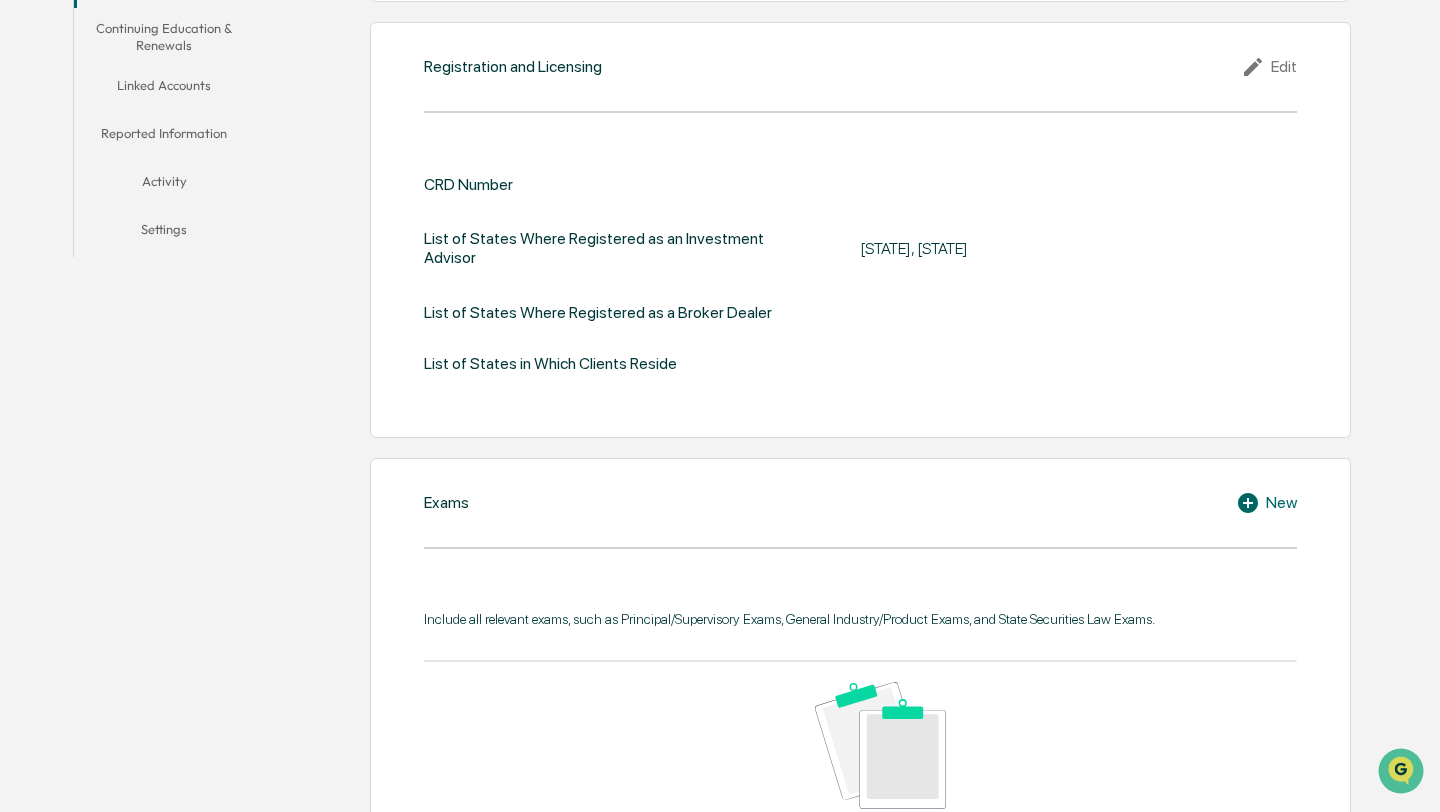 scroll, scrollTop: 0, scrollLeft: 0, axis: both 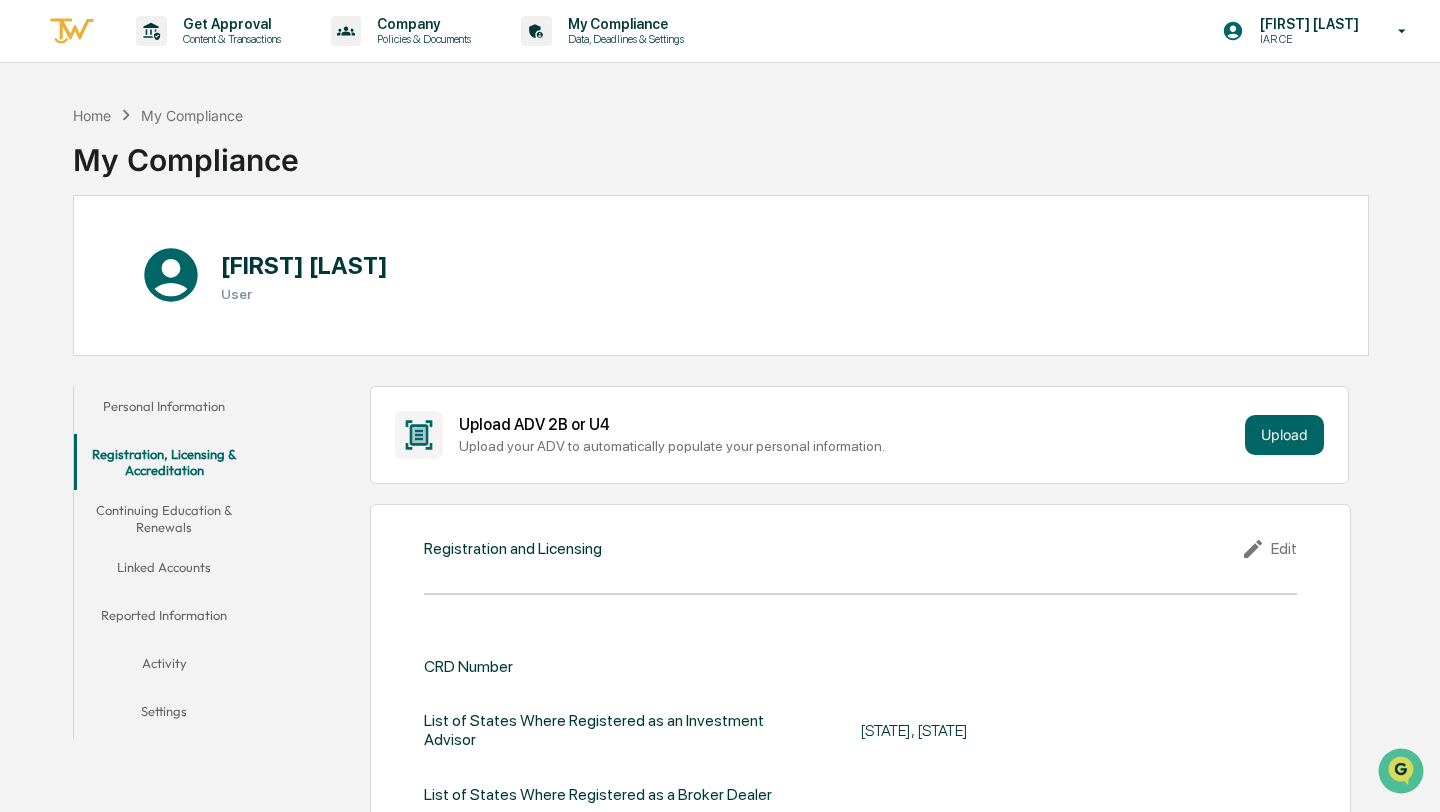 click on "Continuing Education & Renewals" at bounding box center [164, 518] 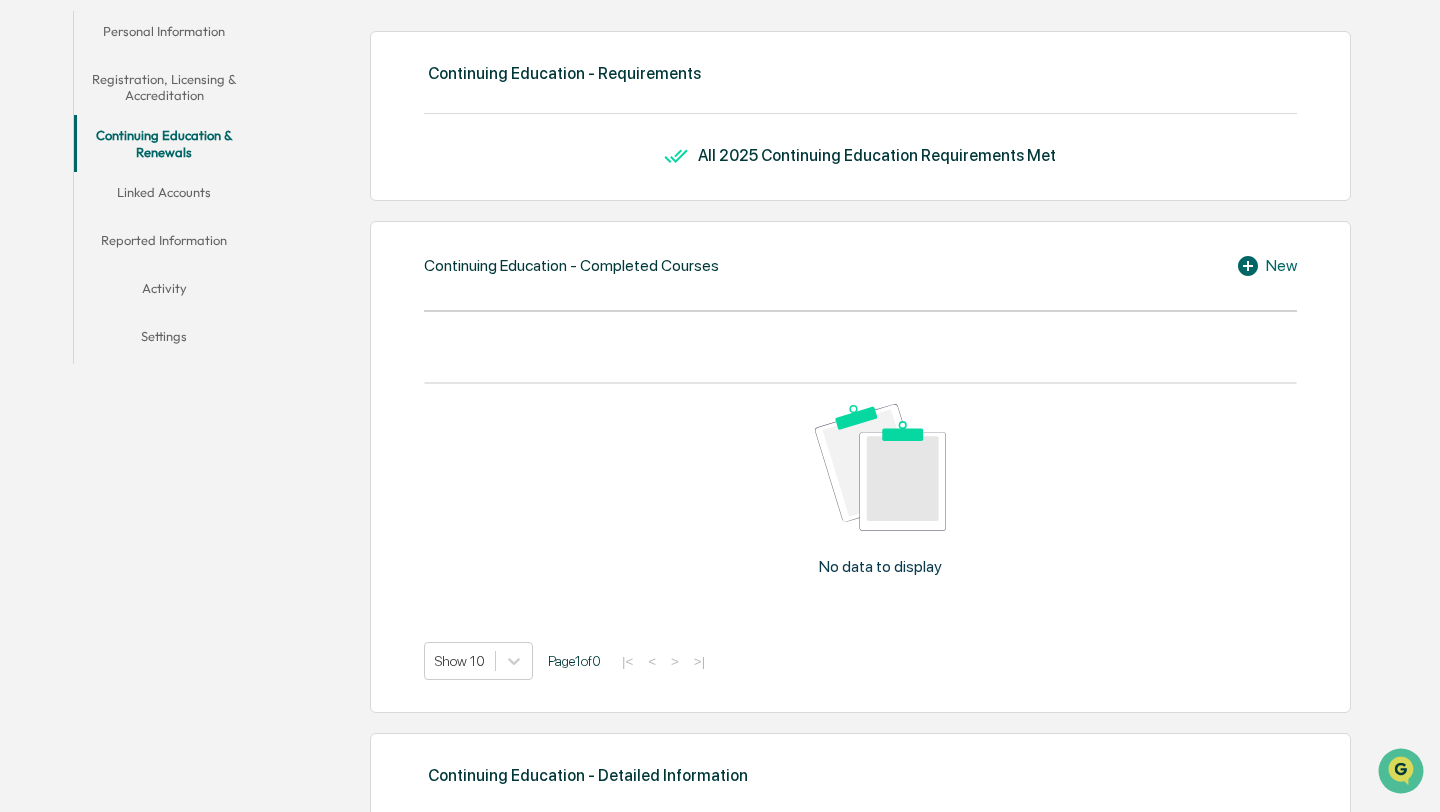 scroll, scrollTop: 369, scrollLeft: 0, axis: vertical 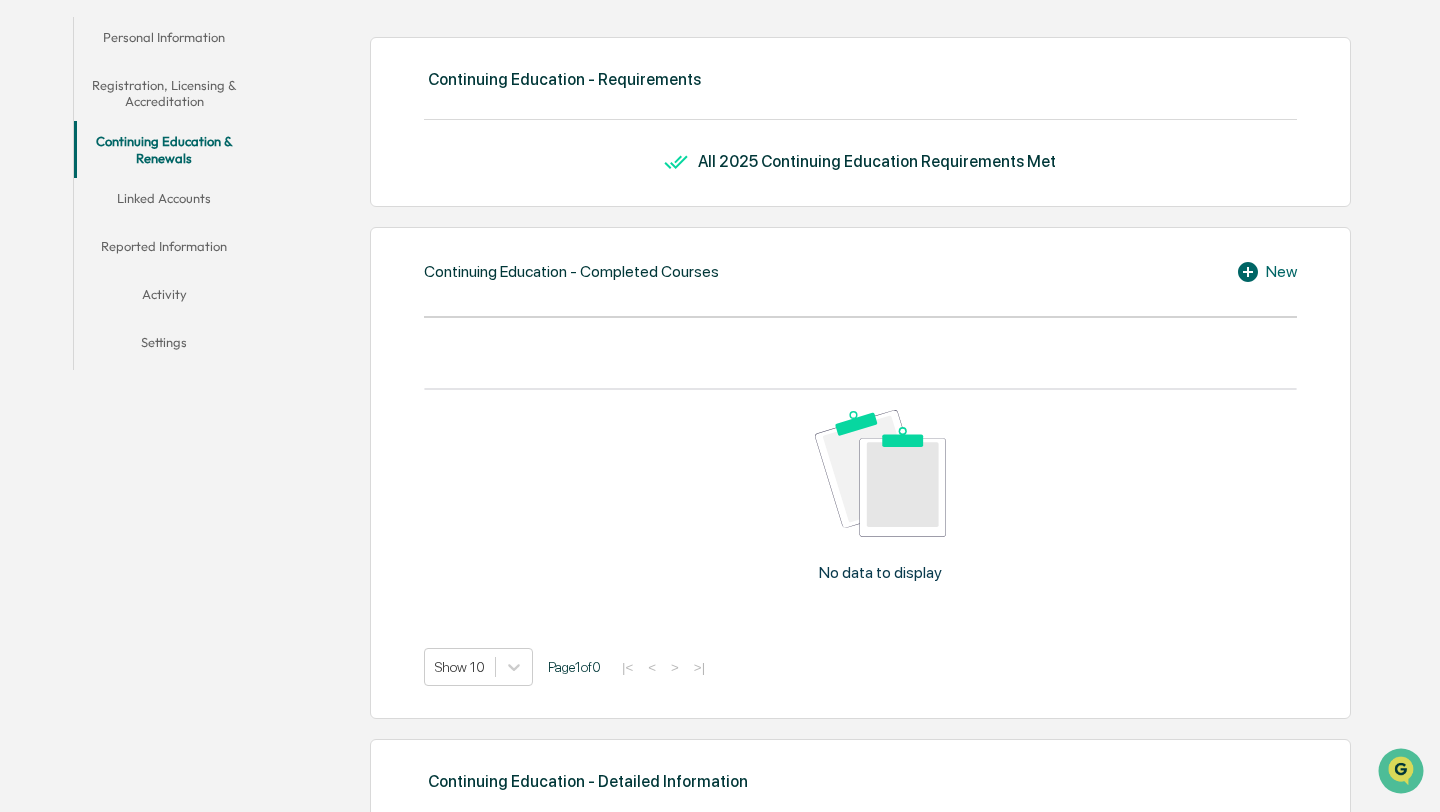 click on "Linked Accounts" at bounding box center (164, 202) 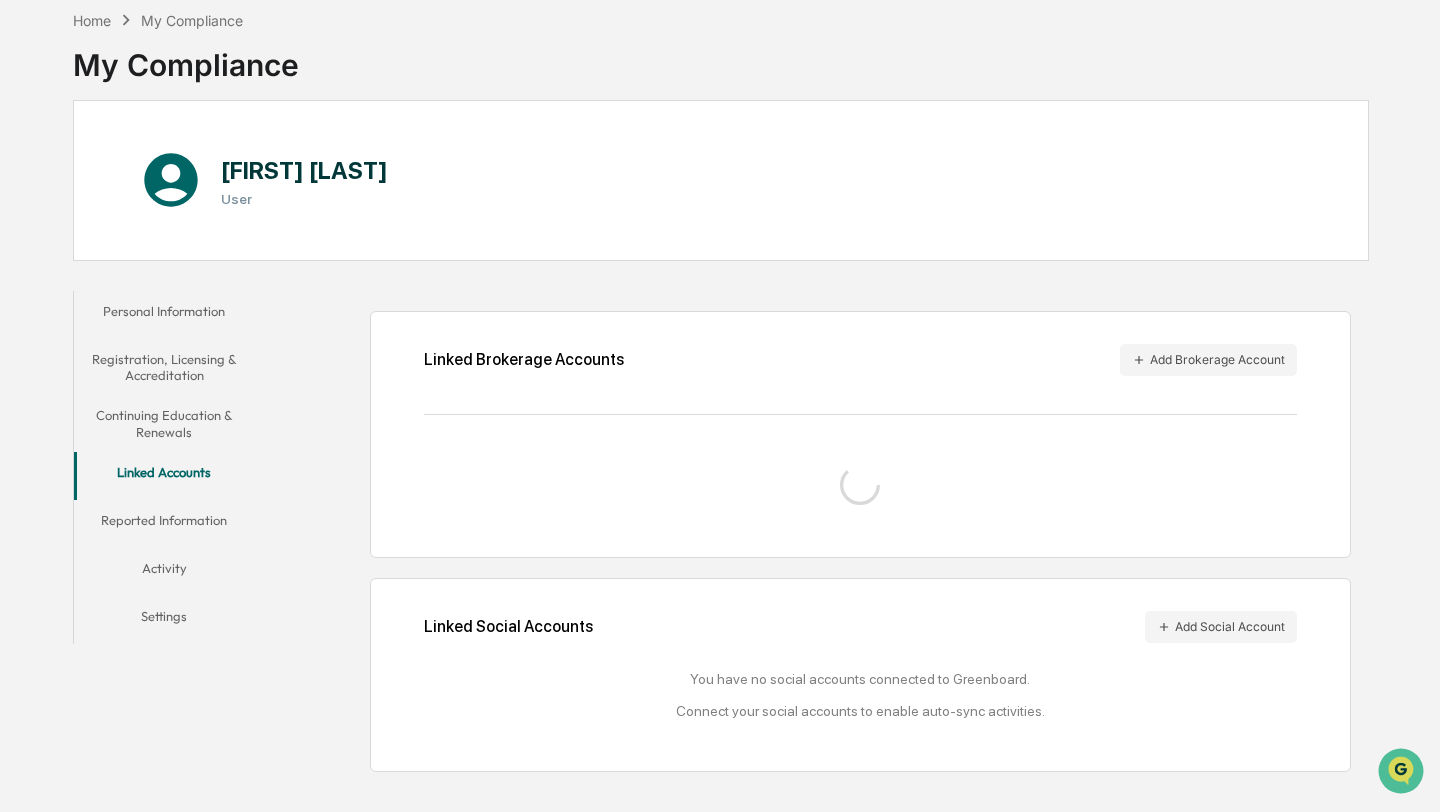 scroll, scrollTop: 115, scrollLeft: 0, axis: vertical 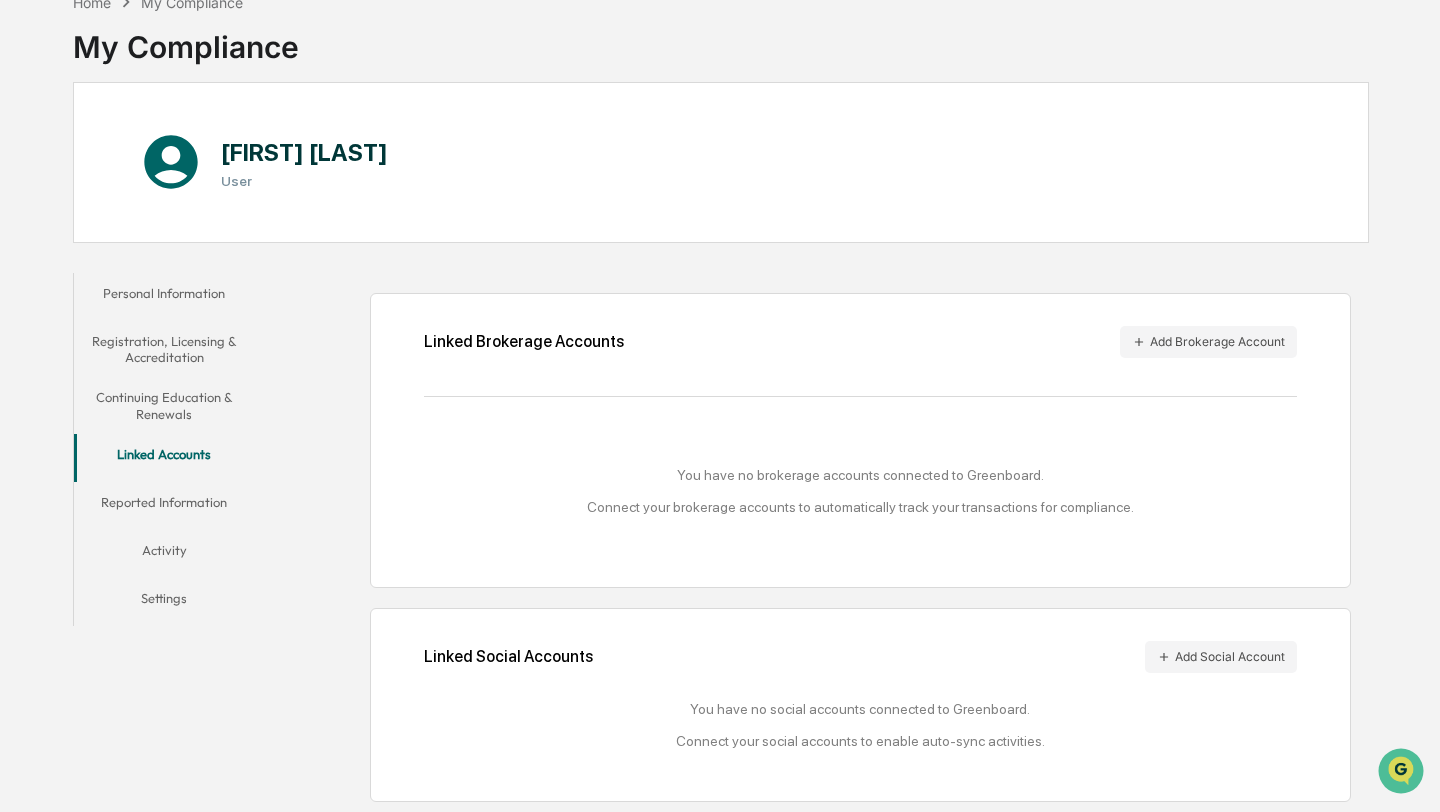 click on "Activity" at bounding box center [164, 554] 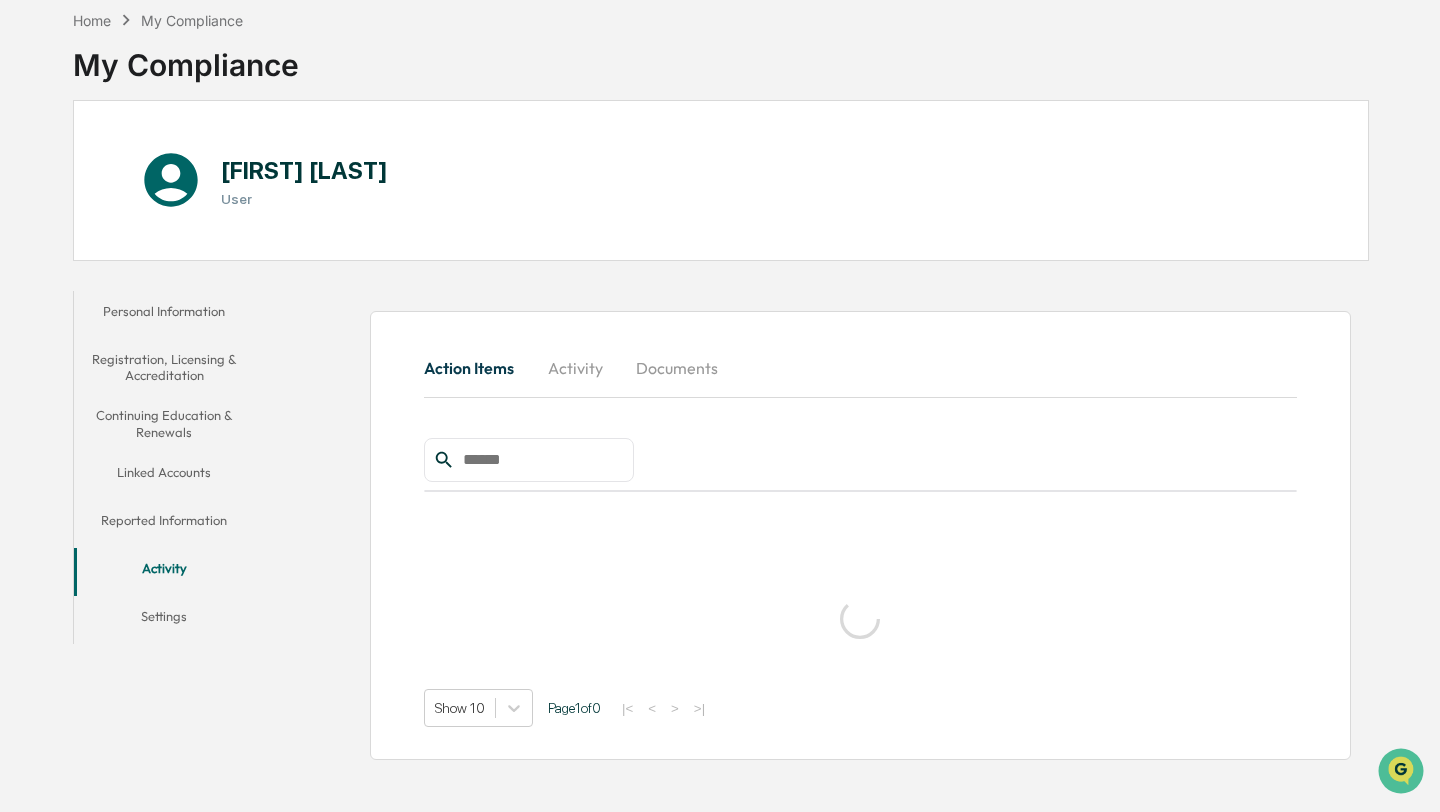 scroll, scrollTop: 95, scrollLeft: 0, axis: vertical 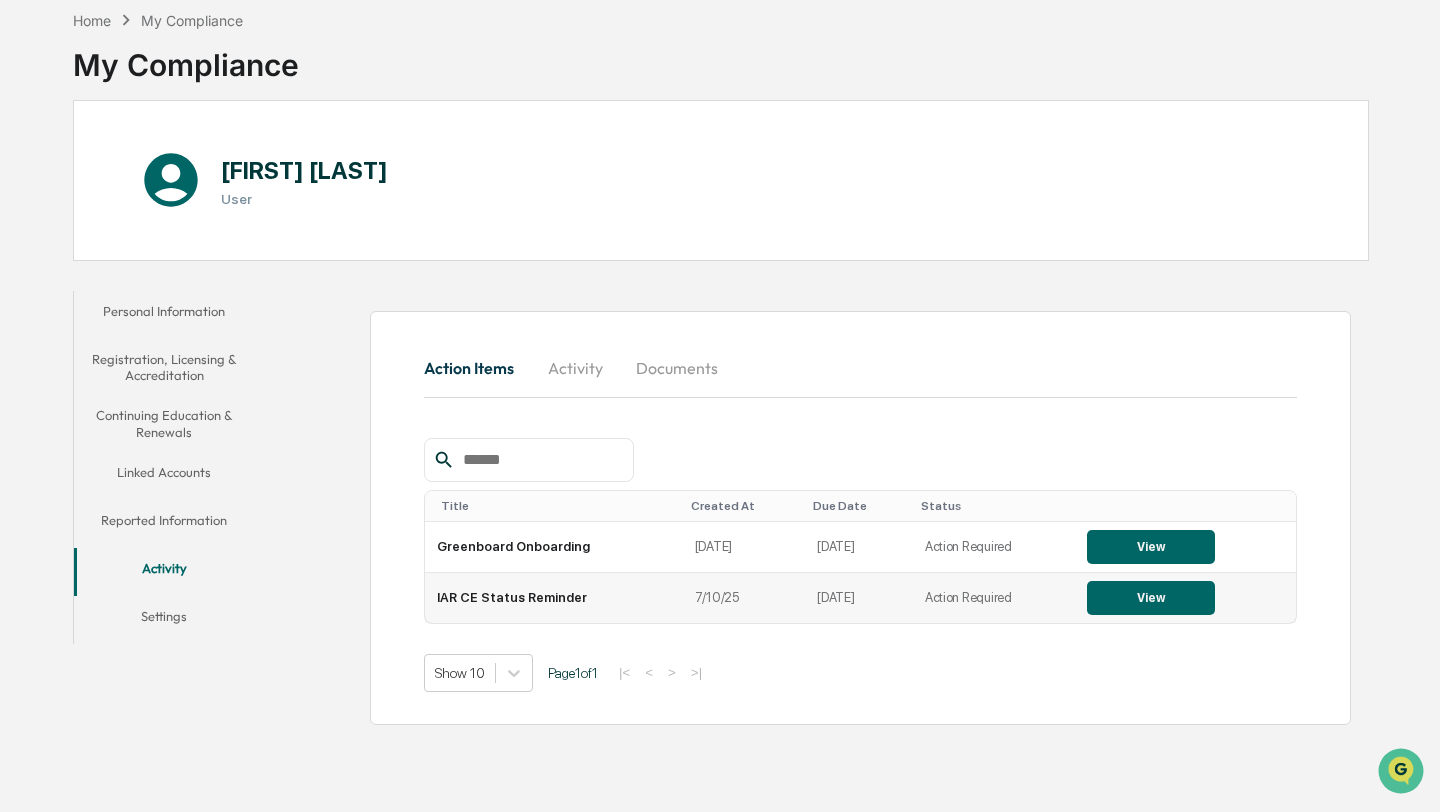 click on "View" at bounding box center (1151, 598) 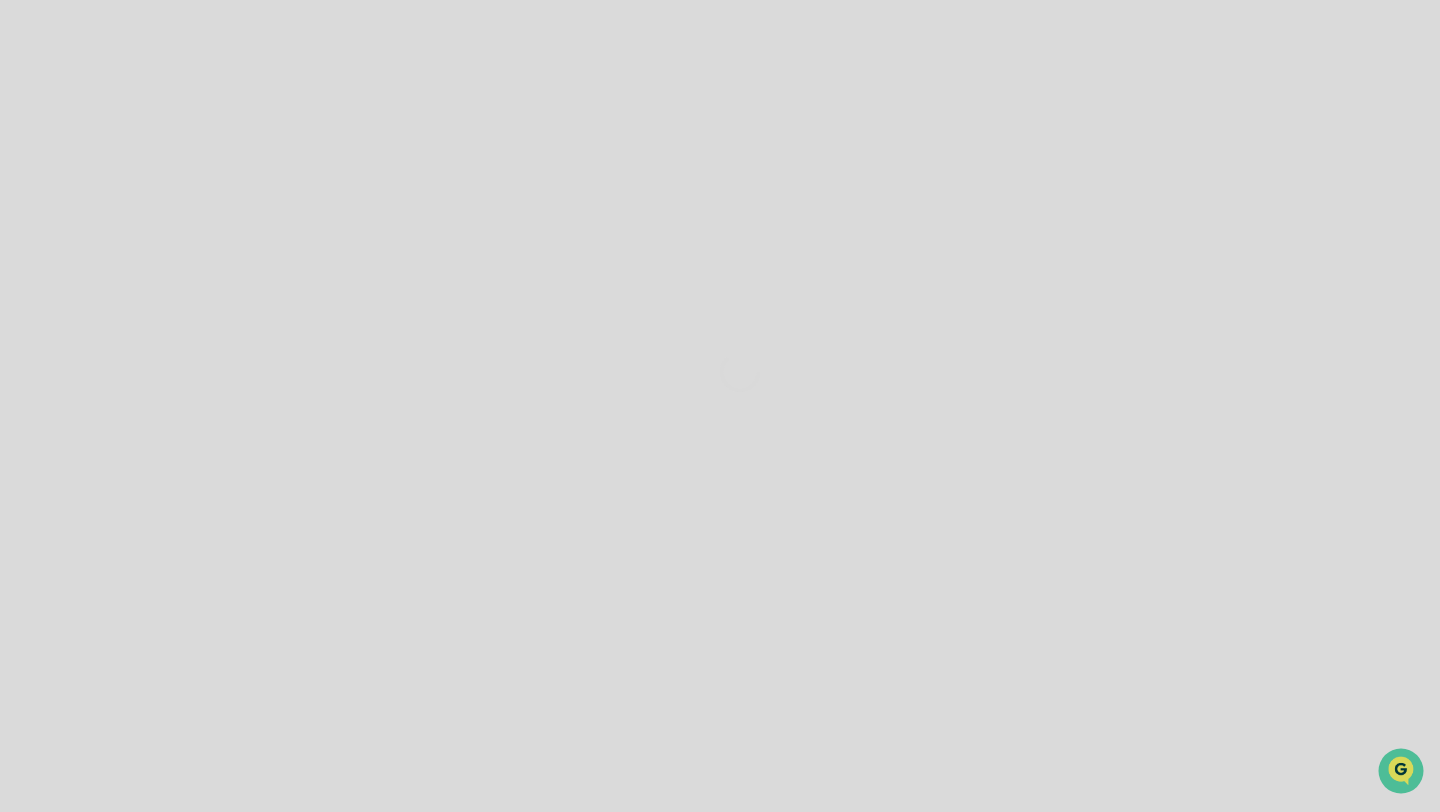 scroll, scrollTop: 0, scrollLeft: 0, axis: both 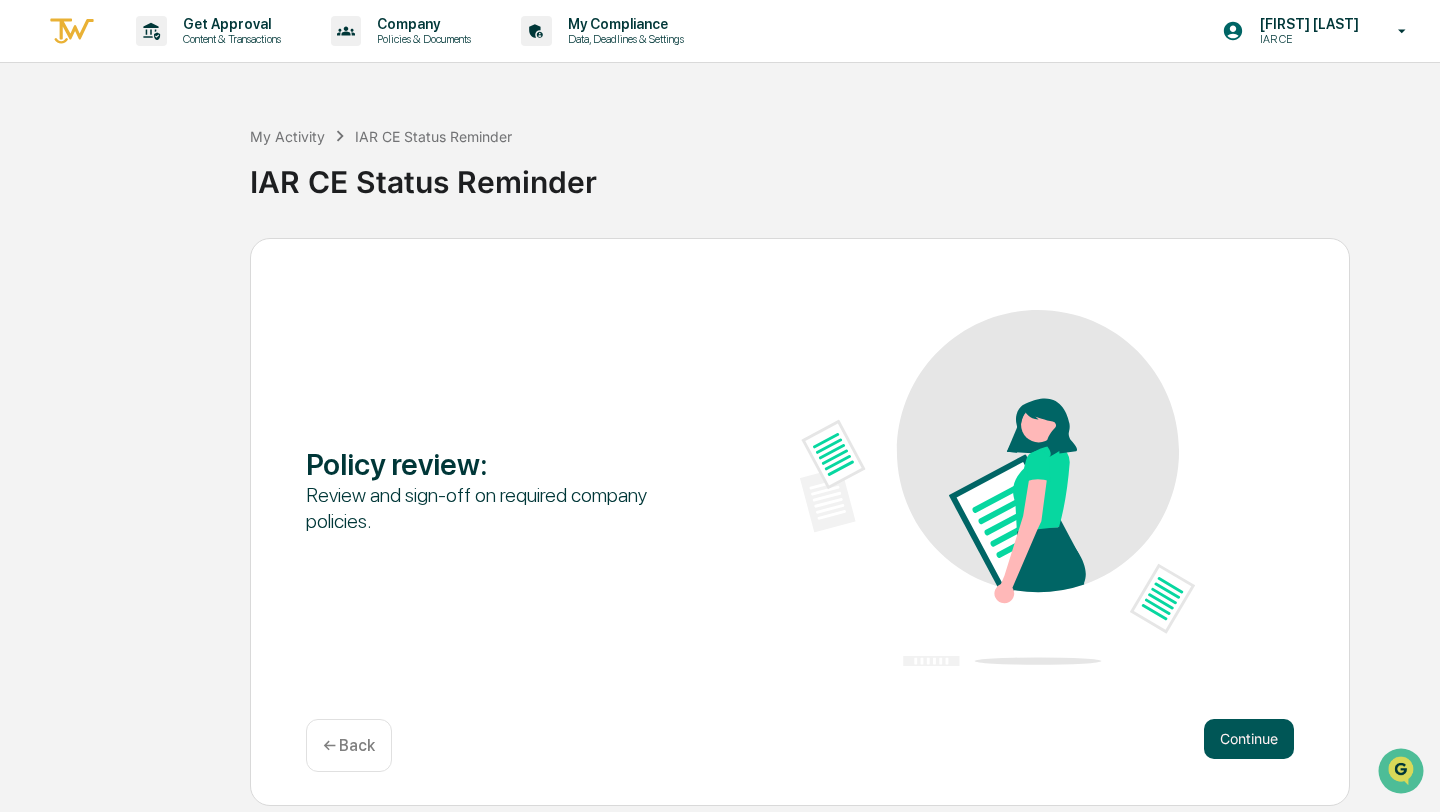 click on "Continue" at bounding box center [1249, 739] 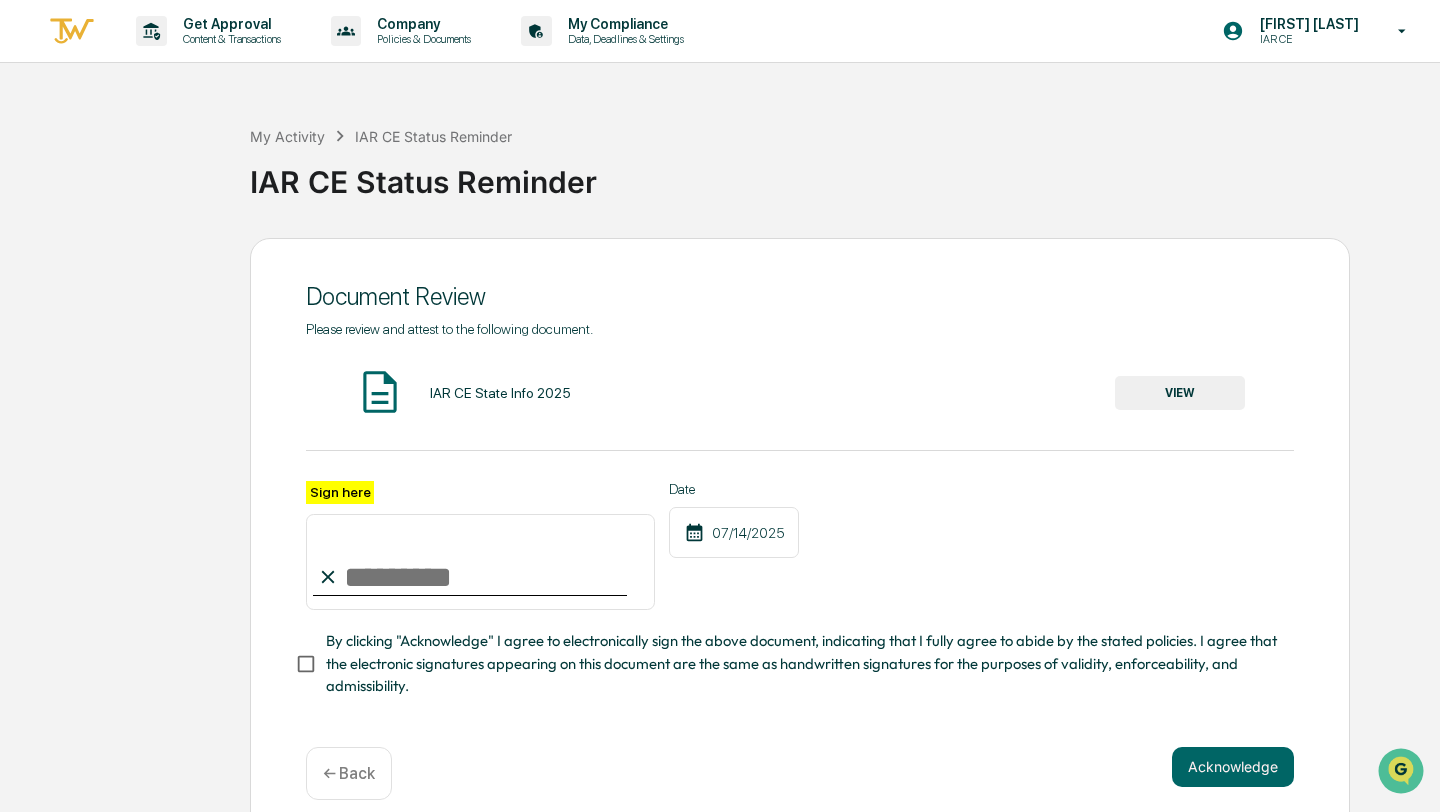 click on "Sign here" at bounding box center [480, 562] 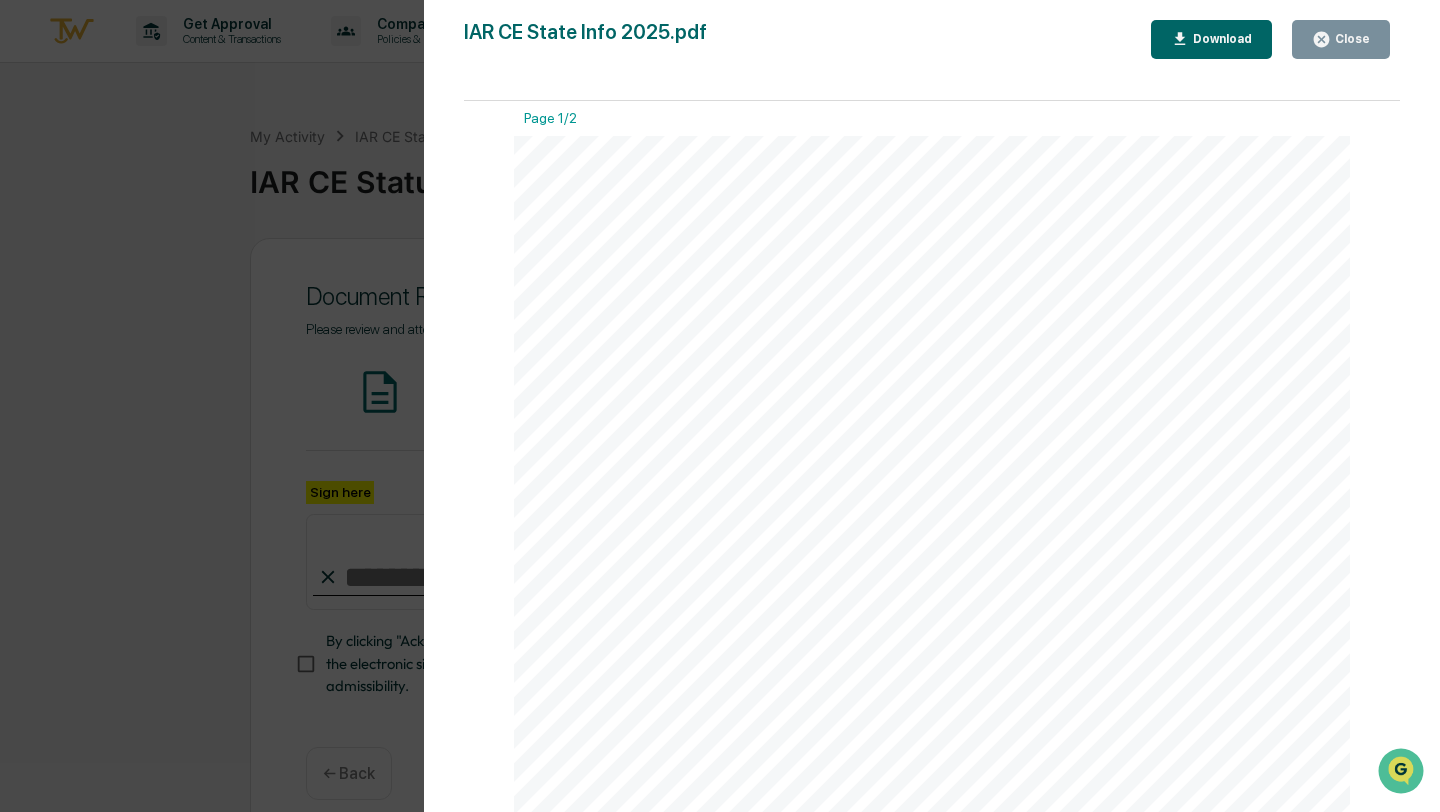 scroll, scrollTop: 0, scrollLeft: 0, axis: both 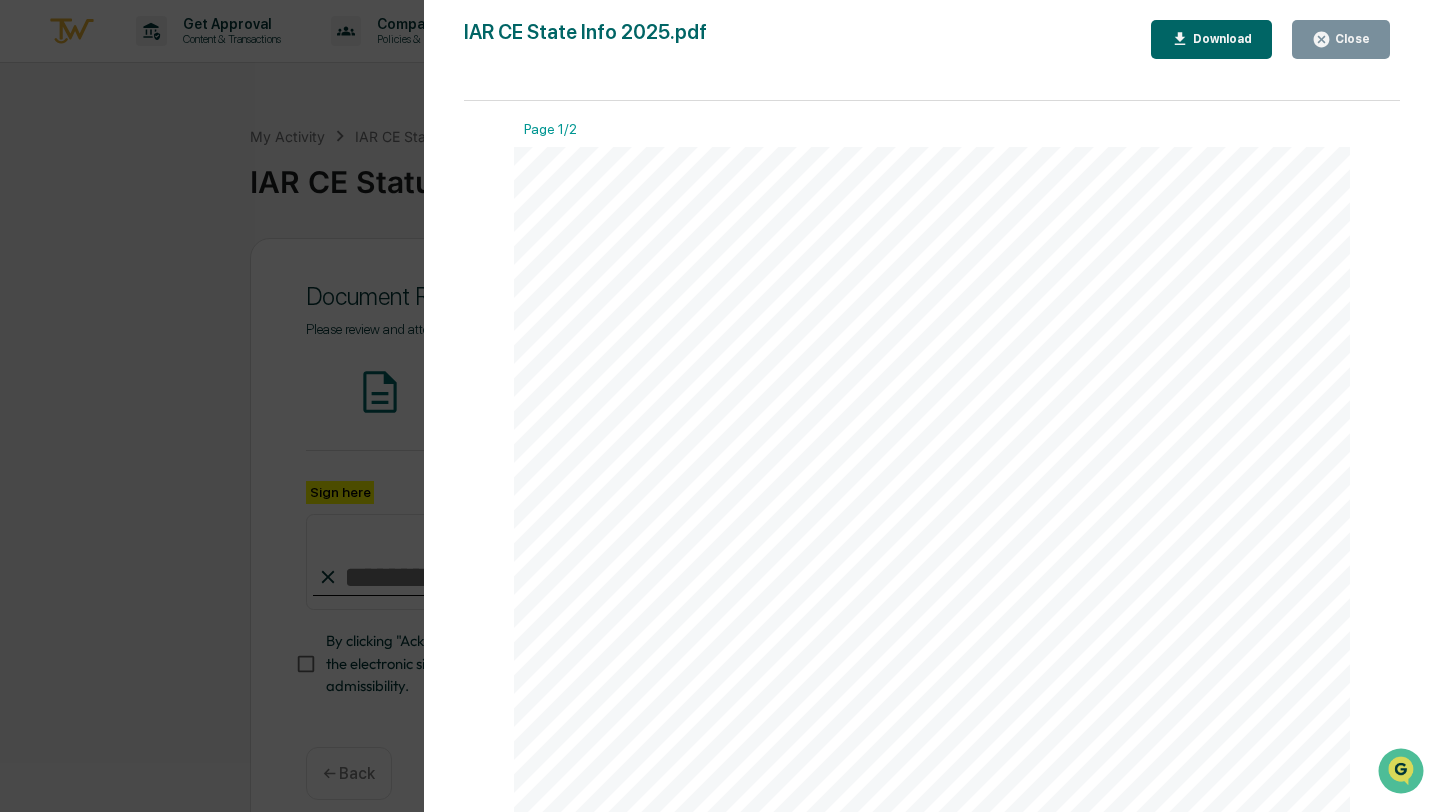 click on "Download" at bounding box center [1220, 39] 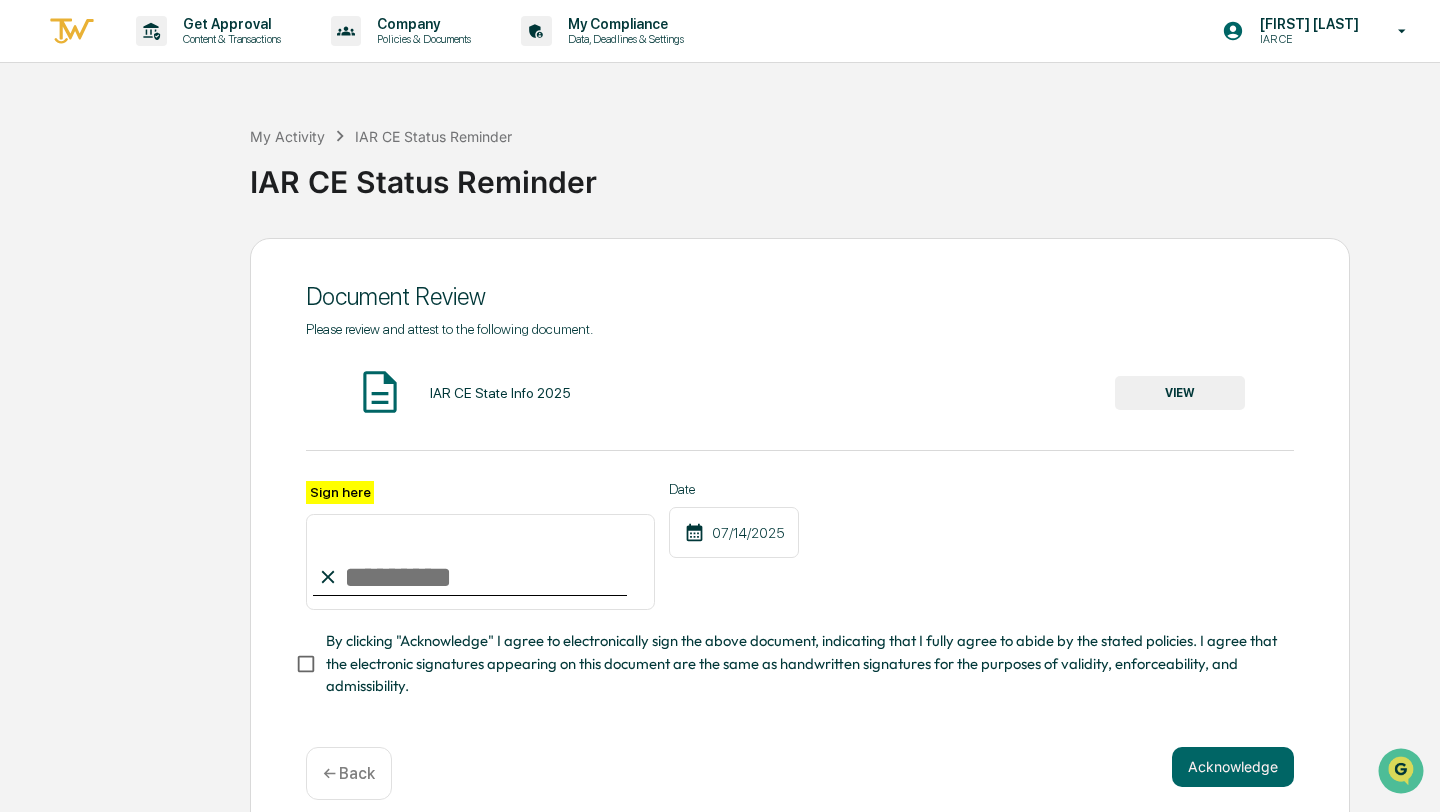 click on "Sign here" at bounding box center (480, 562) 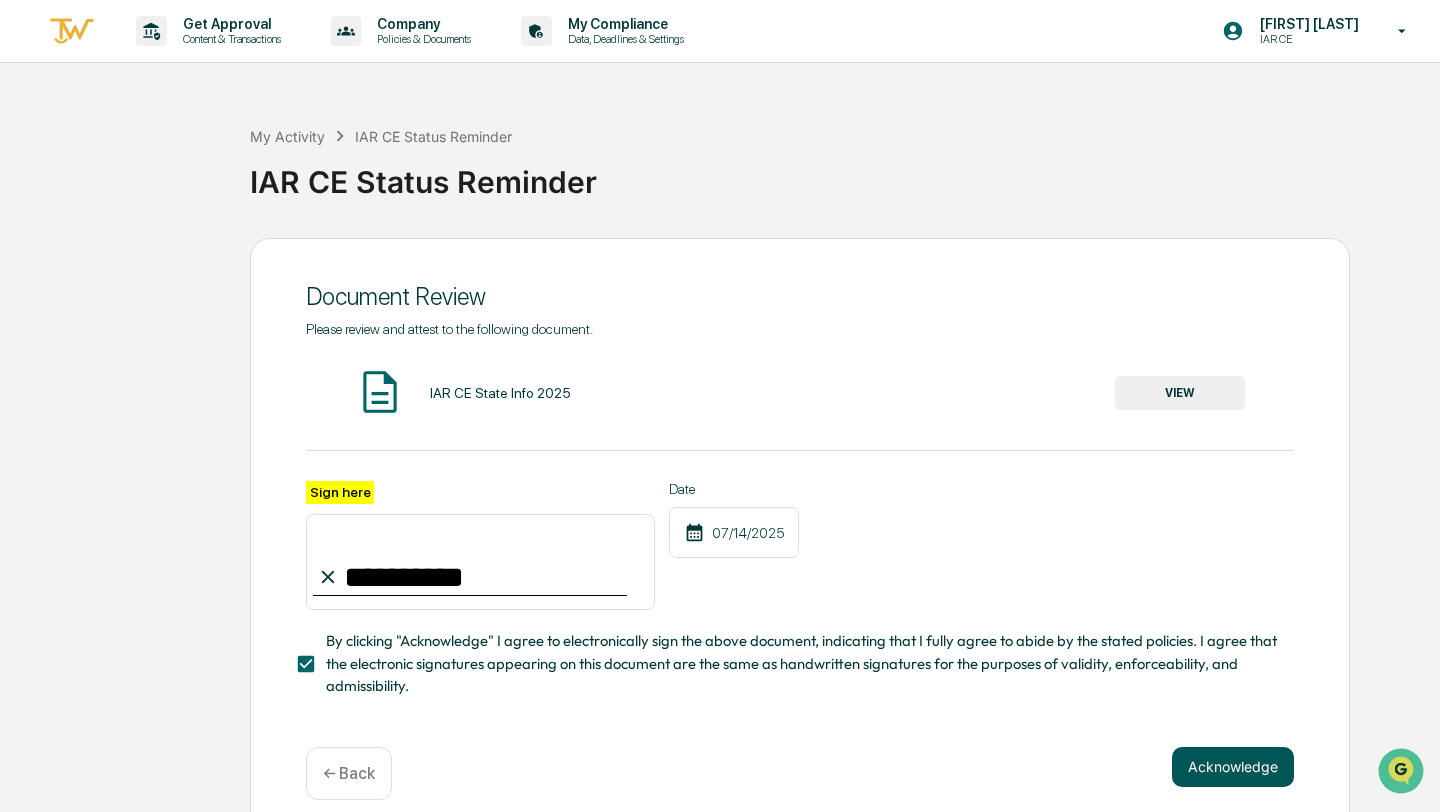 click on "Acknowledge" at bounding box center [1233, 767] 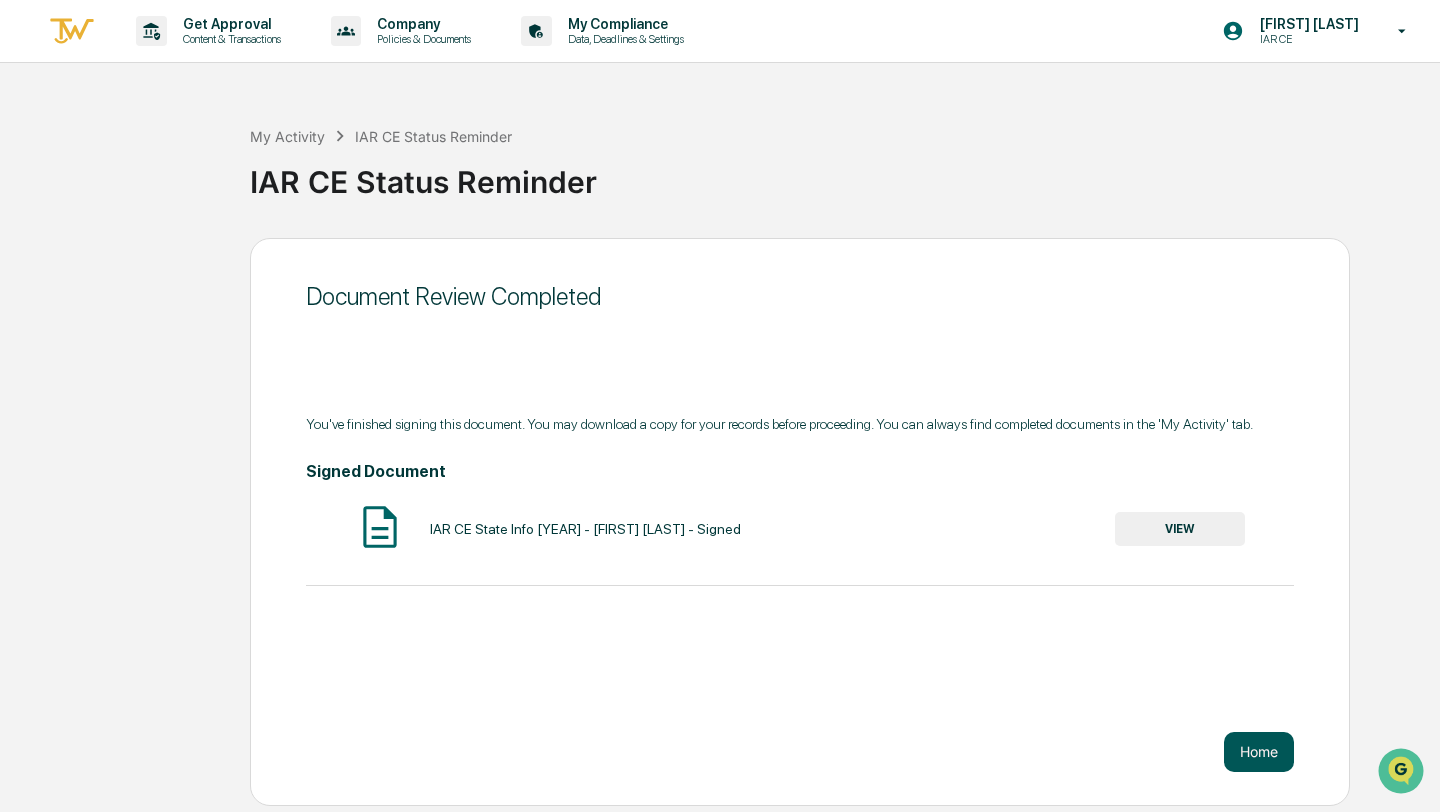 click on "Home" at bounding box center (1259, 752) 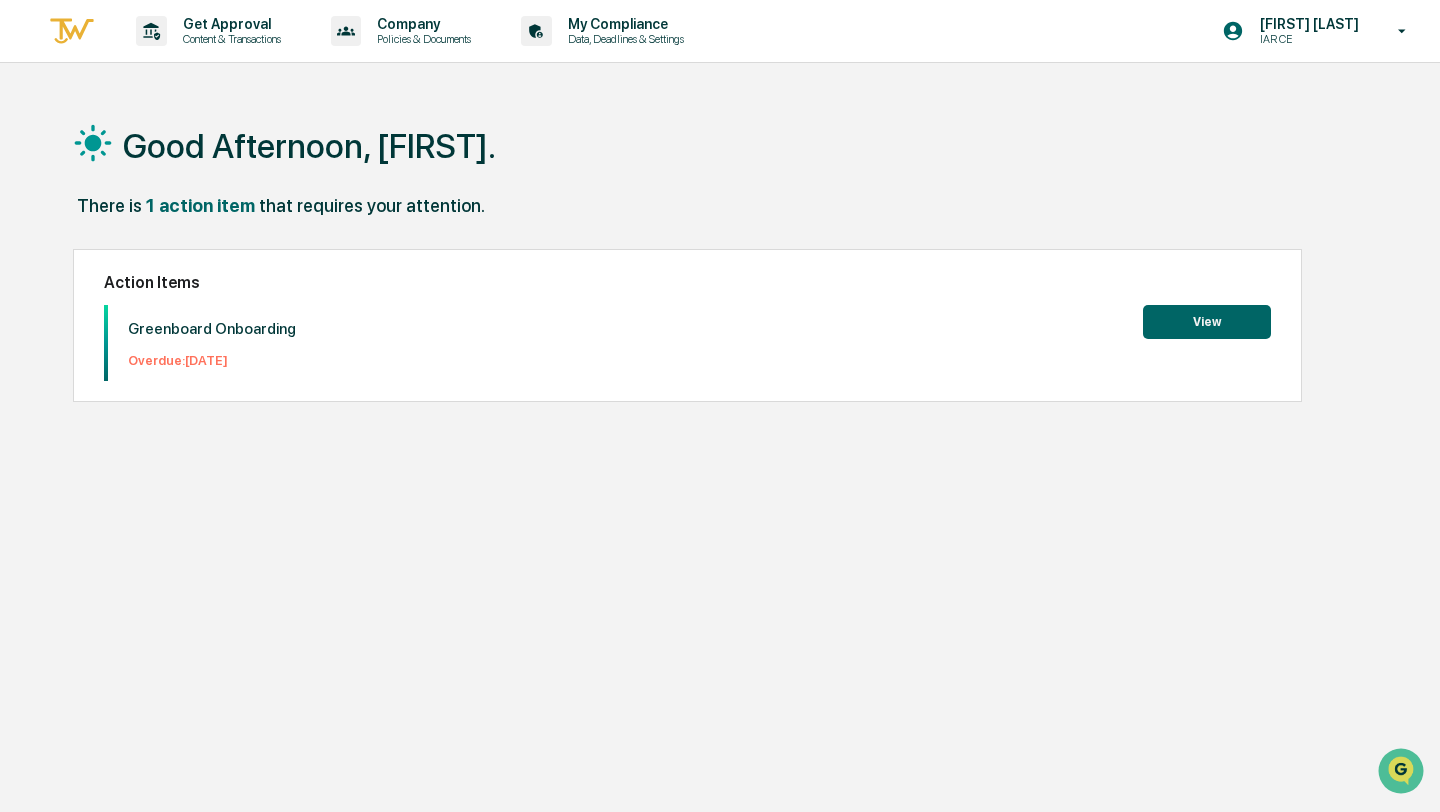 click on "View" at bounding box center (1207, 322) 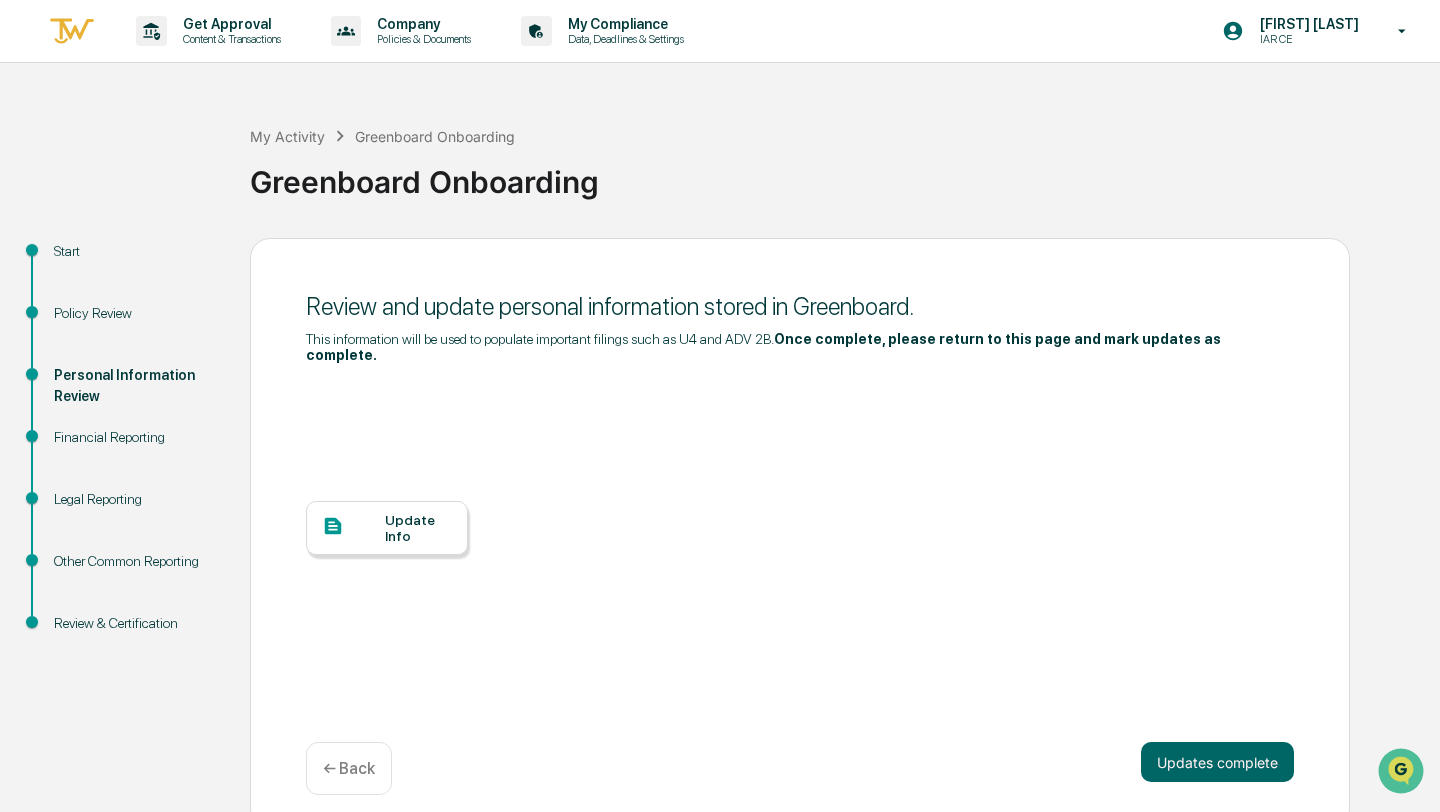 click on "Review & Certification" at bounding box center (136, 623) 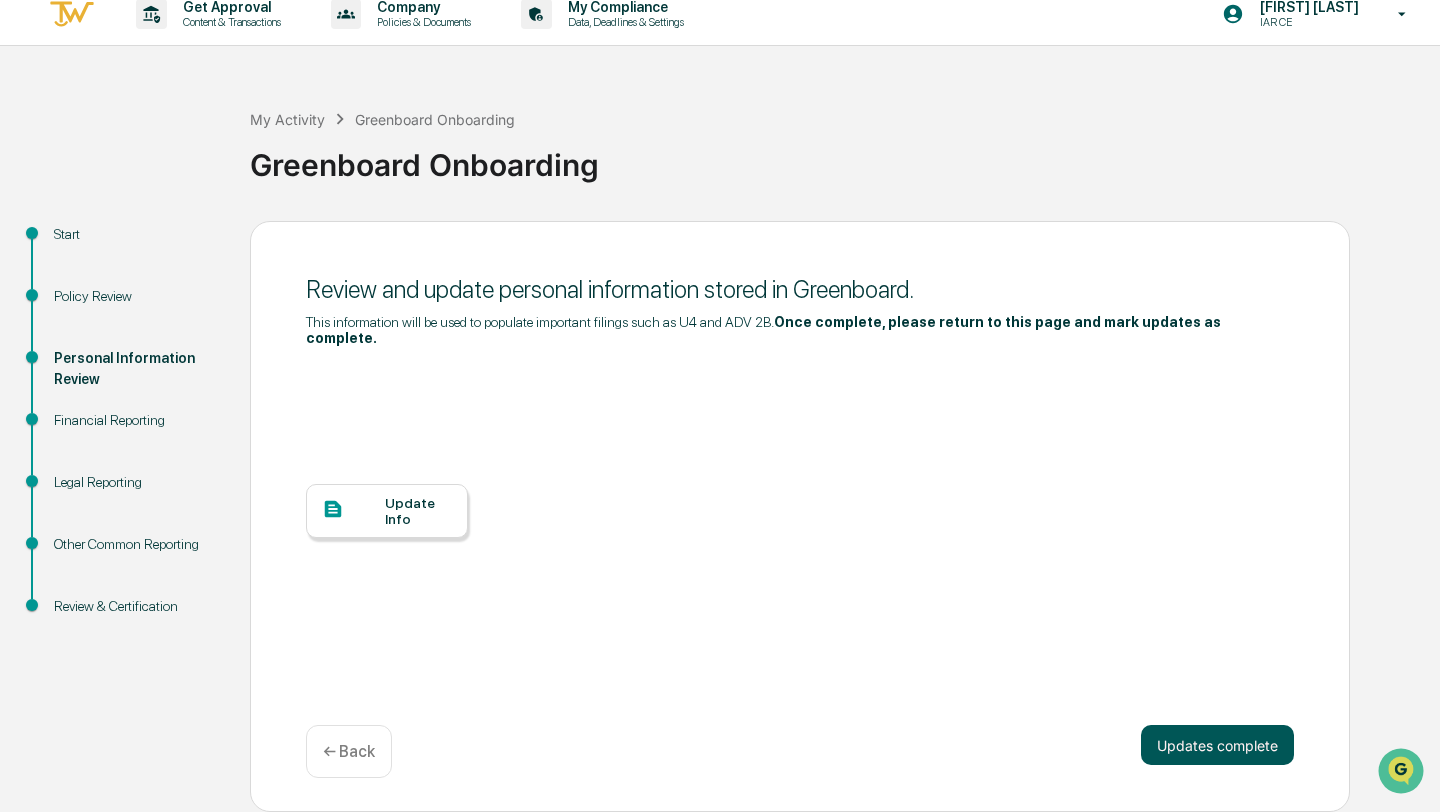 click on "Updates complete" at bounding box center (1217, 745) 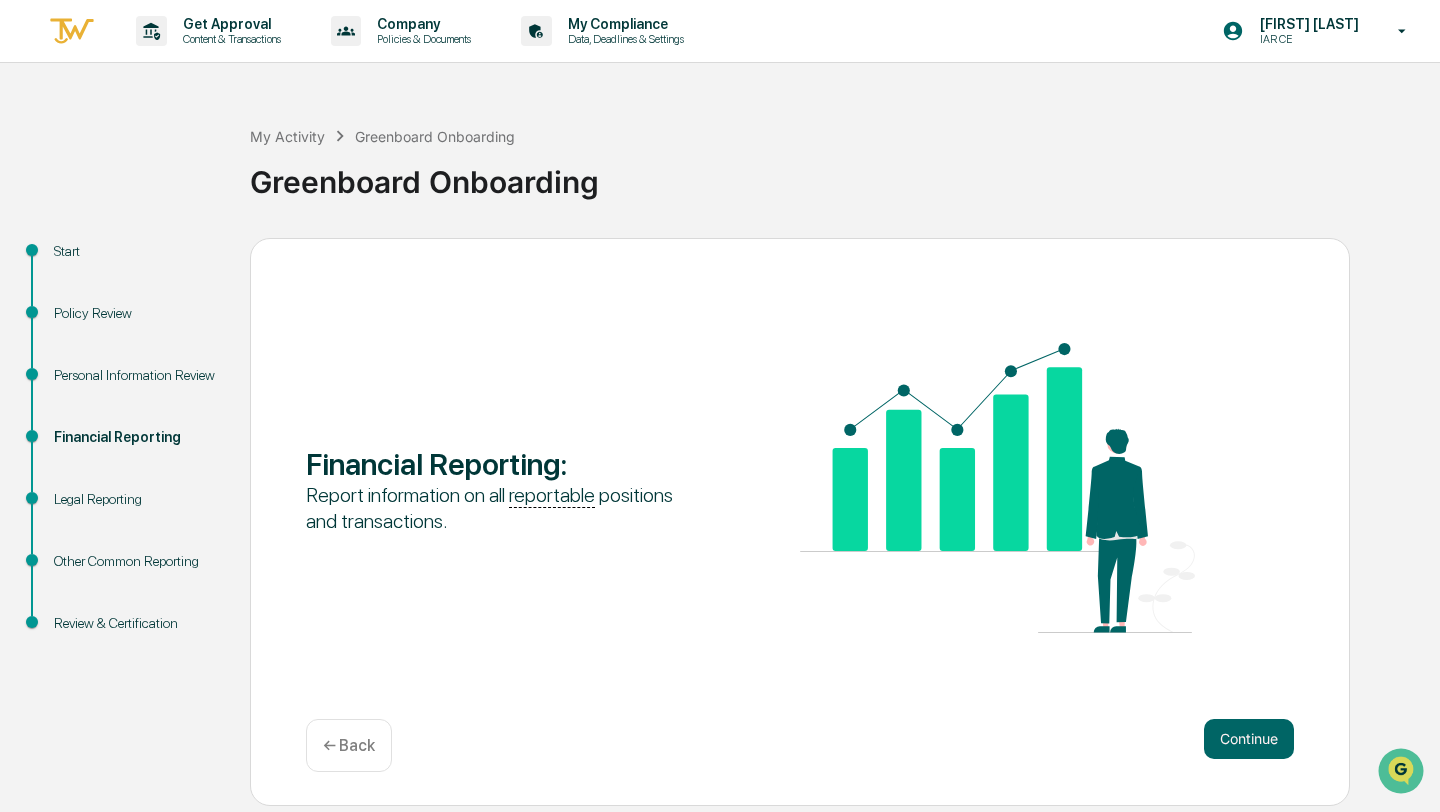 scroll, scrollTop: 0, scrollLeft: 0, axis: both 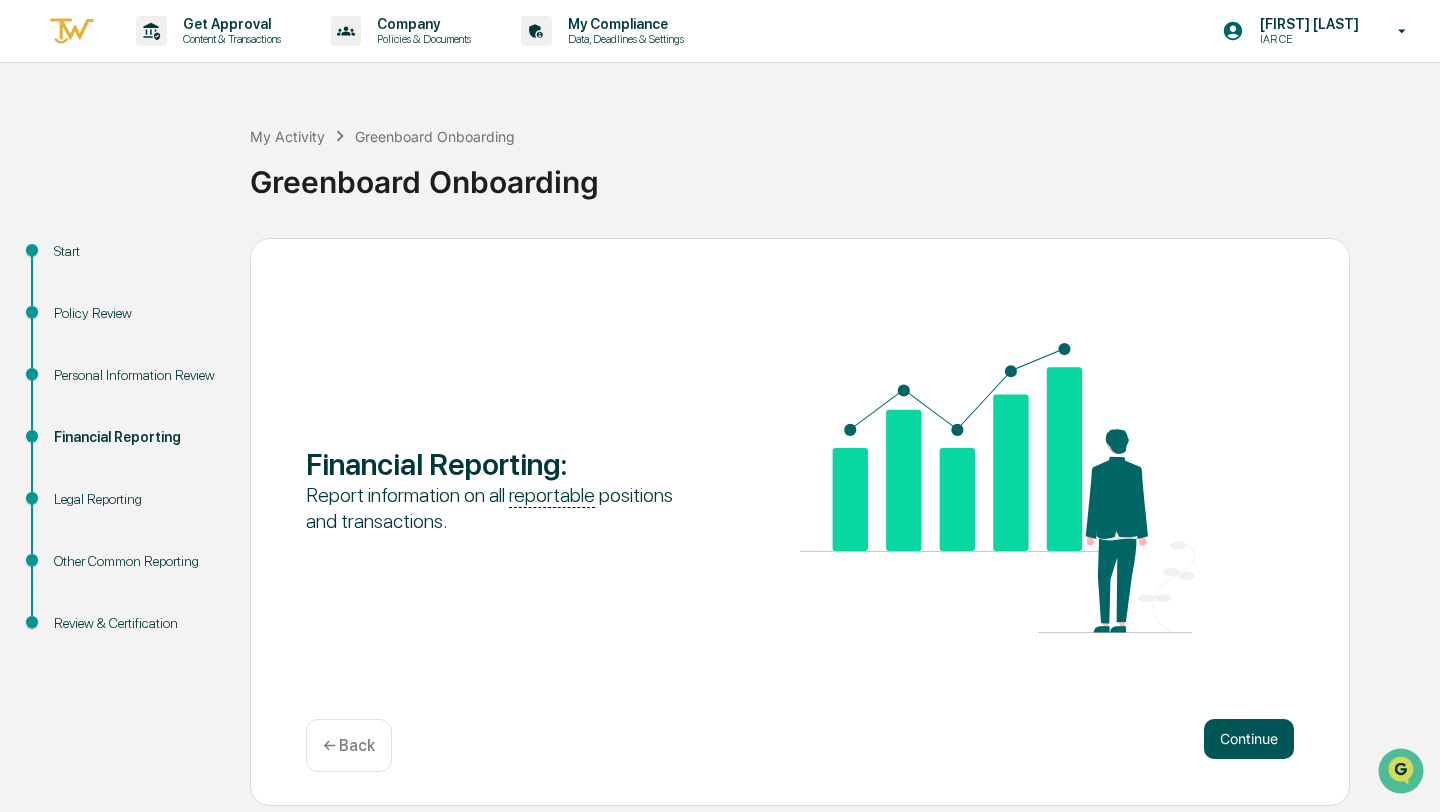 click on "Continue" at bounding box center [1249, 739] 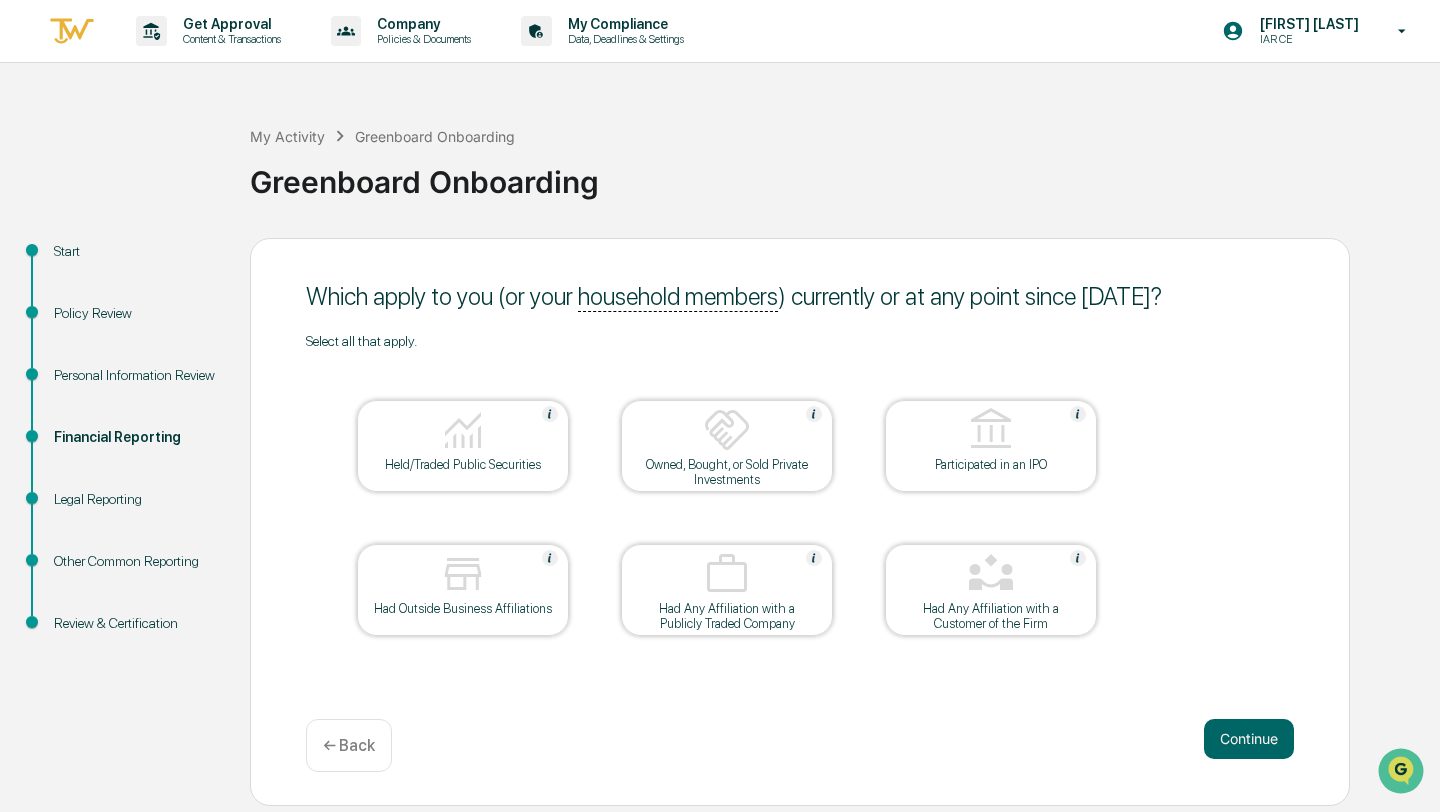 click on "Had Outside Business Affiliations" at bounding box center (463, 608) 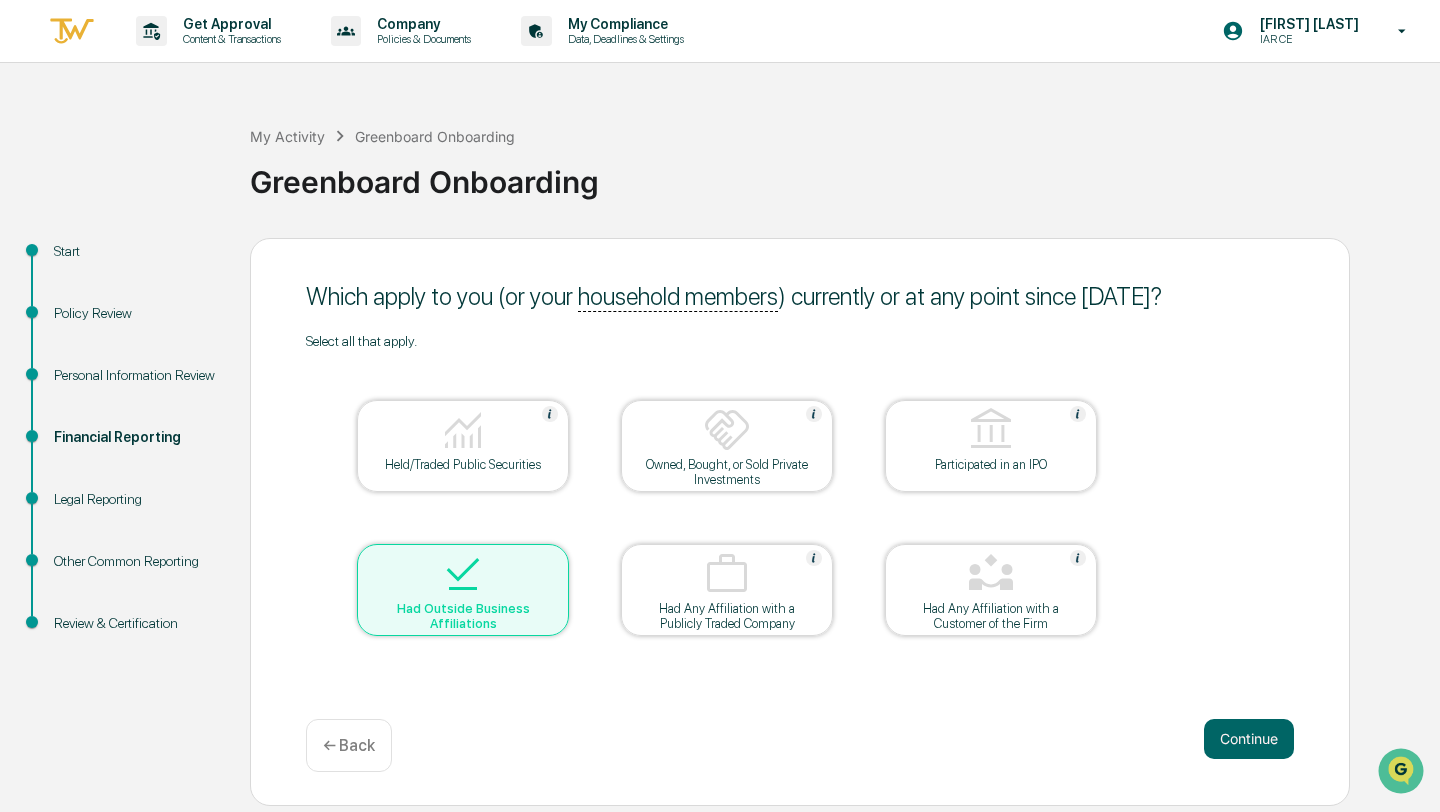 click at bounding box center (463, 574) 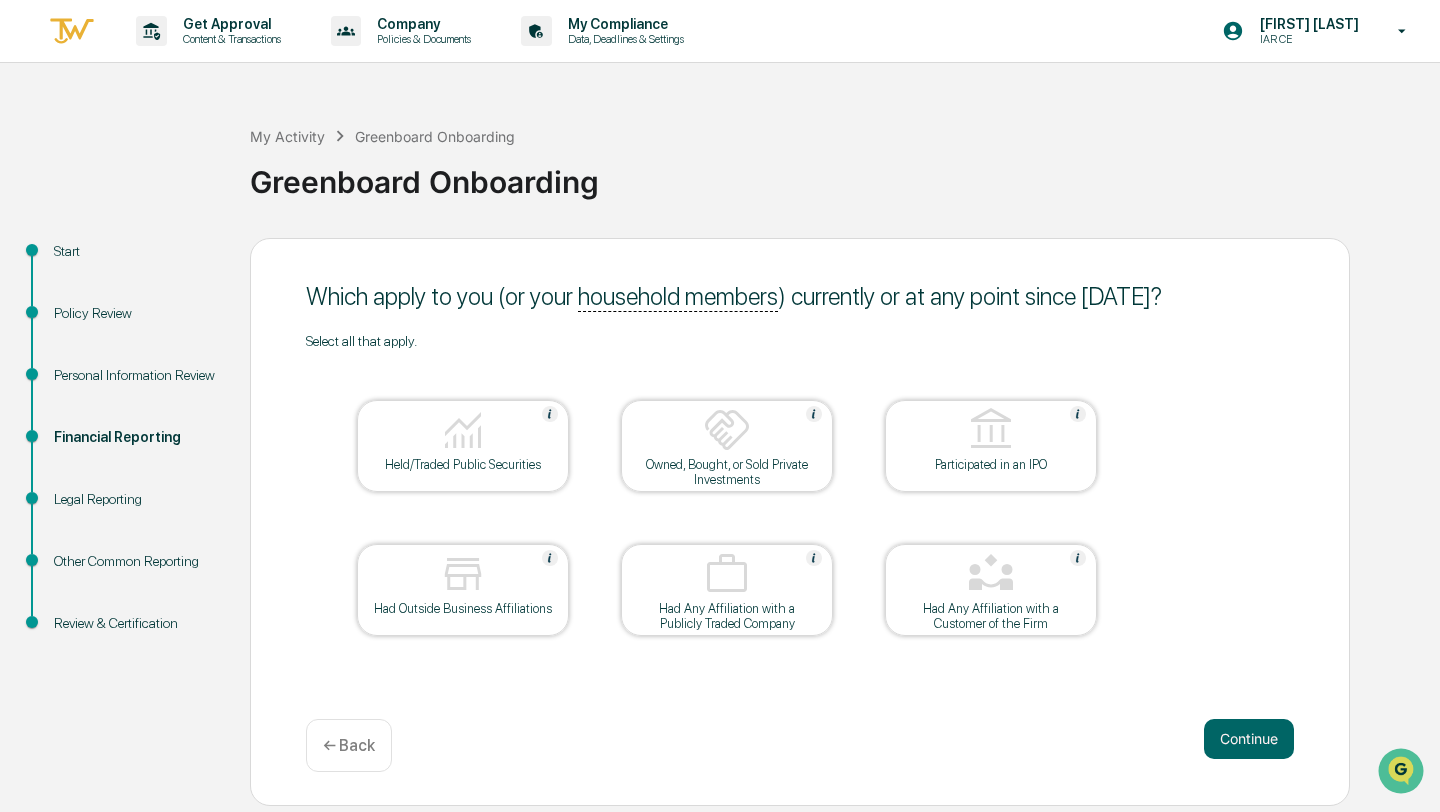click at bounding box center (463, 574) 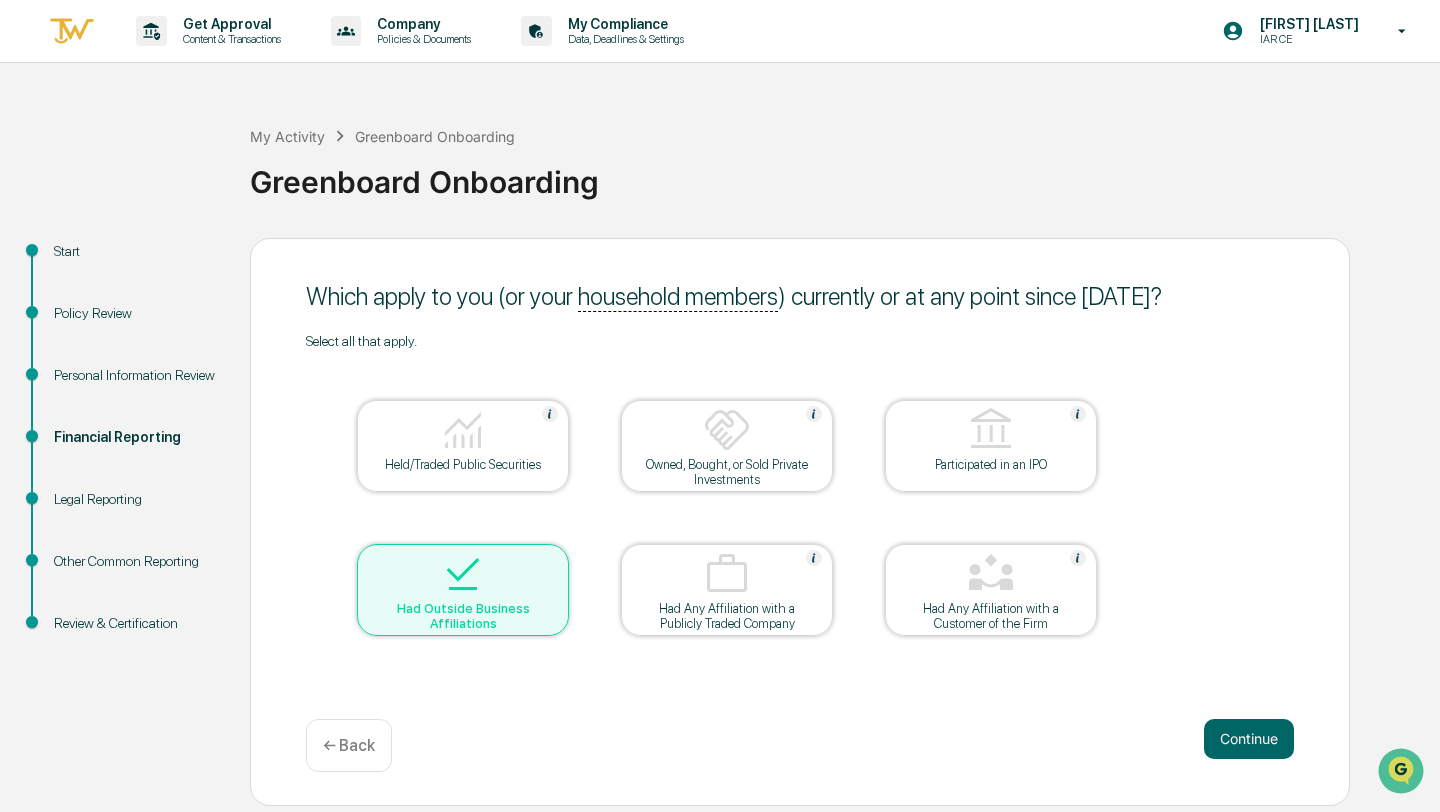click at bounding box center [727, 431] 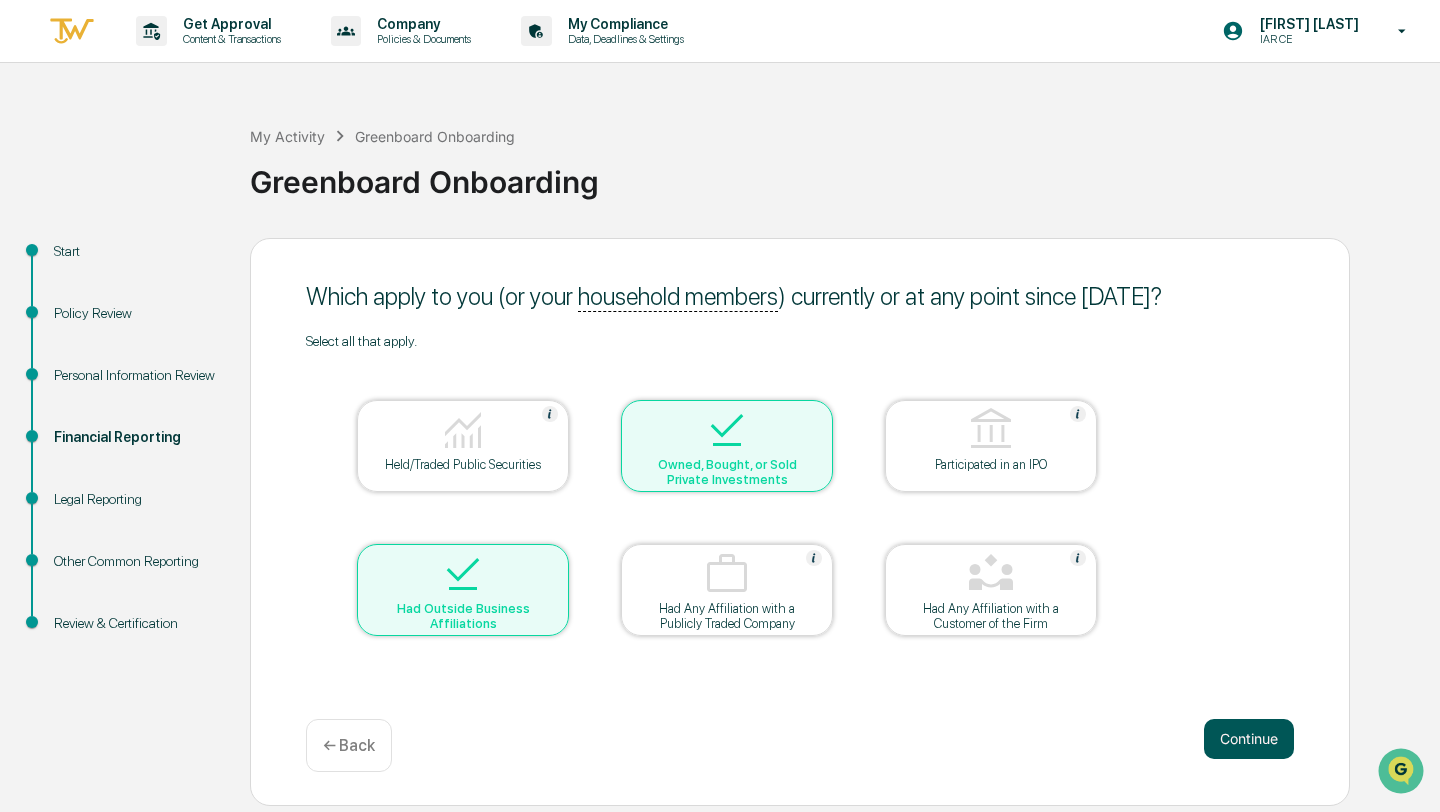click on "Continue" at bounding box center [1249, 739] 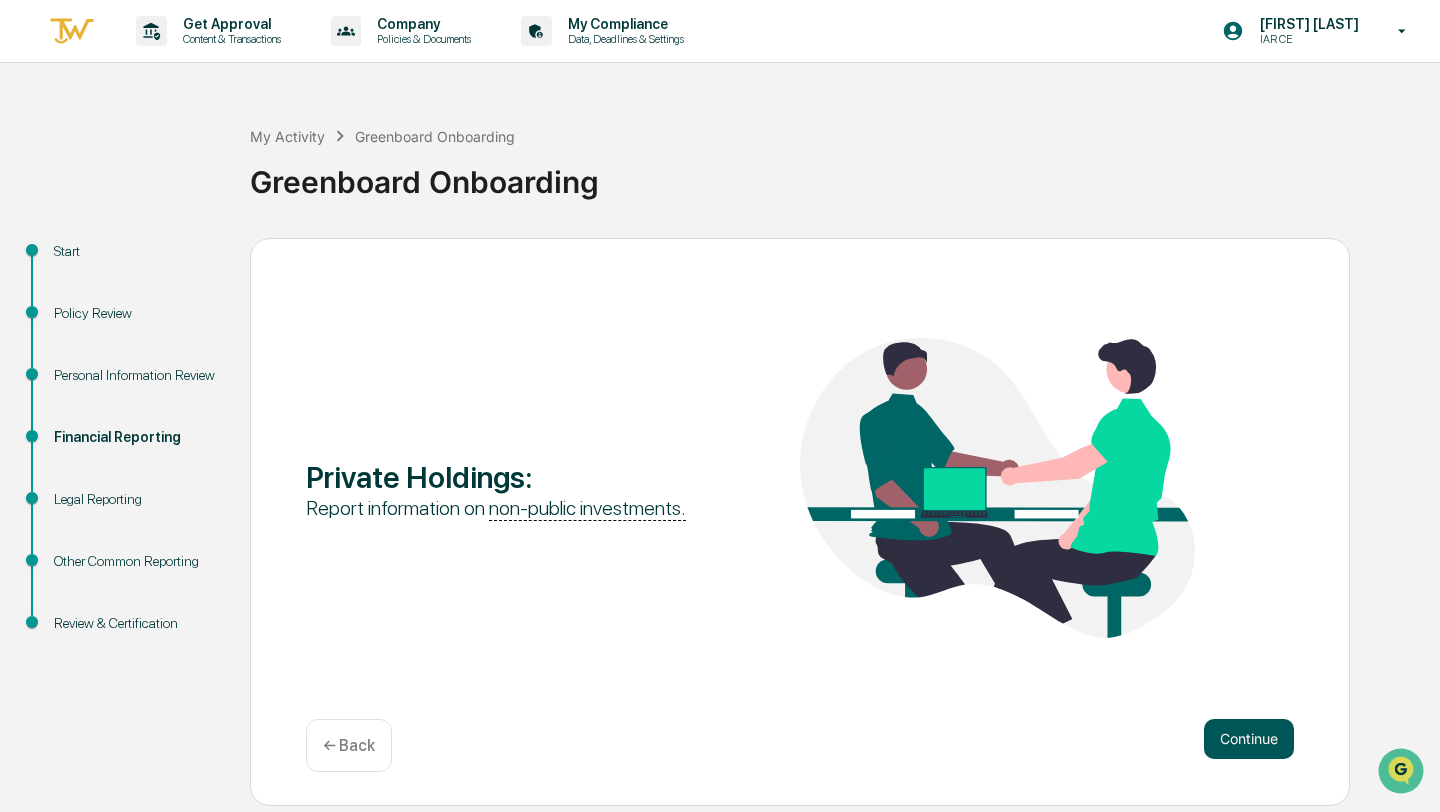 click on "Continue" at bounding box center [1249, 739] 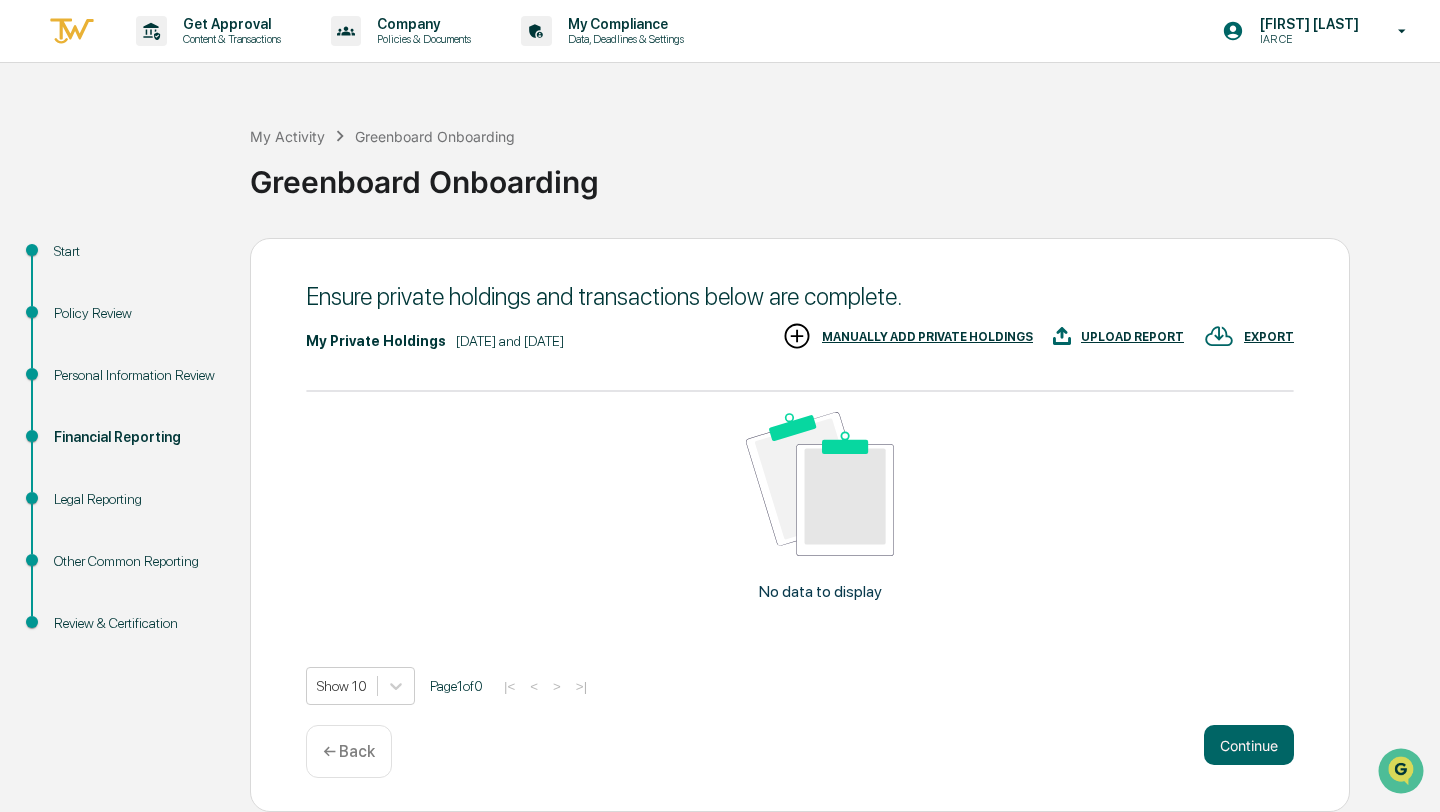 click at bounding box center (820, 484) 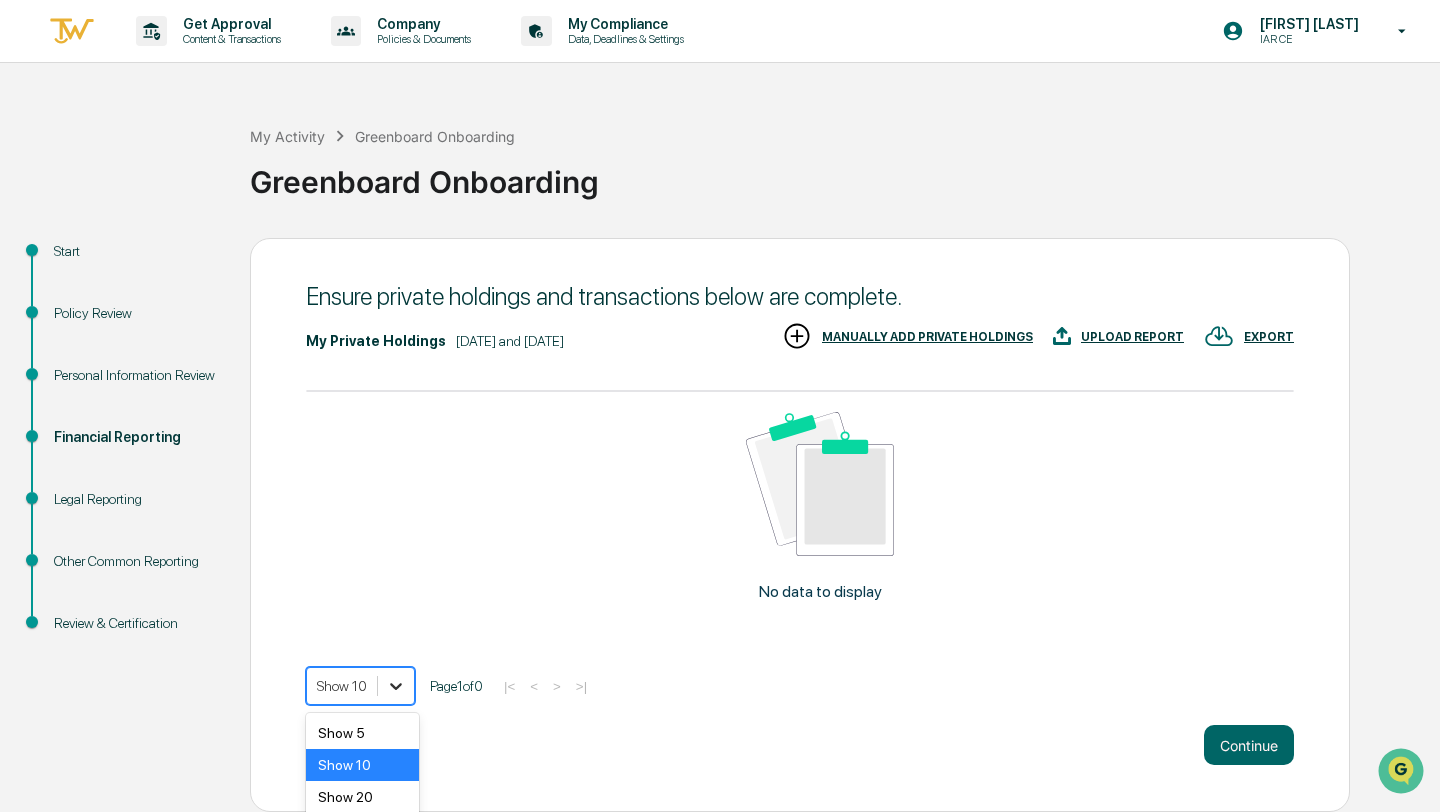 scroll, scrollTop: 72, scrollLeft: 0, axis: vertical 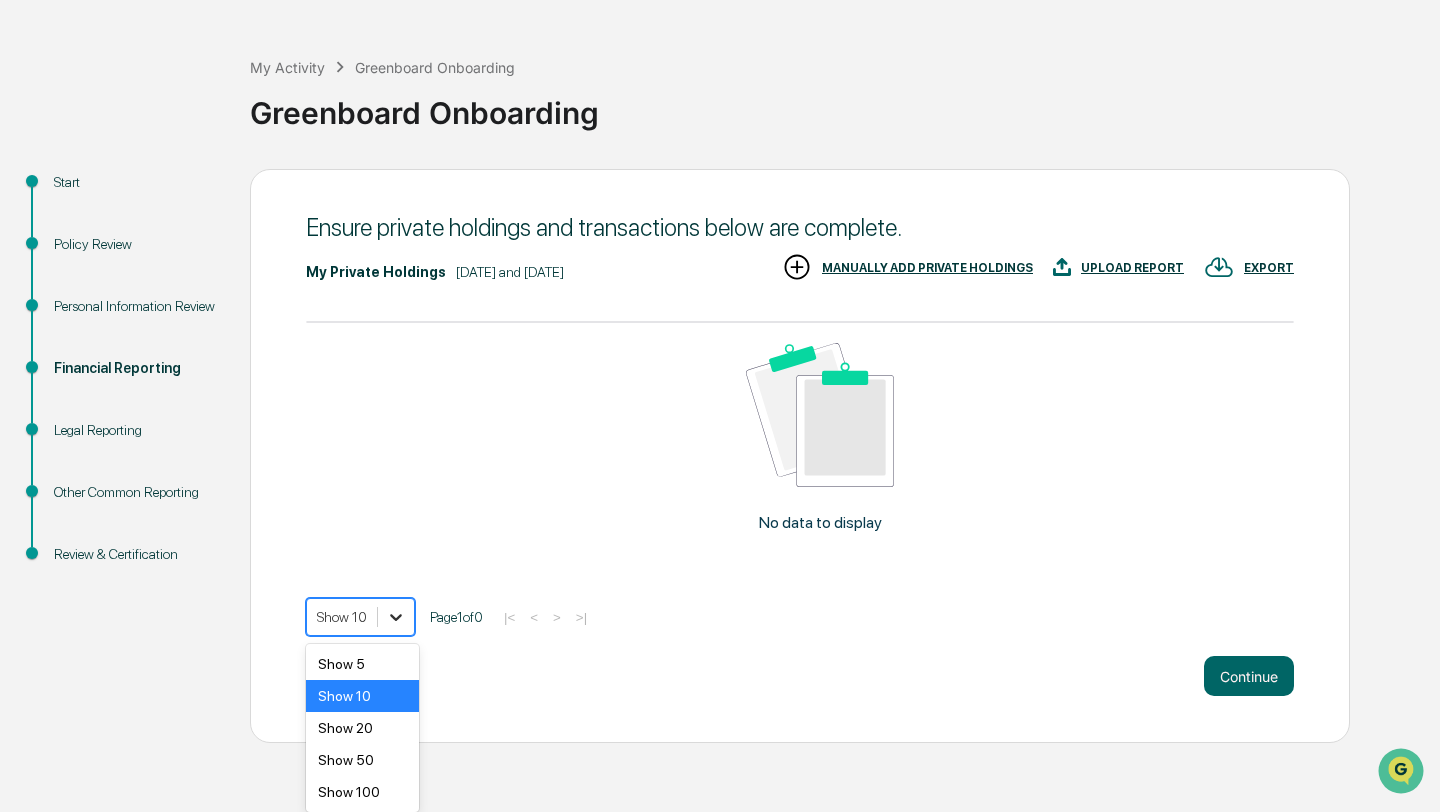click on "Get Approval Content & Transactions Company Policies & Documents My Compliance Data, Deadlines & Settings [FIRST] [LAST] IAR CE My Activity Greenboard Onboarding  Greenboard Onboarding  Start Policy Review Personal Information Review Financial Reporting Legal Reporting Other Common Reporting Review & Certification Ensure private holdings and transactions below are complete. My Private Holdings [DATE] and [DATE] EXPORT UPLOAD REPORT MANUALLY ADD PRIVATE HOLDINGS No data to display Show 10, 2 of 5. 5 results available. Use Up and Down to choose options, press Enter to select the currently focused option, press Escape to exit the menu, press Tab to select the option and exit the menu. Show 10 Page  1  of  0   |<   <   >   >|   Continue ← Back     Logout Show 5 Show 10 Show 20 Show 50 Show 100" at bounding box center [720, 337] 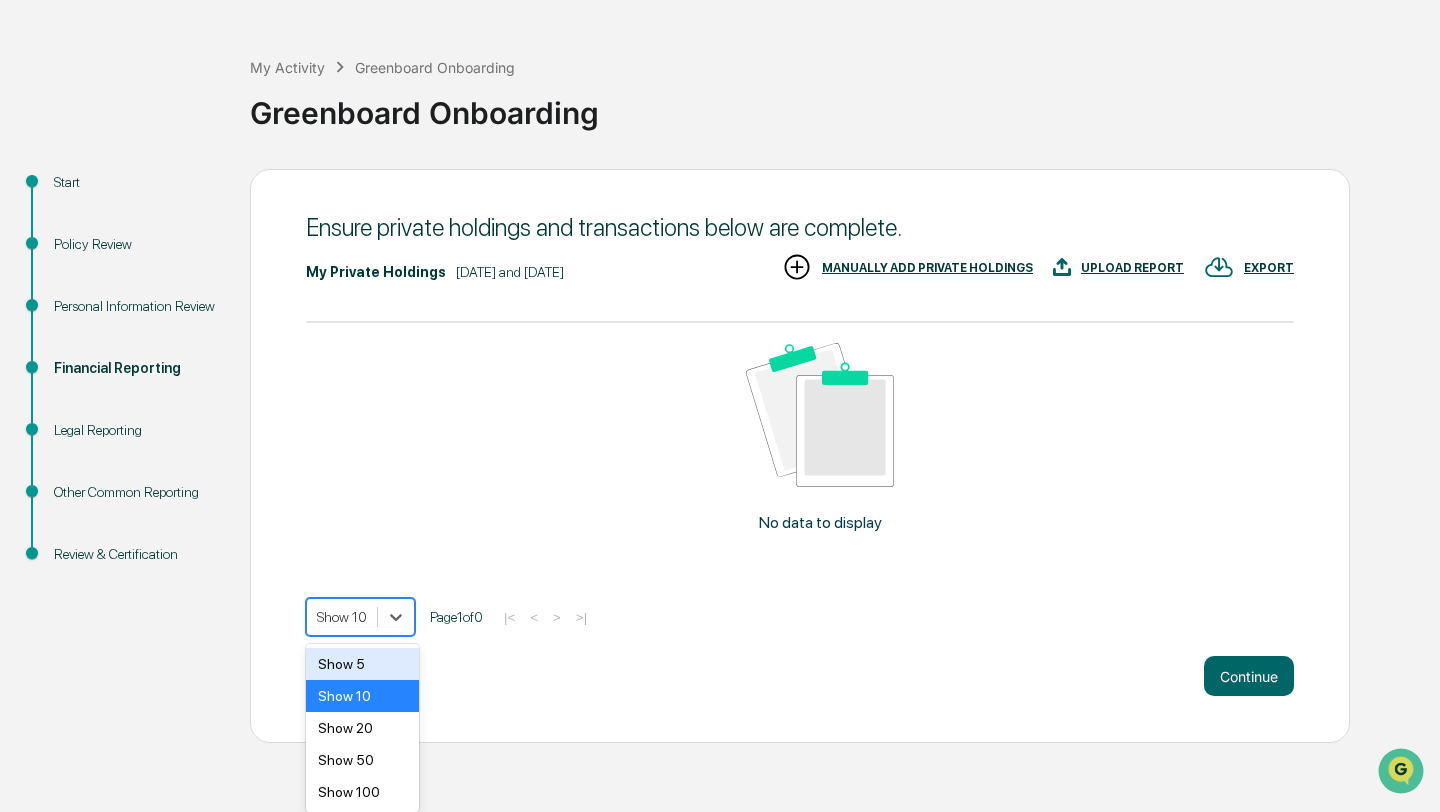 scroll, scrollTop: 0, scrollLeft: 0, axis: both 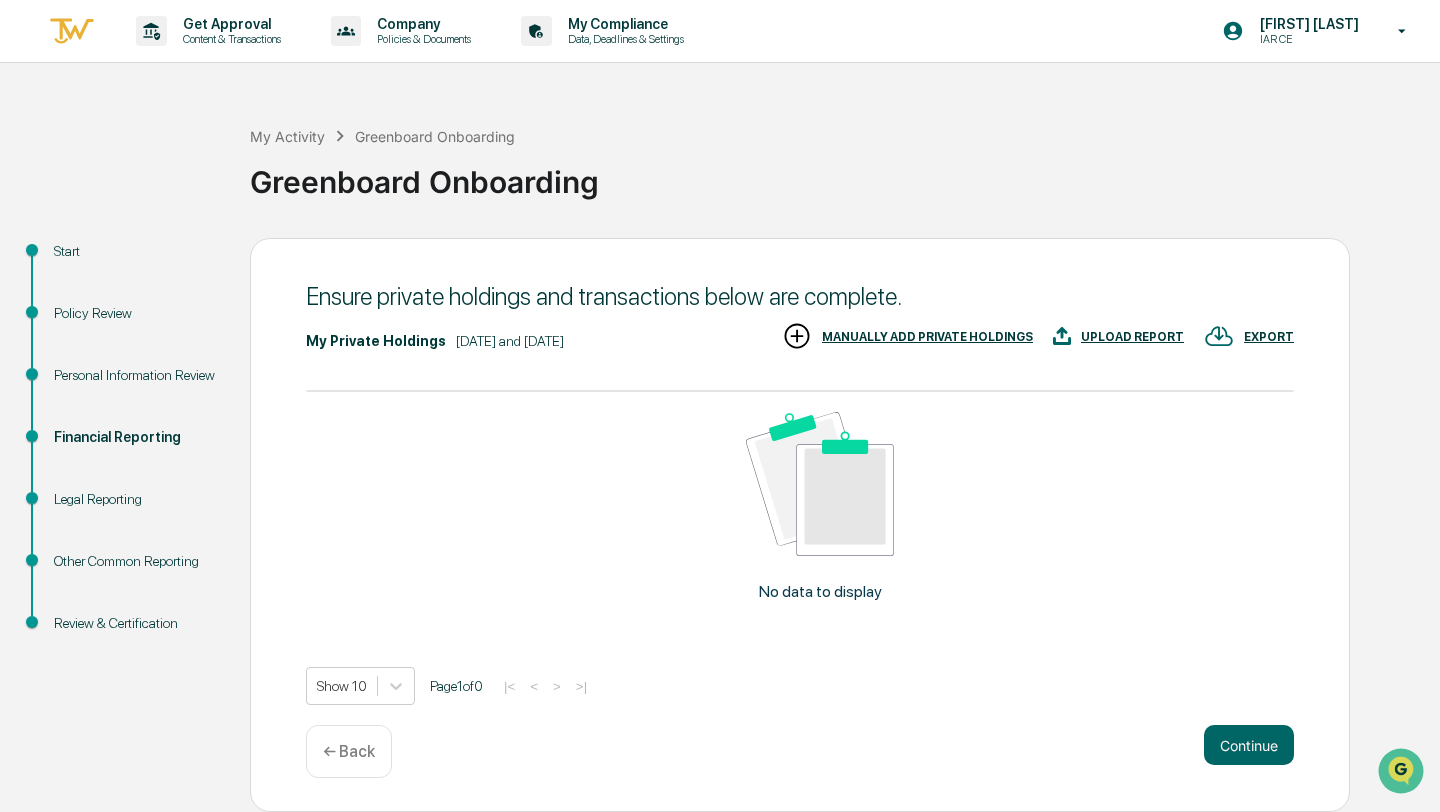 click on "No data to display" at bounding box center [820, 515] 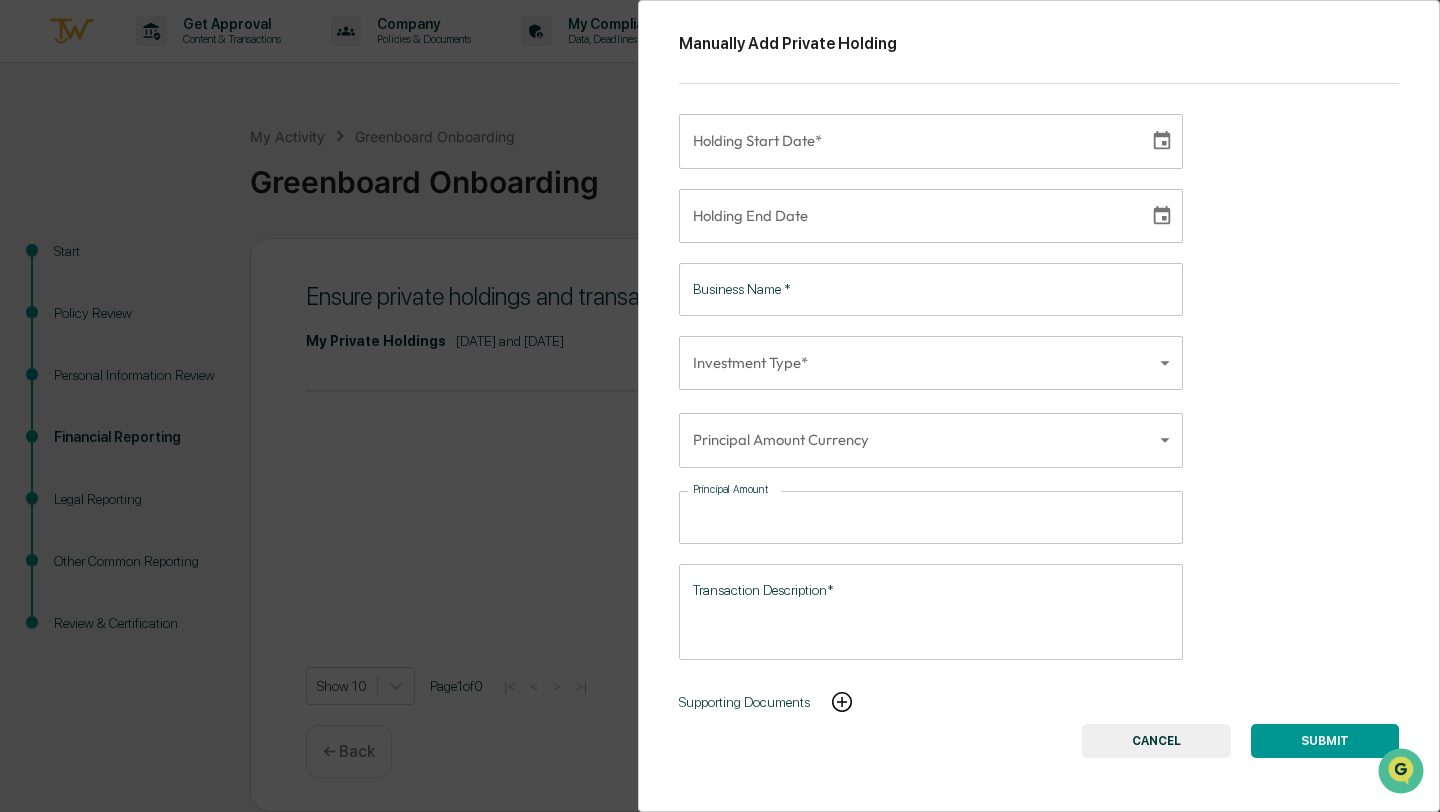 click on "CANCEL" at bounding box center (1156, 741) 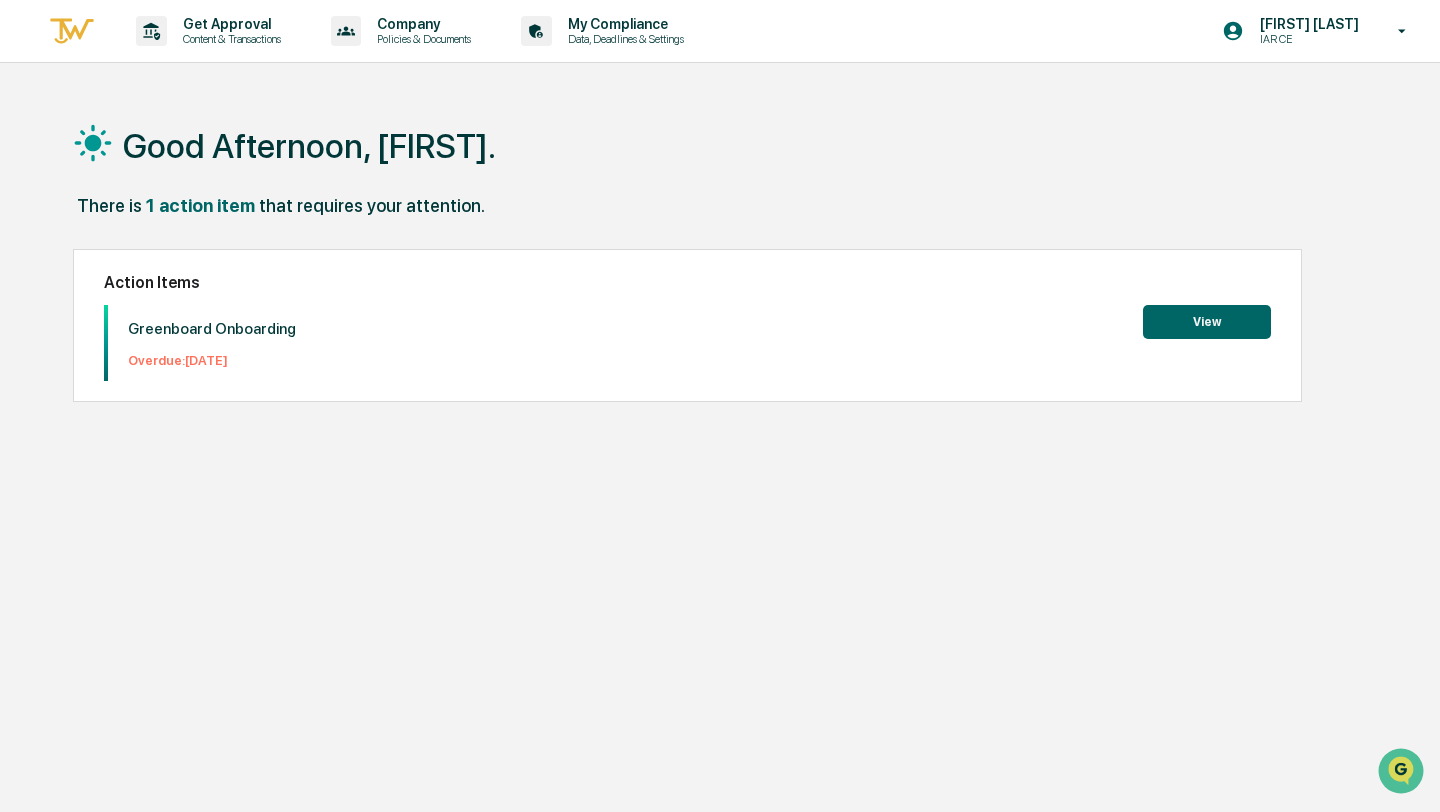 click on "View" at bounding box center [1207, 322] 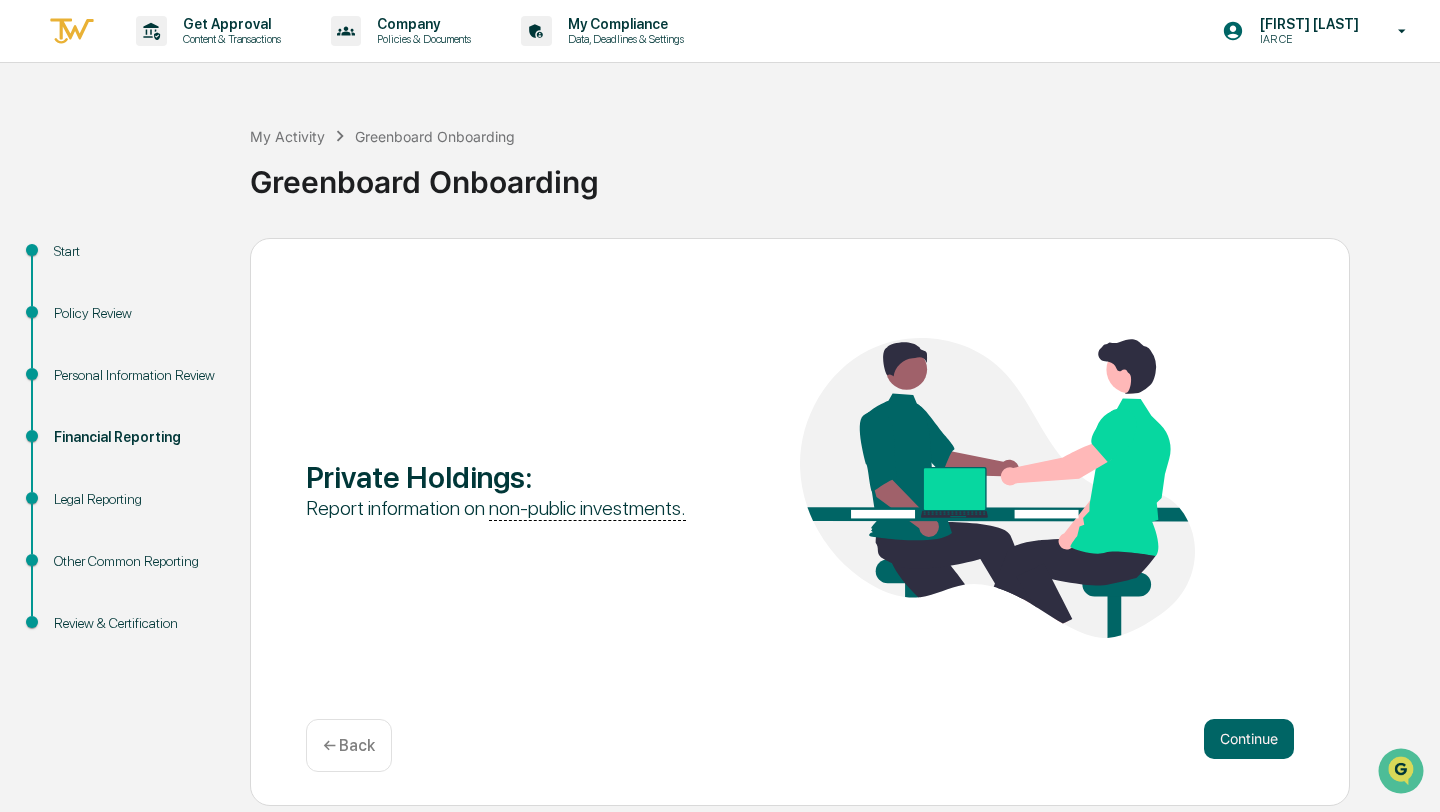 click on "← Back" at bounding box center [349, 745] 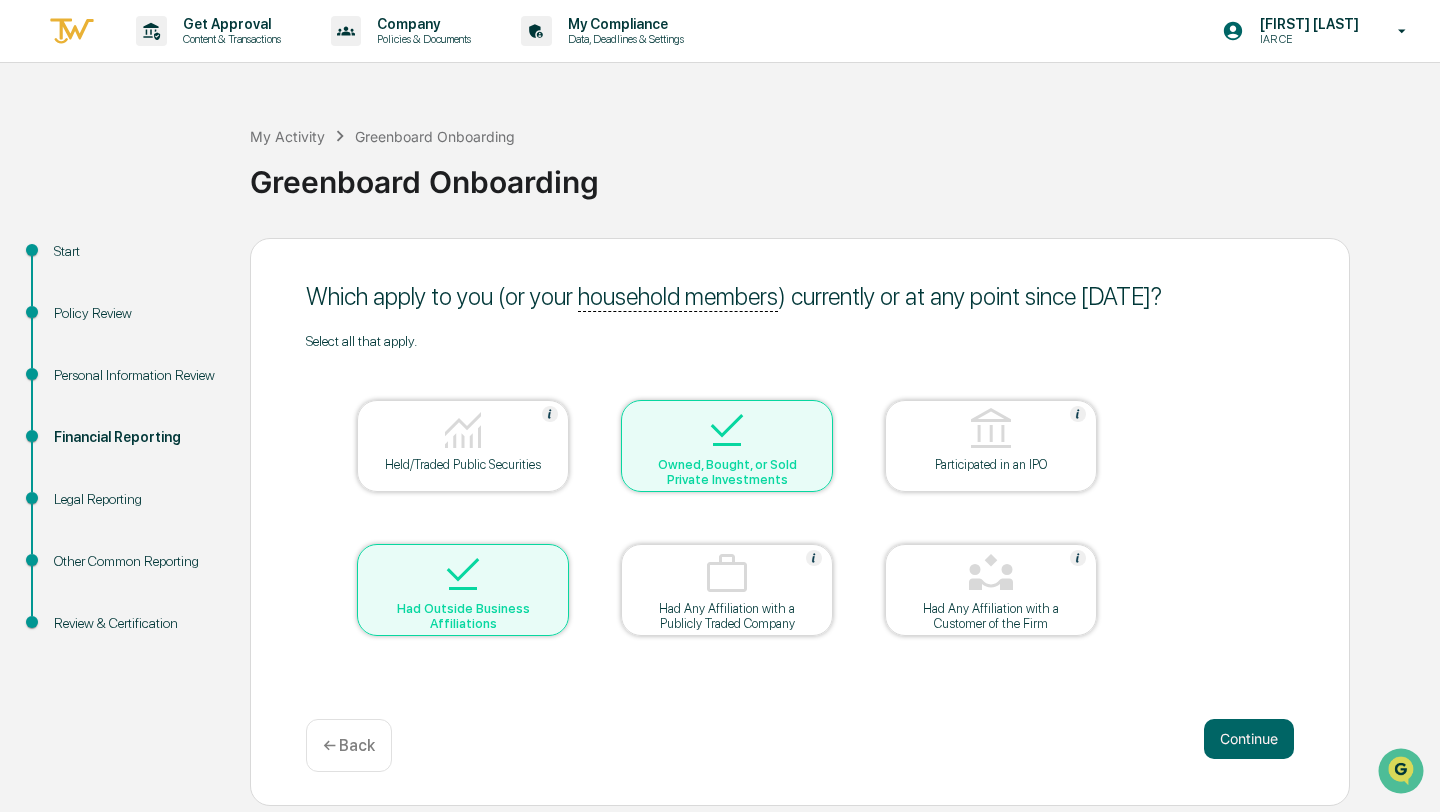 click at bounding box center [463, 575] 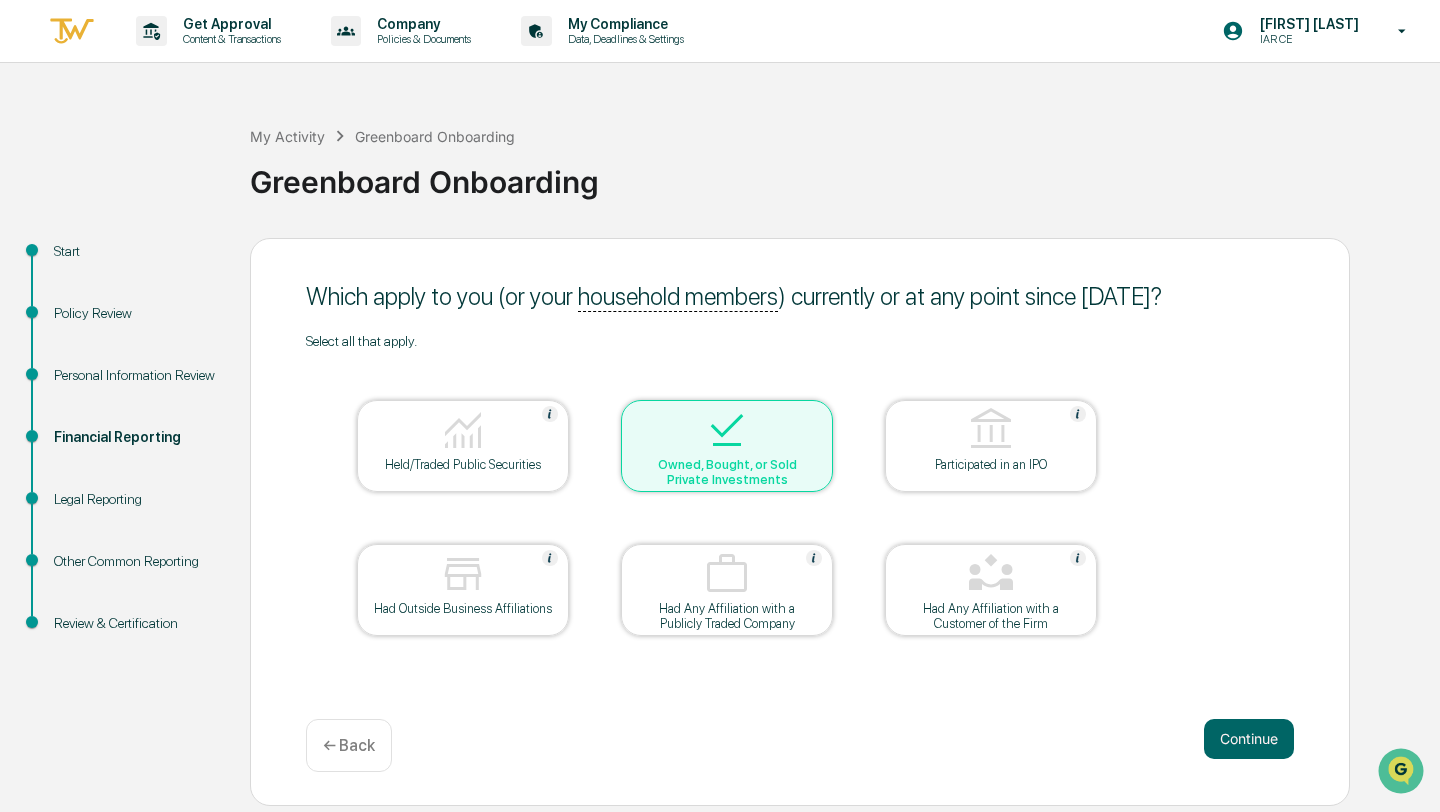 click at bounding box center (727, 430) 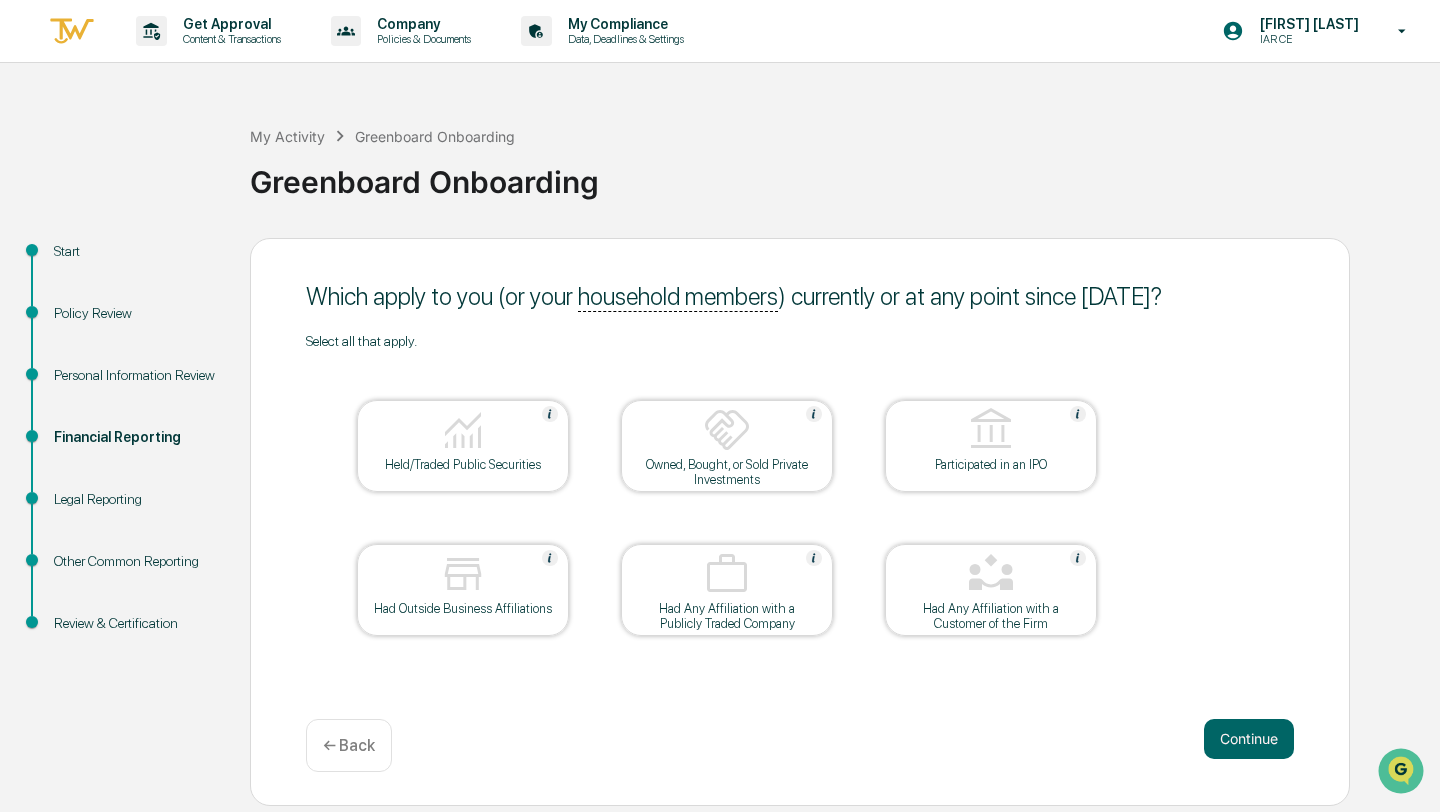 click on "Legal Reporting" at bounding box center (136, 499) 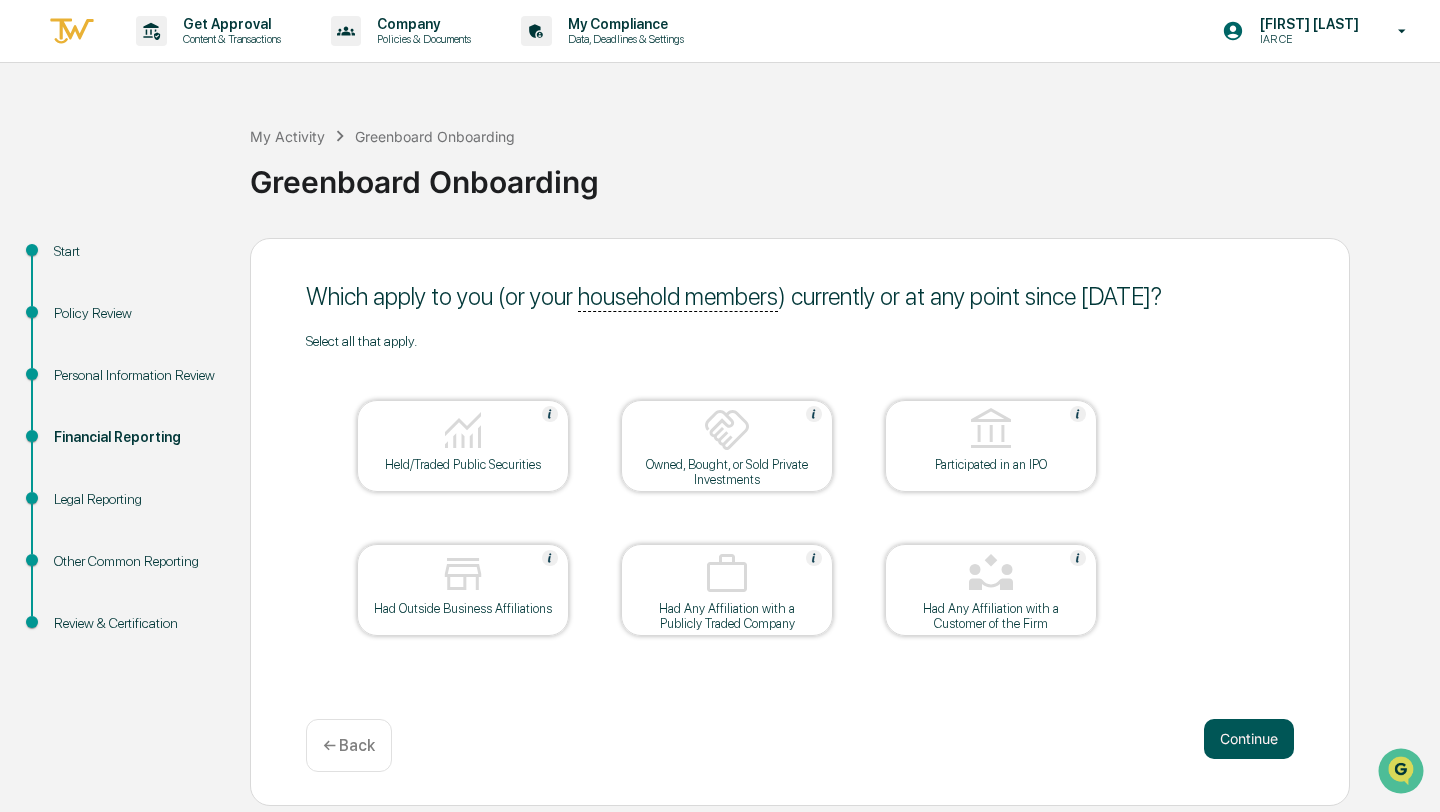 click on "Continue" at bounding box center [1249, 739] 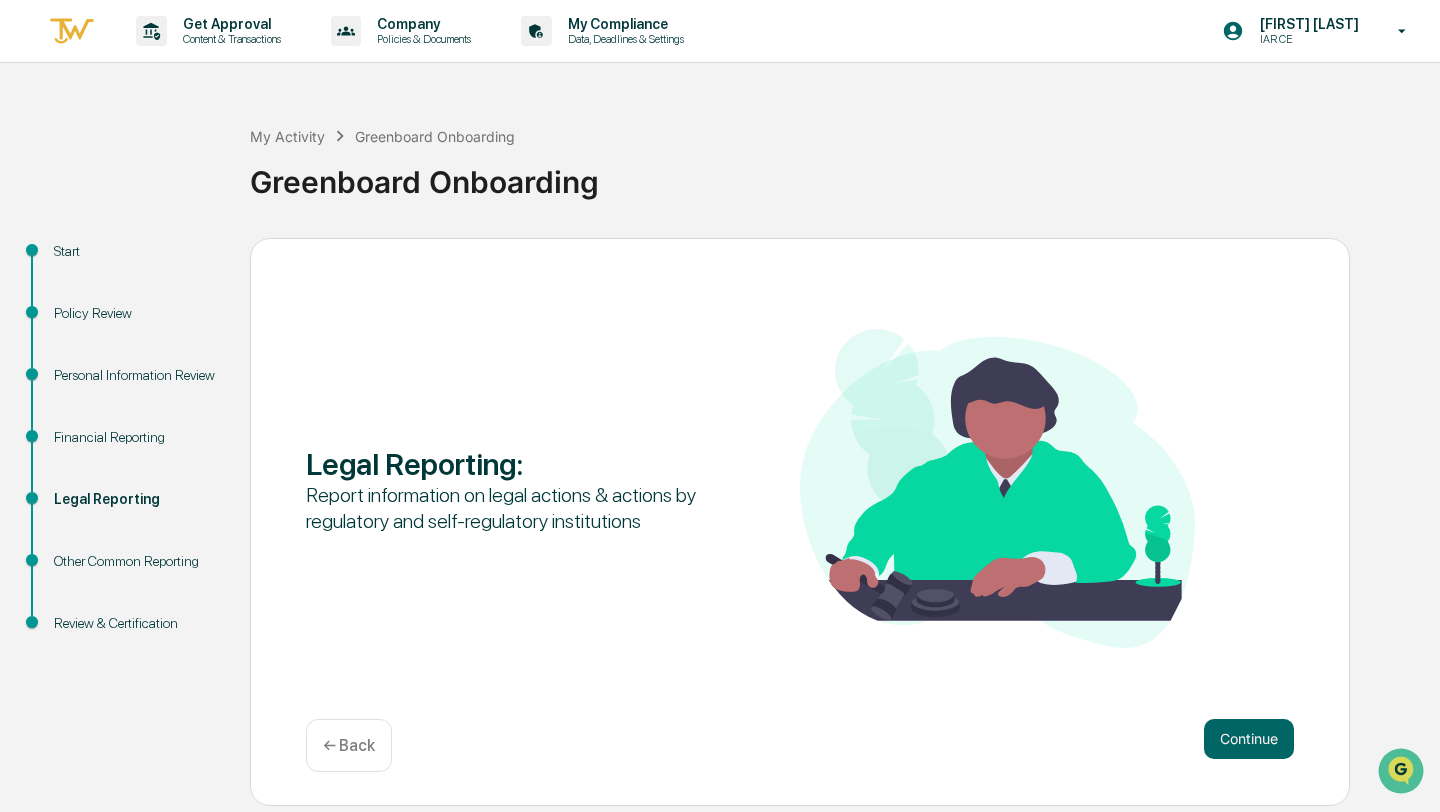 click on "Continue" at bounding box center (1249, 739) 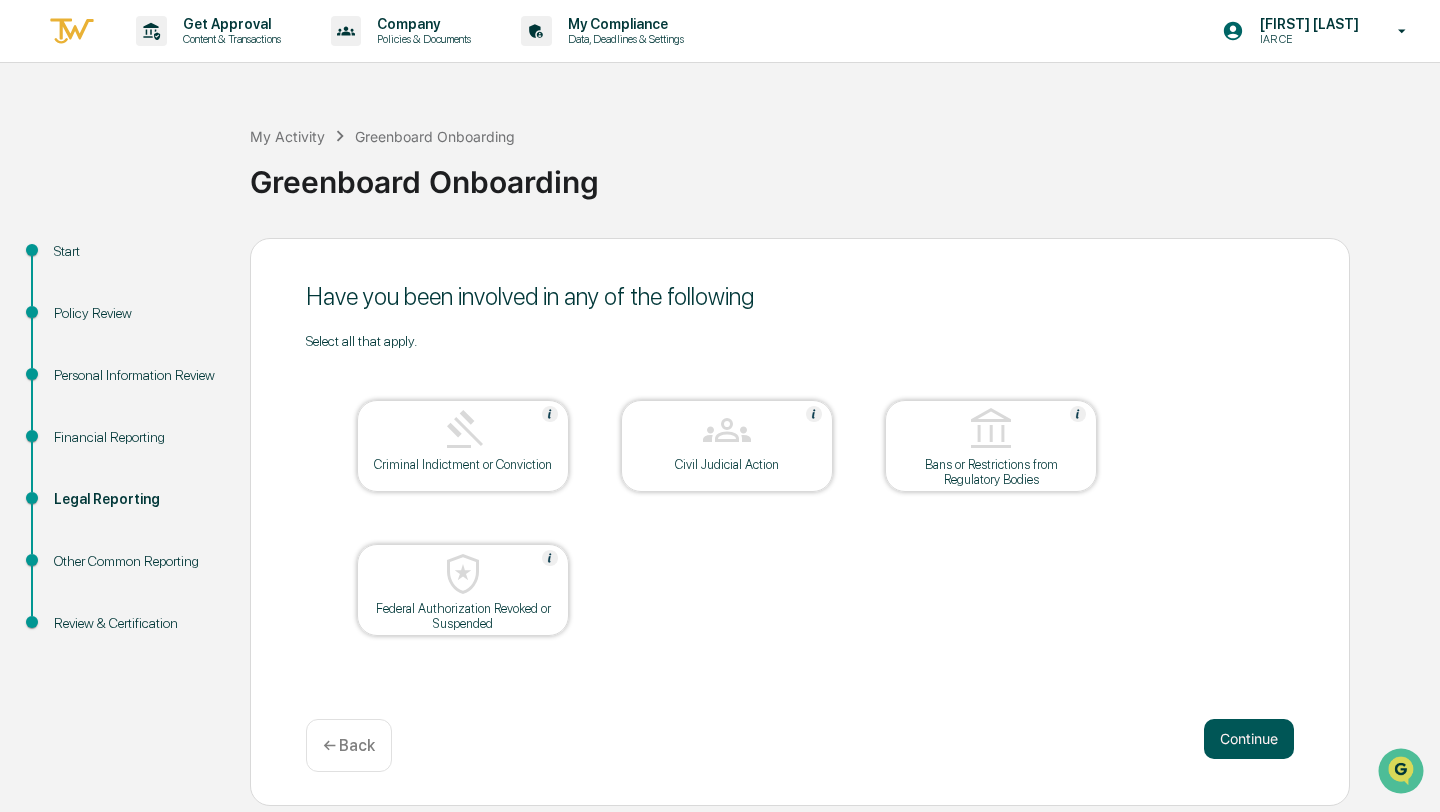 click on "Continue" at bounding box center (1249, 739) 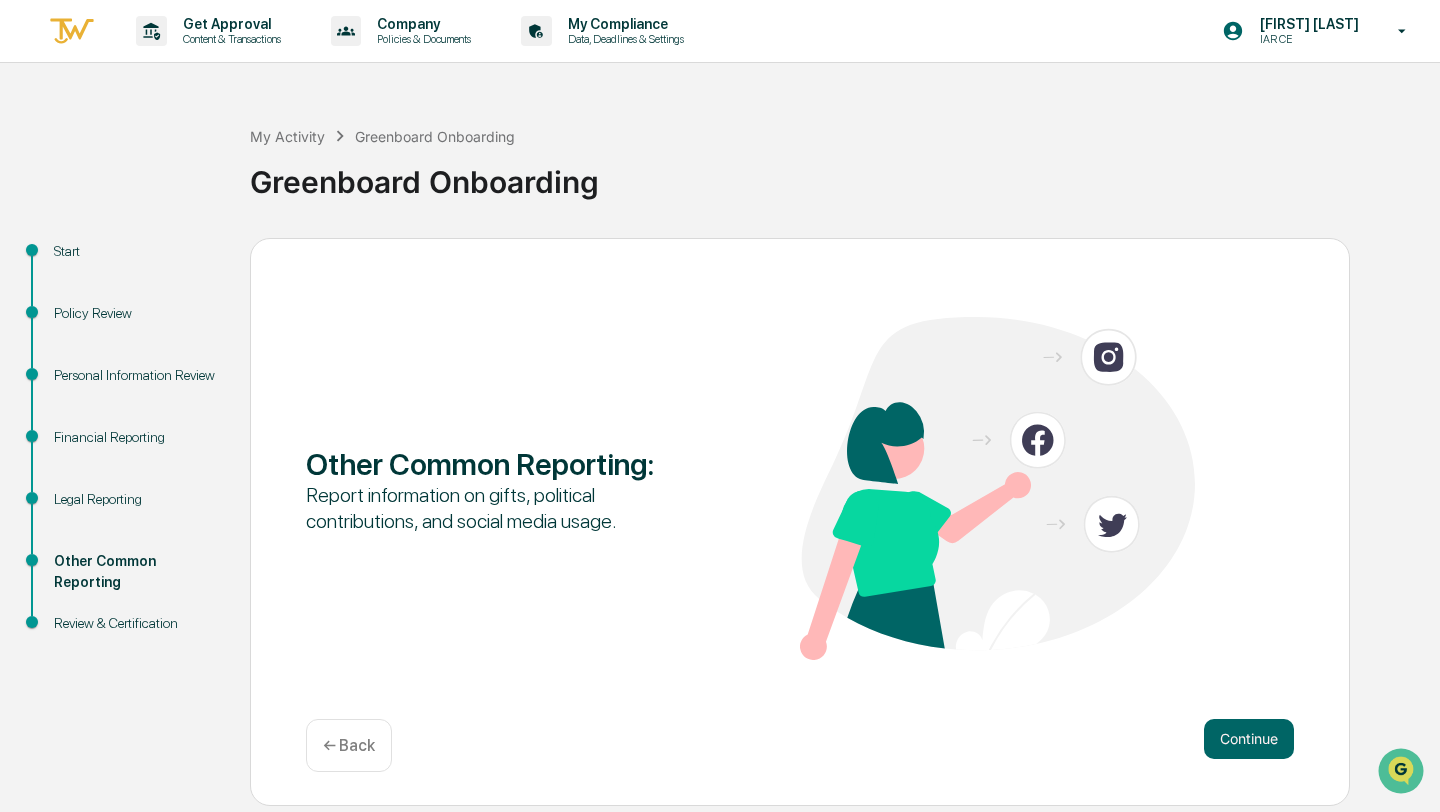 click on "Continue" at bounding box center (1249, 739) 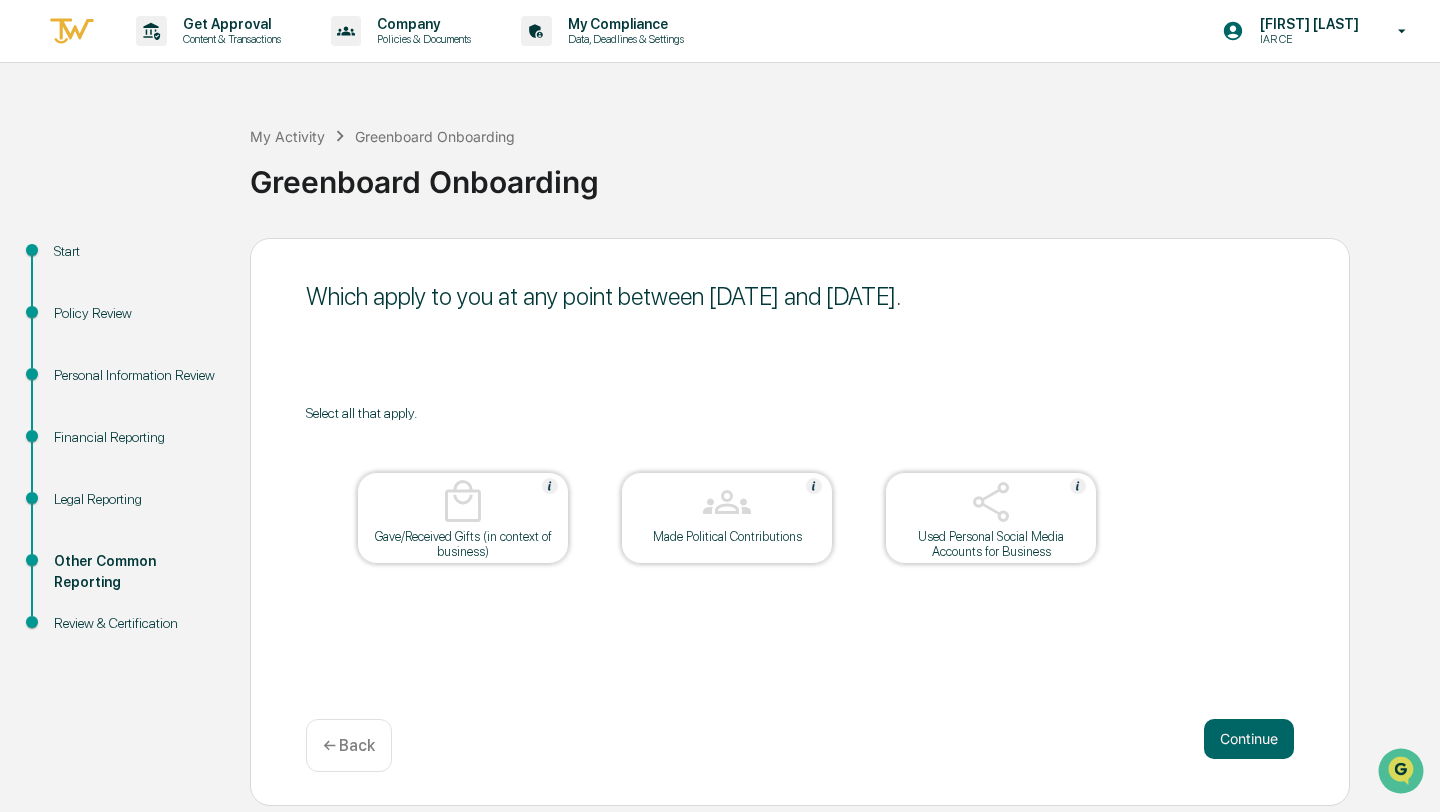 click on "Continue" at bounding box center [1249, 739] 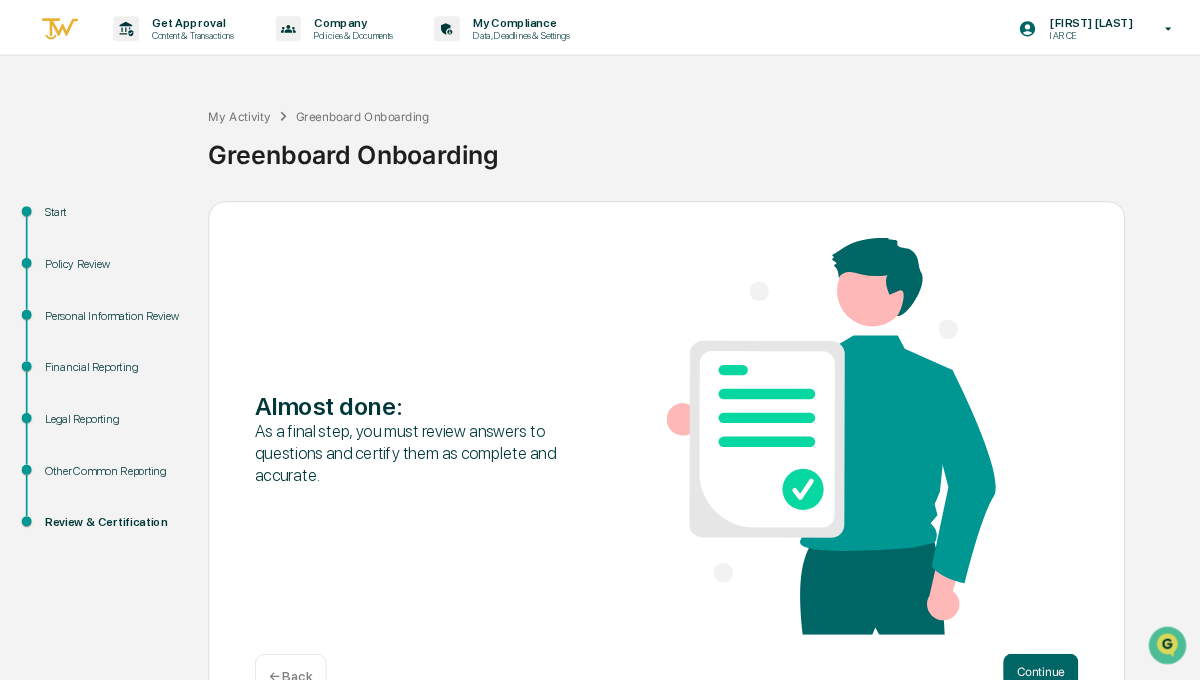 scroll, scrollTop: 57, scrollLeft: 0, axis: vertical 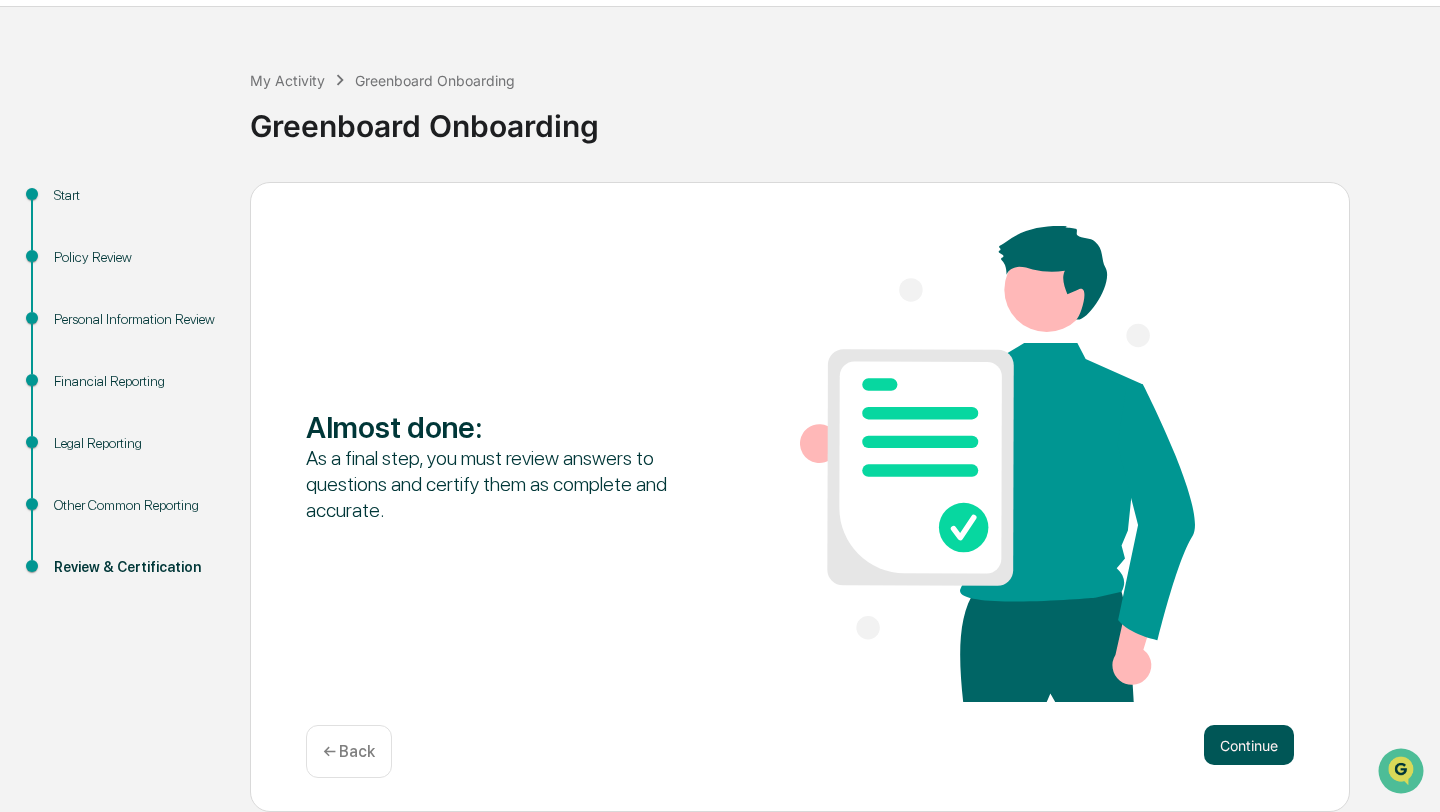 click on "Continue" at bounding box center (1249, 745) 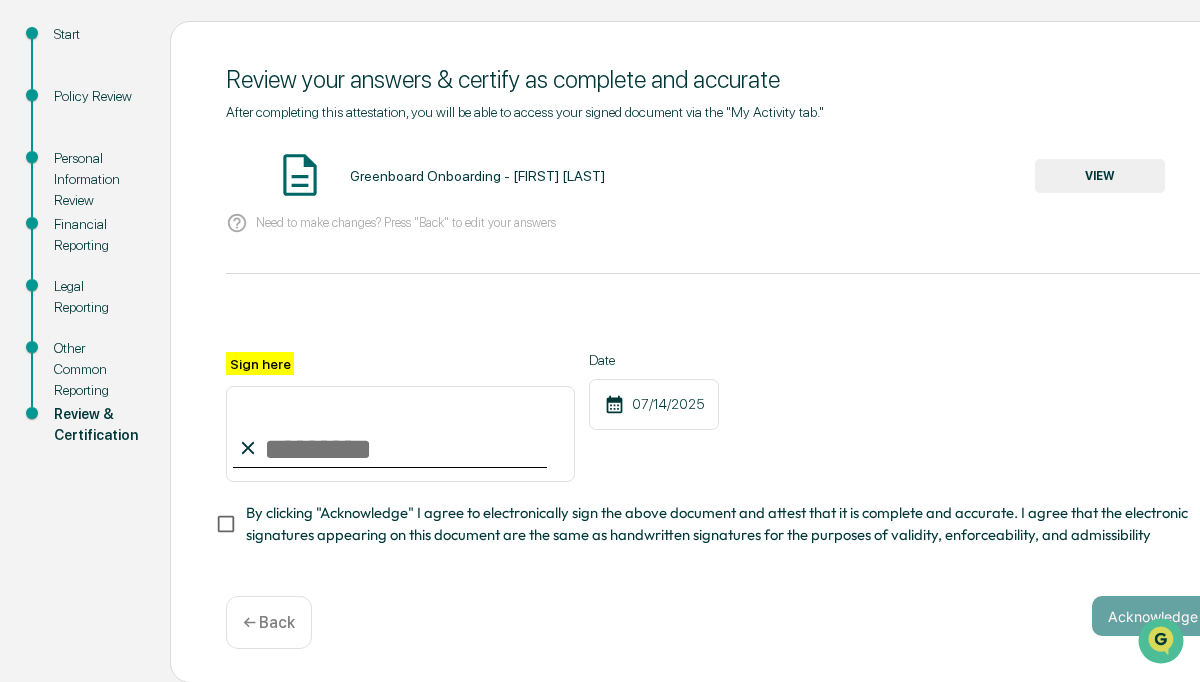 scroll, scrollTop: 189, scrollLeft: 0, axis: vertical 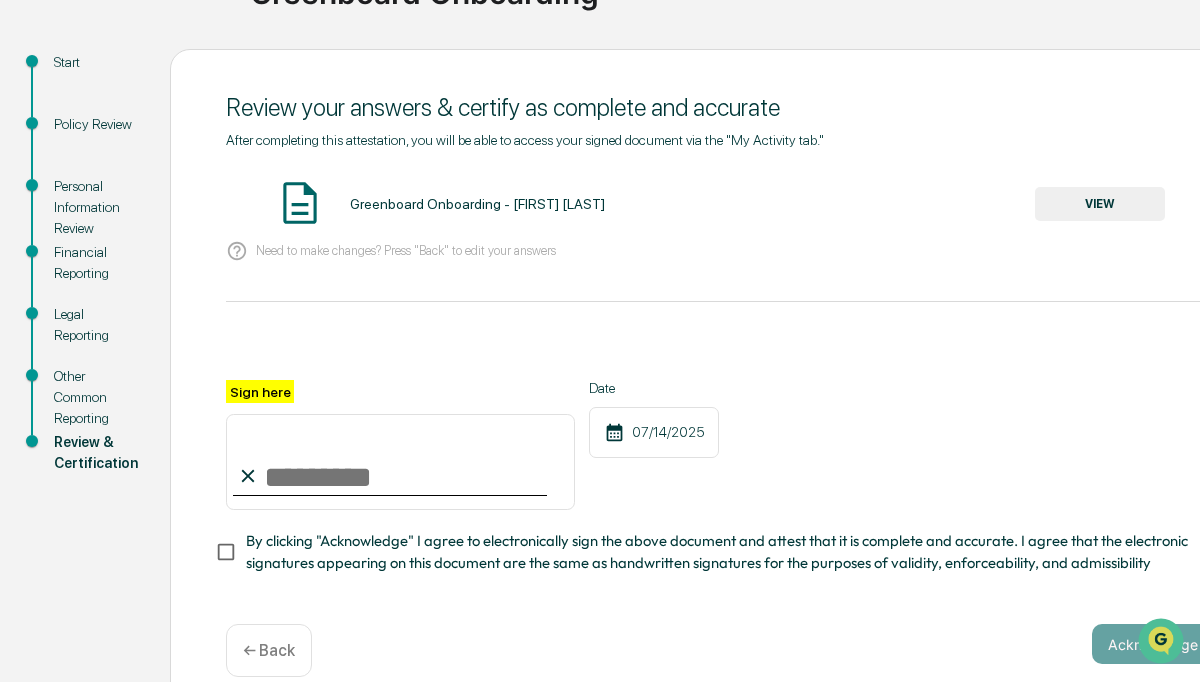 click on "Financial Reporting" at bounding box center [96, 263] 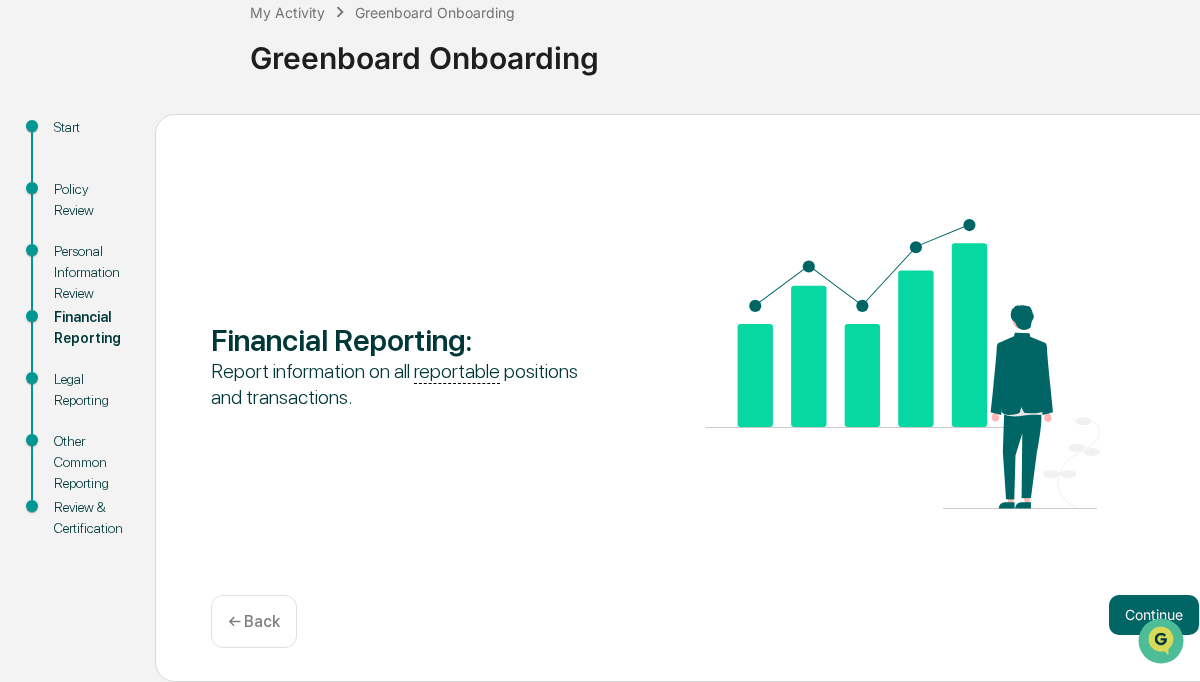scroll, scrollTop: 124, scrollLeft: 0, axis: vertical 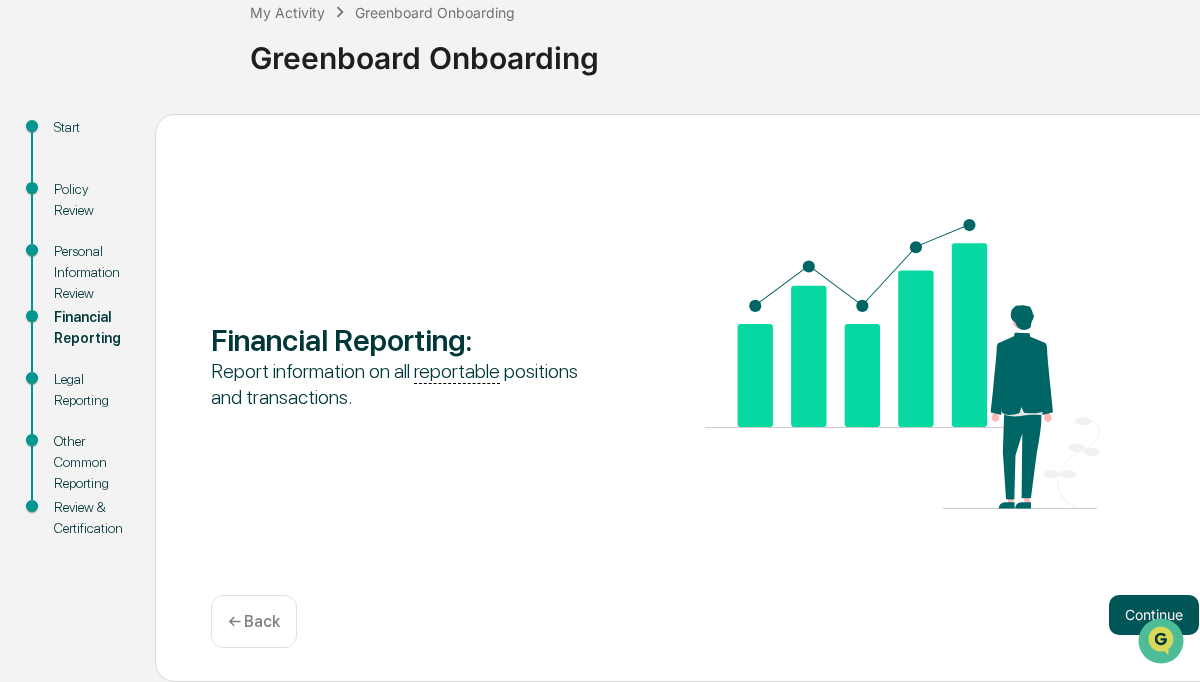 click on "Continue" at bounding box center [1154, 615] 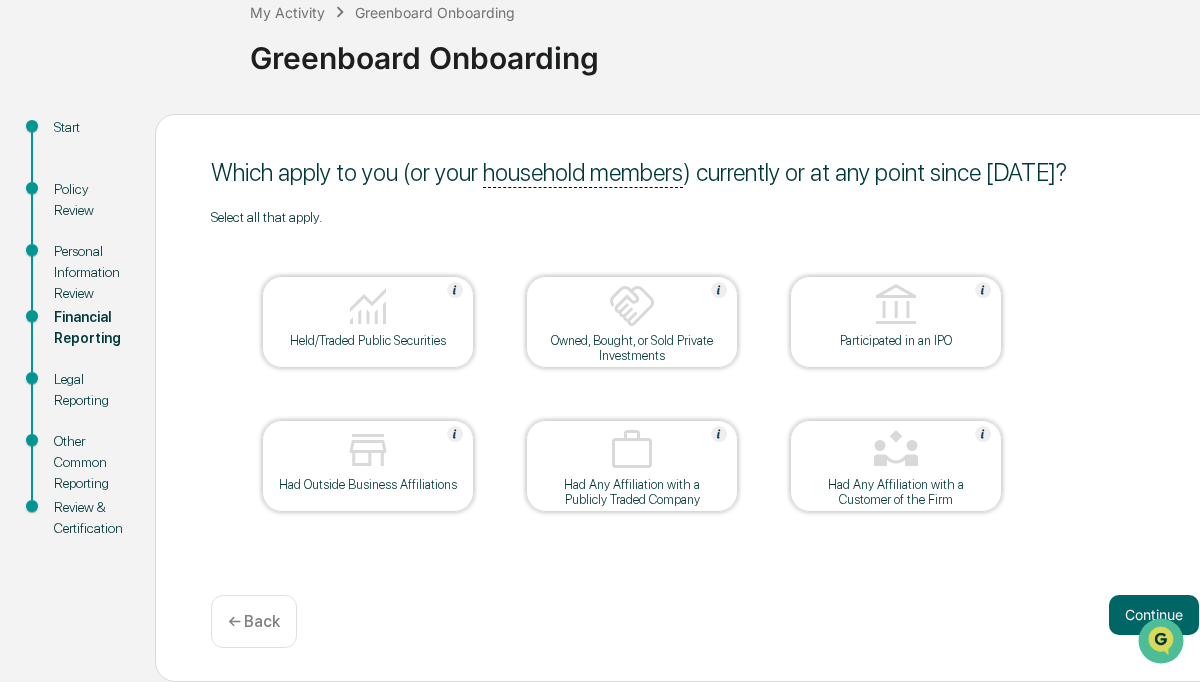 click at bounding box center [368, 451] 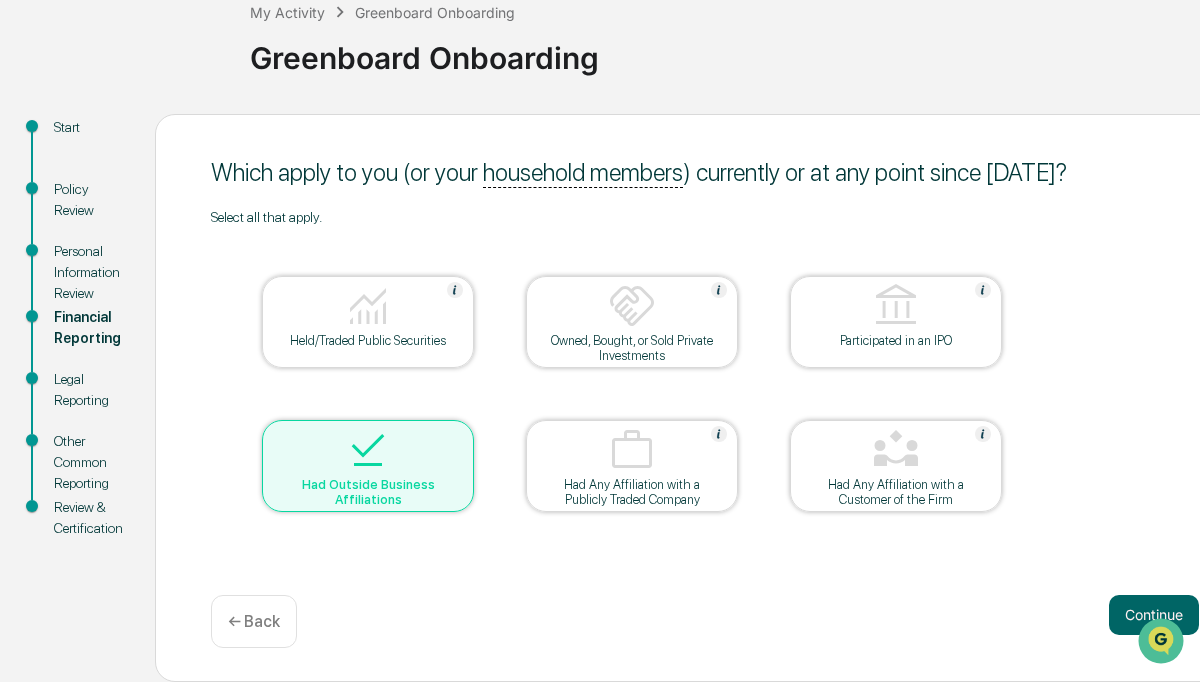 click at bounding box center (632, 306) 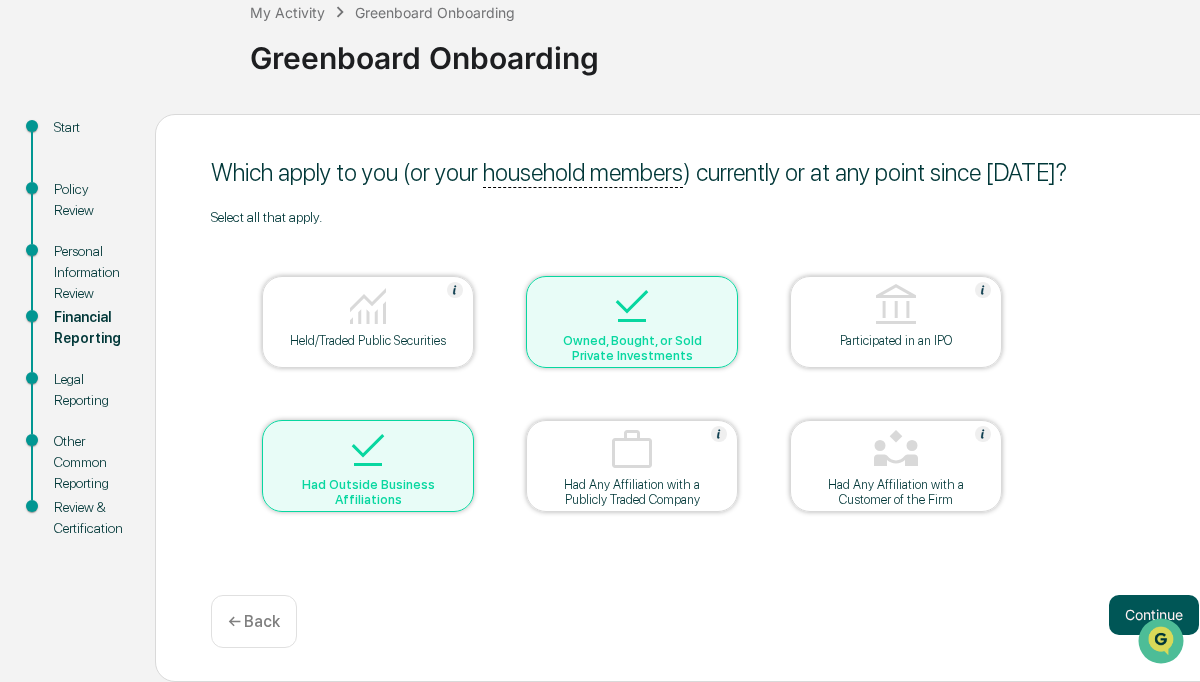 click on "Continue" at bounding box center (1154, 615) 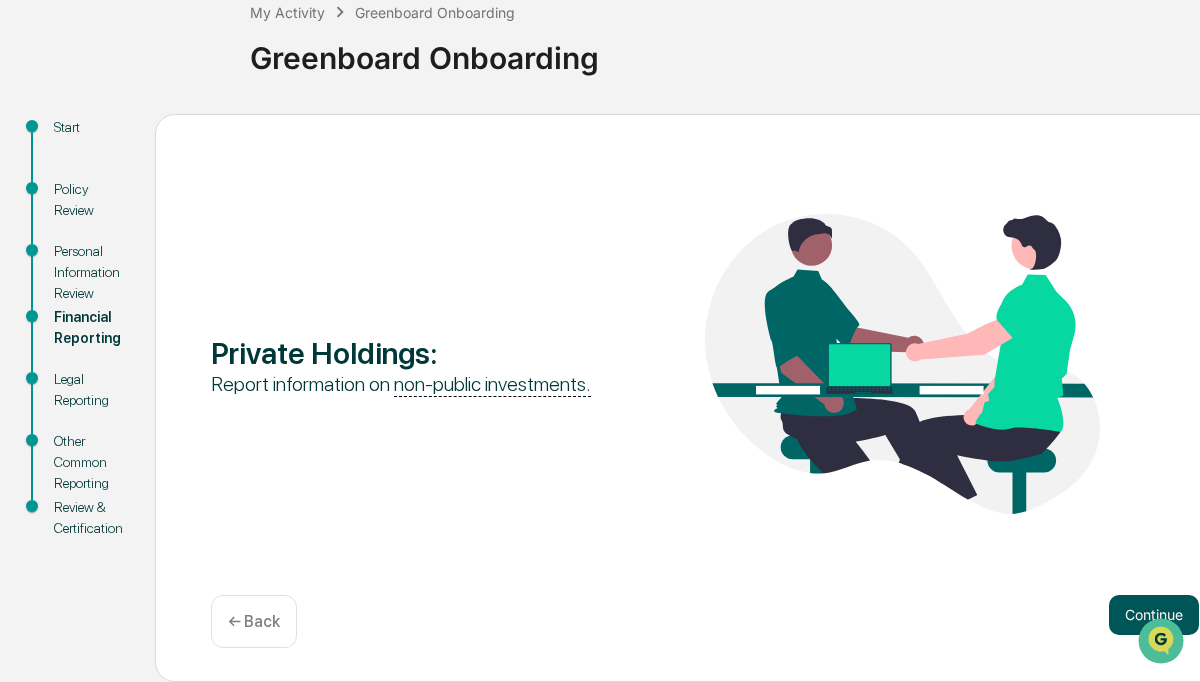 click on "Continue" at bounding box center (1154, 615) 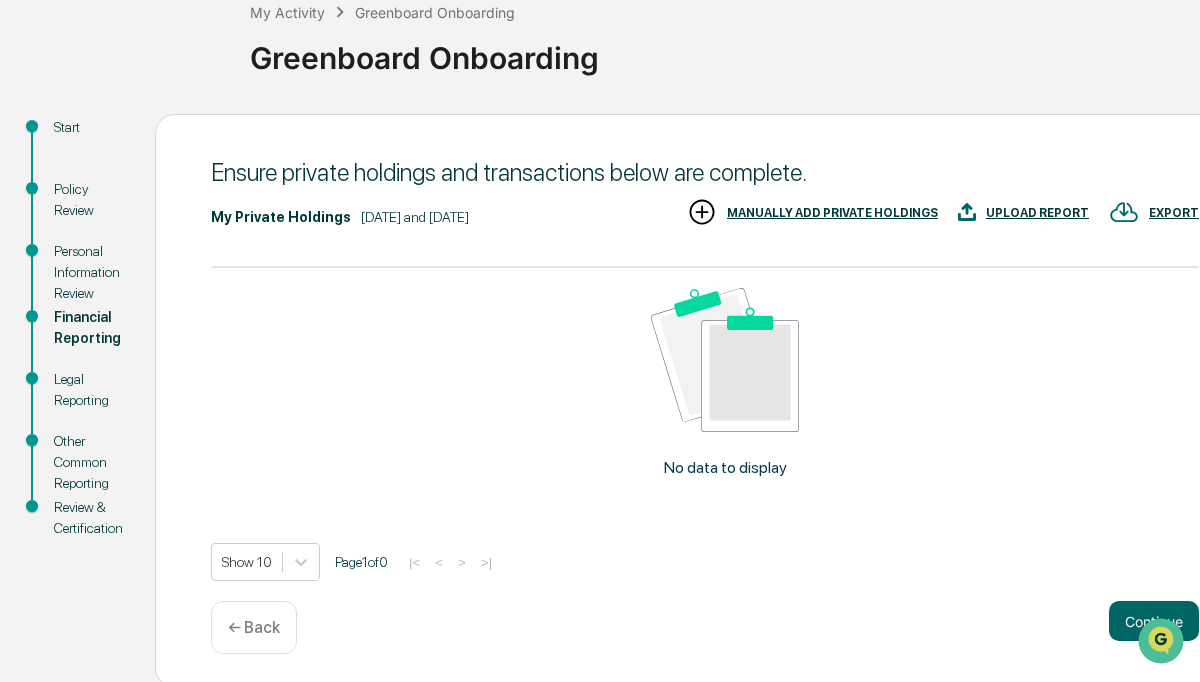 click at bounding box center (702, 212) 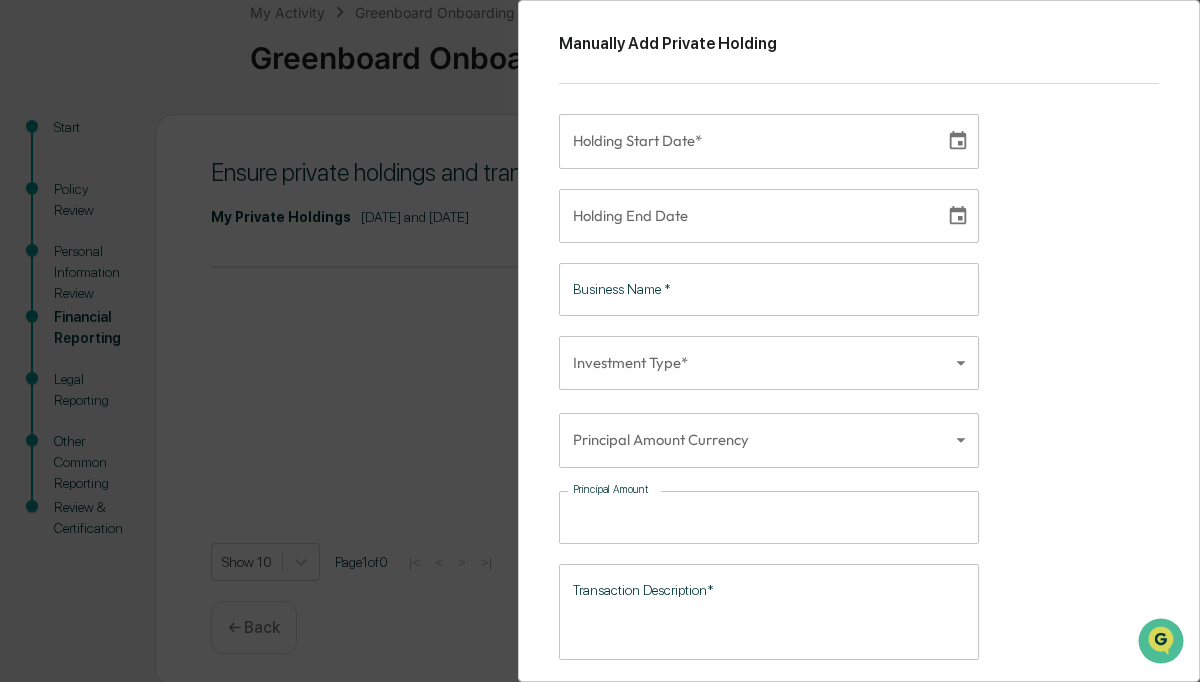 type on "**********" 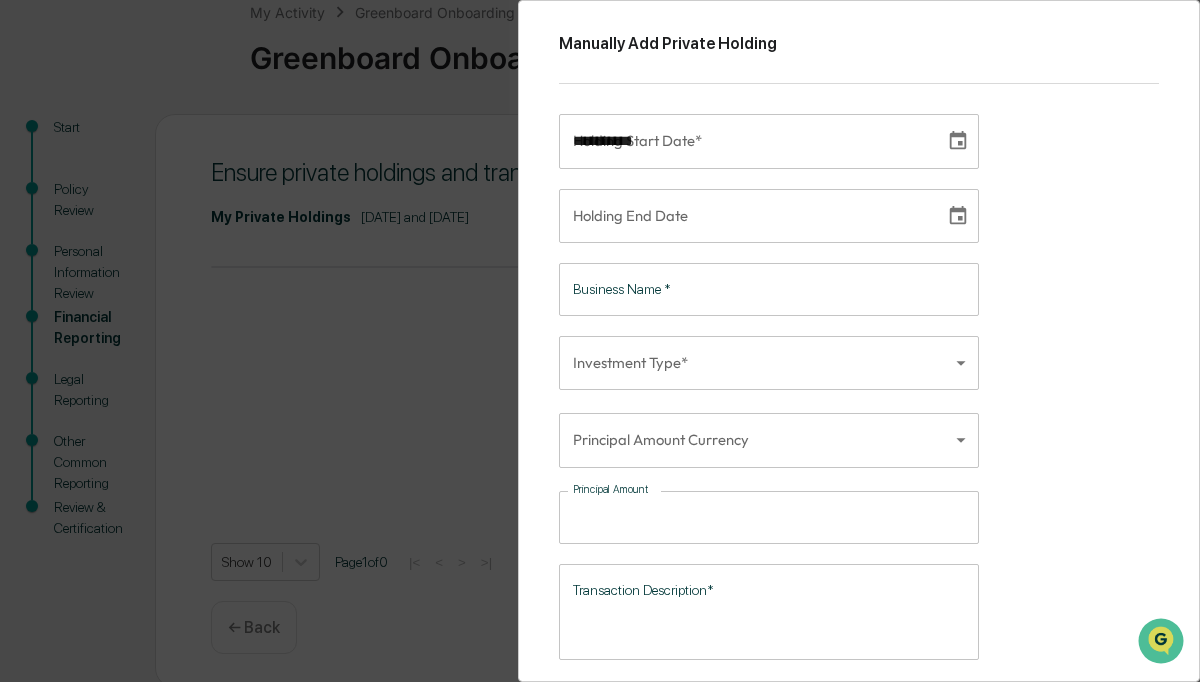 click on "**********" at bounding box center [745, 141] 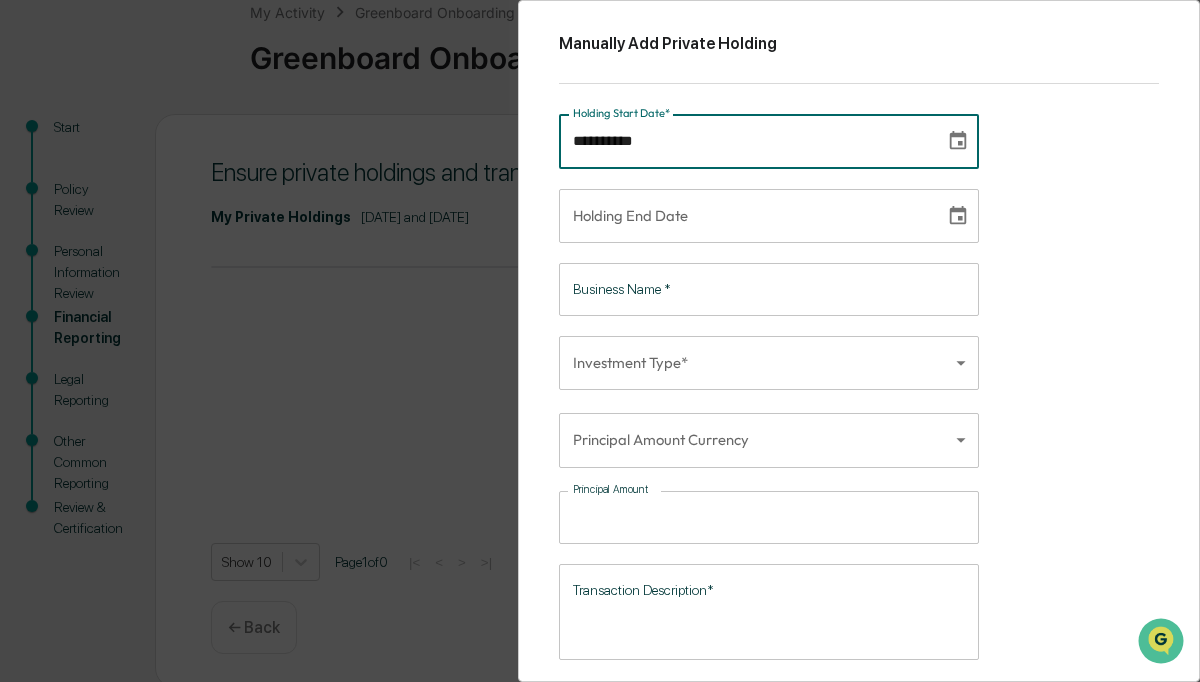 type 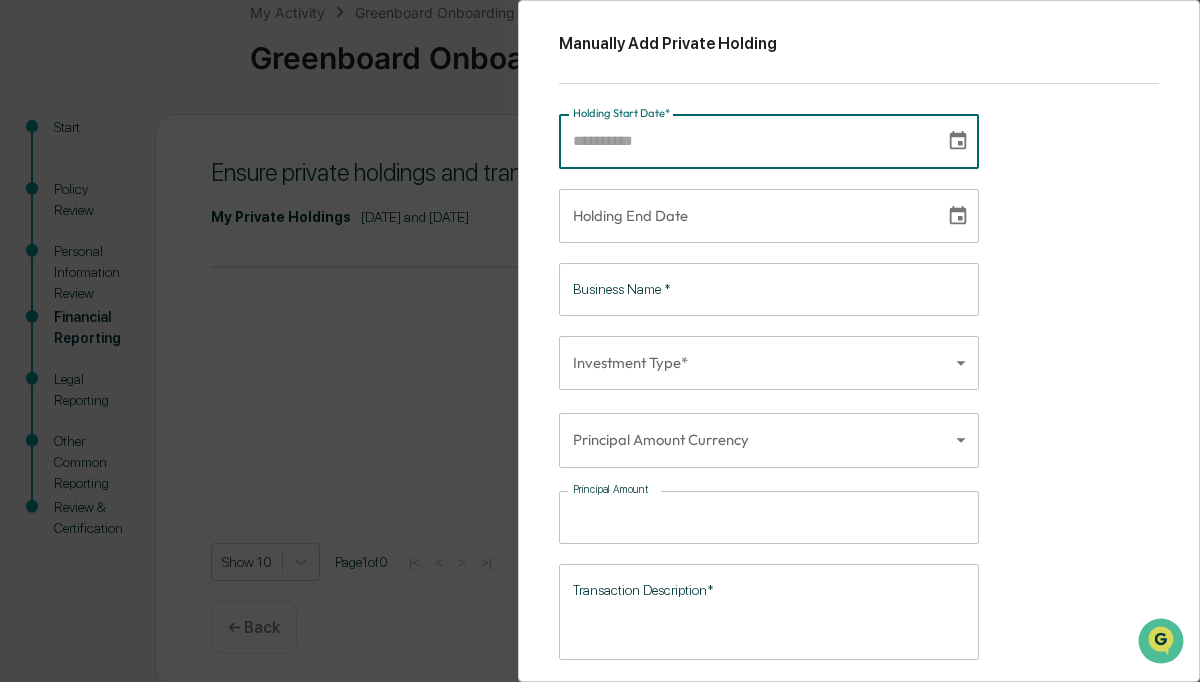 click on "Manually Add Private Holding Holding Start Date* Holding Start Date* Holding End Date Holding End Date Business Name   * Business Name   * Investment Type* ​ Investment Type Principal Amount Currency ​ Currency Principal Amount ​ Principal Amount Transaction Description* * Transaction Description* Supporting Documents SUBMIT CANCEL" at bounding box center [600, 341] 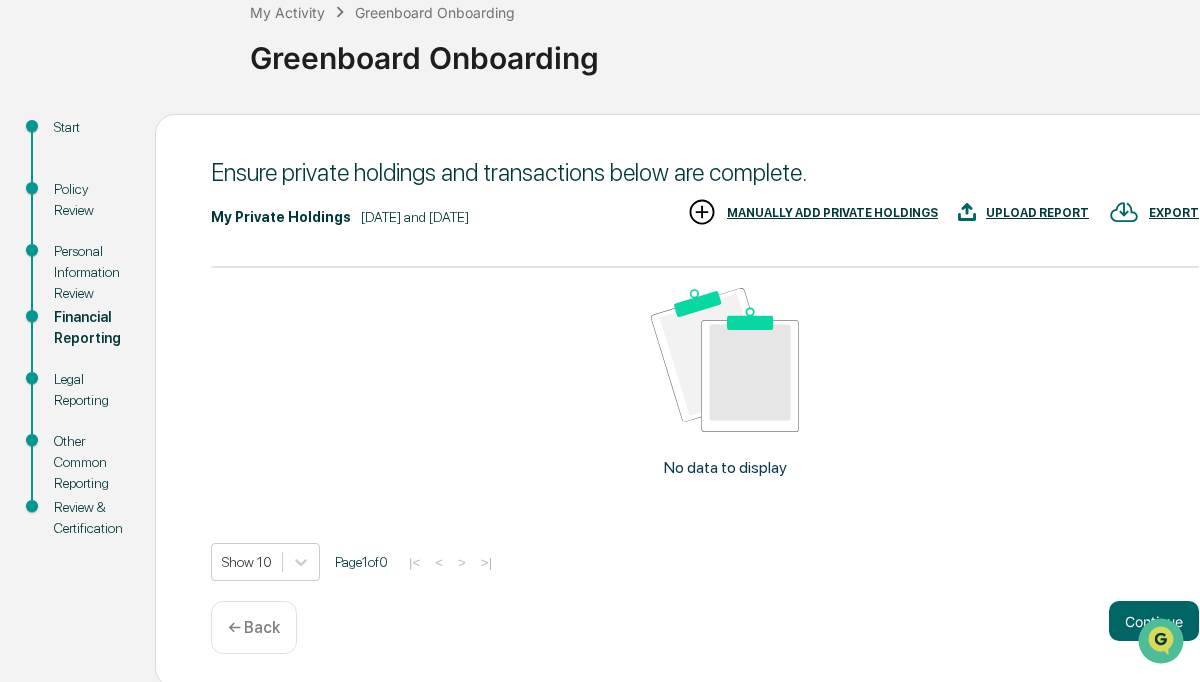 click on "UPLOAD REPORT" at bounding box center [1037, 213] 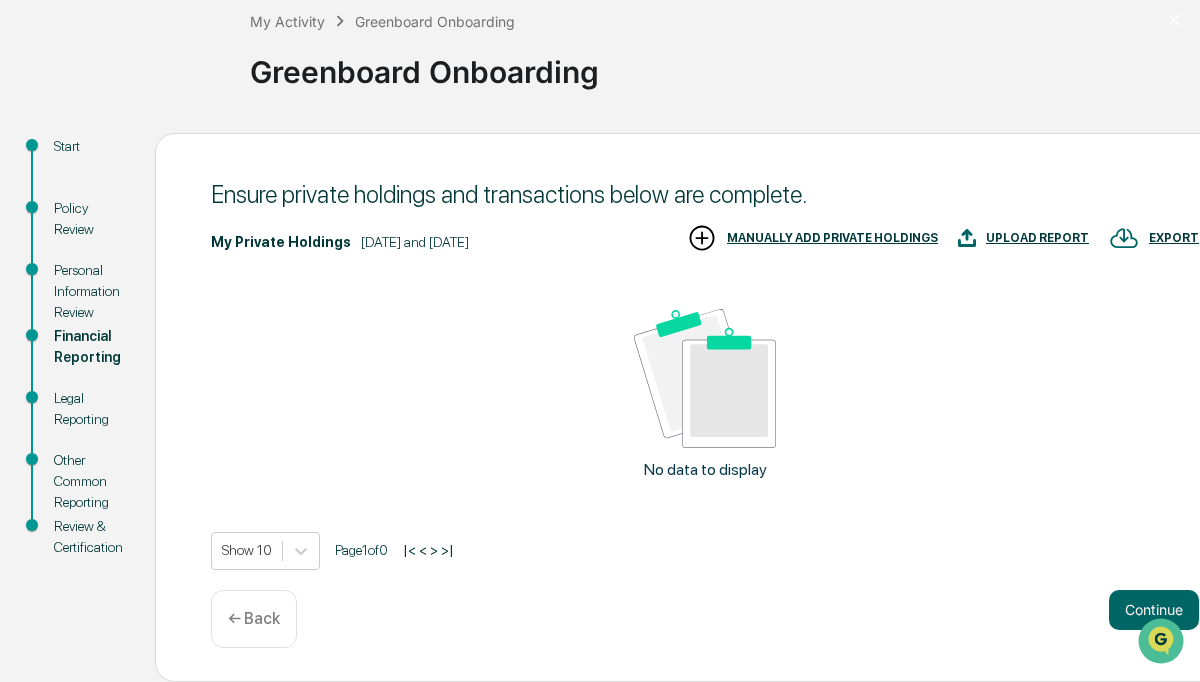 scroll, scrollTop: 116, scrollLeft: 0, axis: vertical 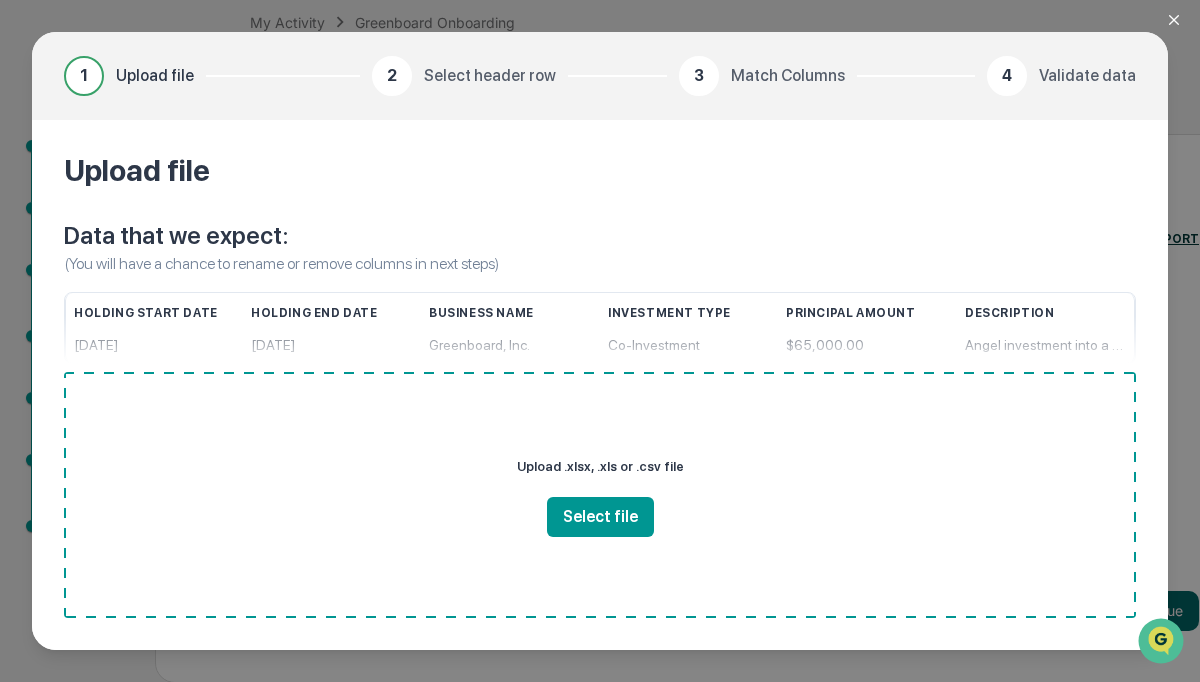 click 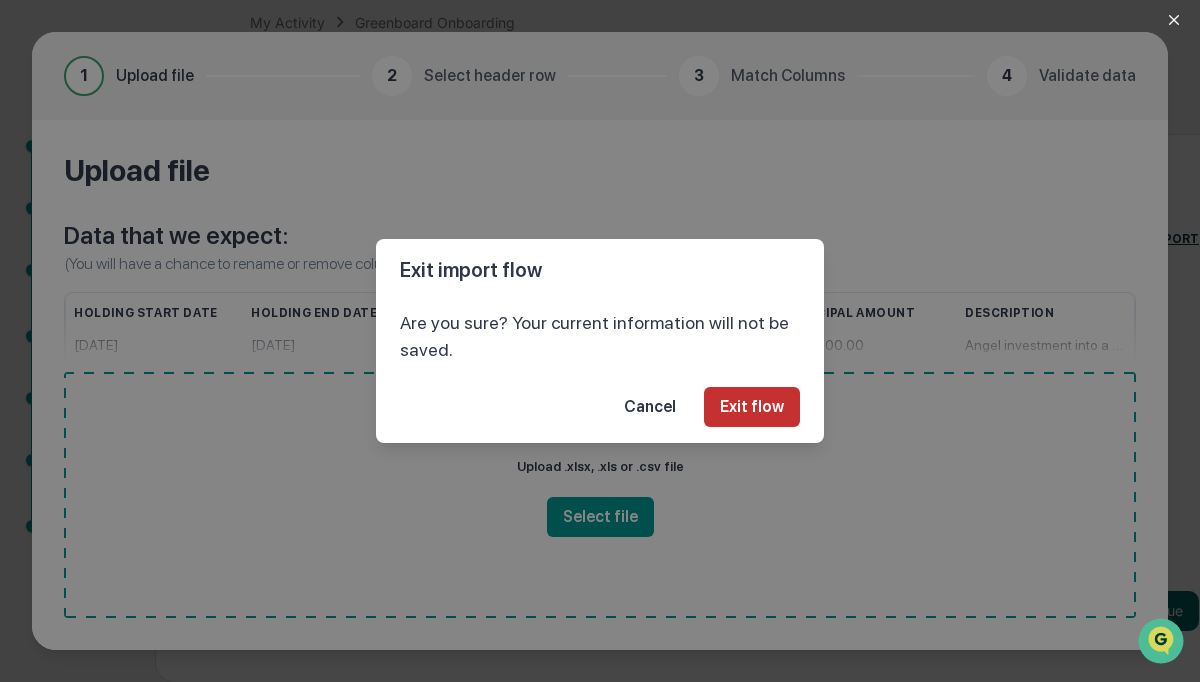 click on "Exit flow" at bounding box center (752, 407) 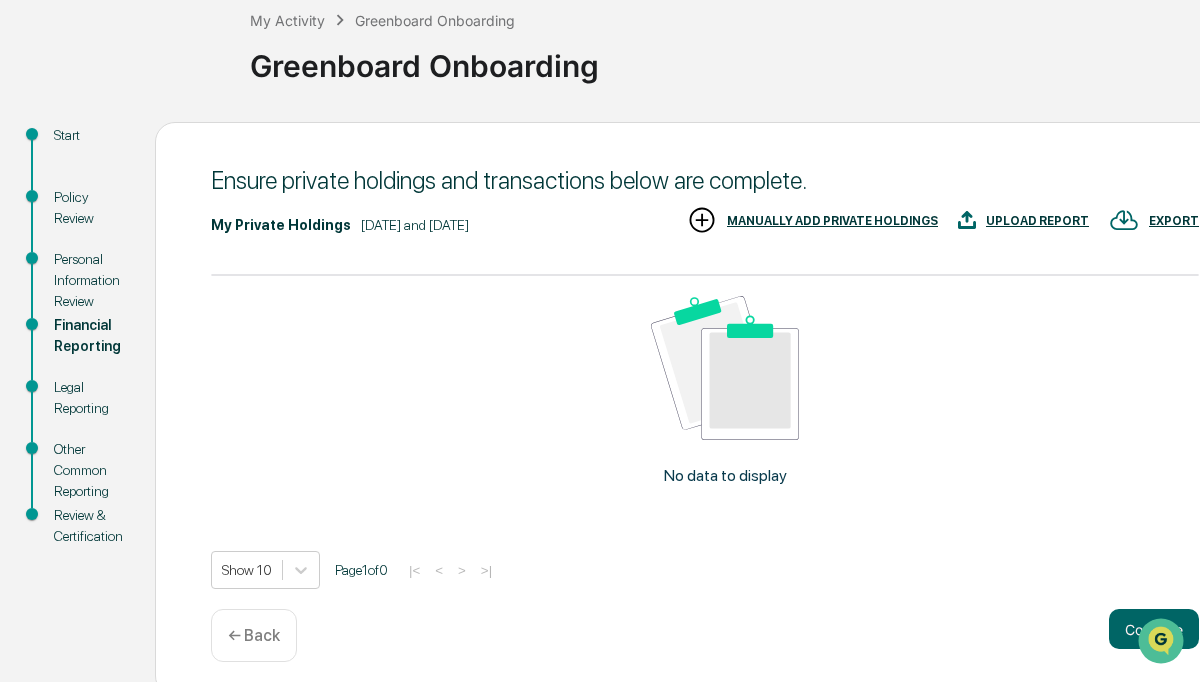 click on "MANUALLY ADD PRIVATE HOLDINGS" at bounding box center (832, 221) 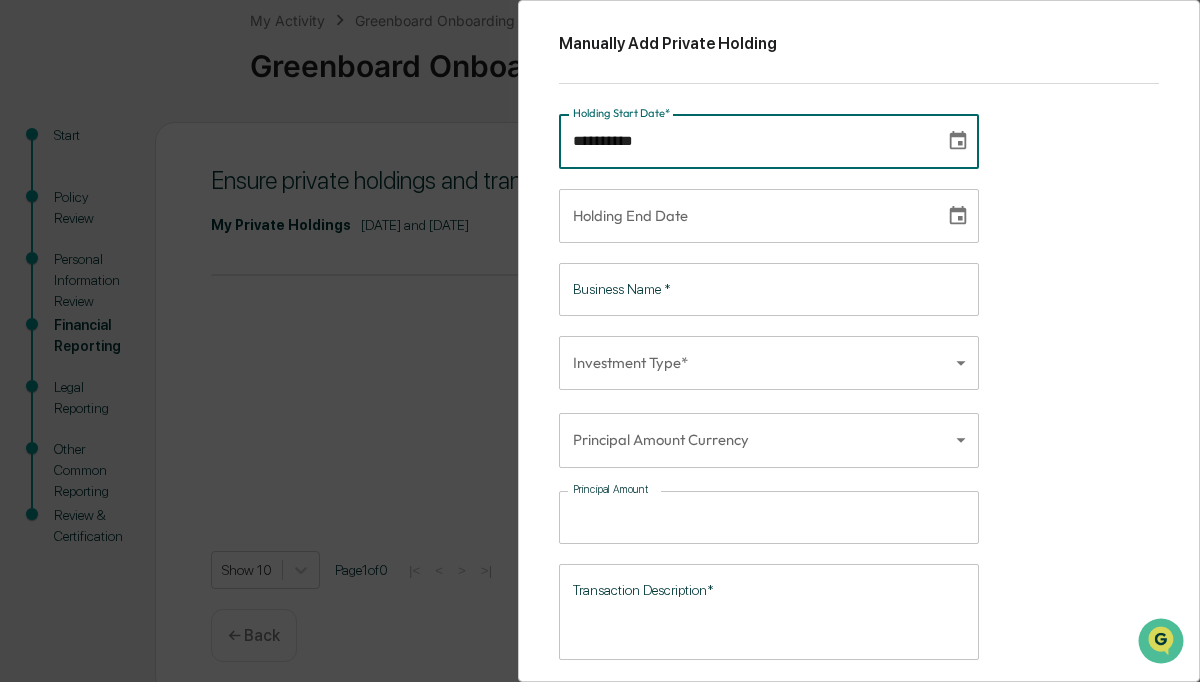click on "**********" at bounding box center (745, 141) 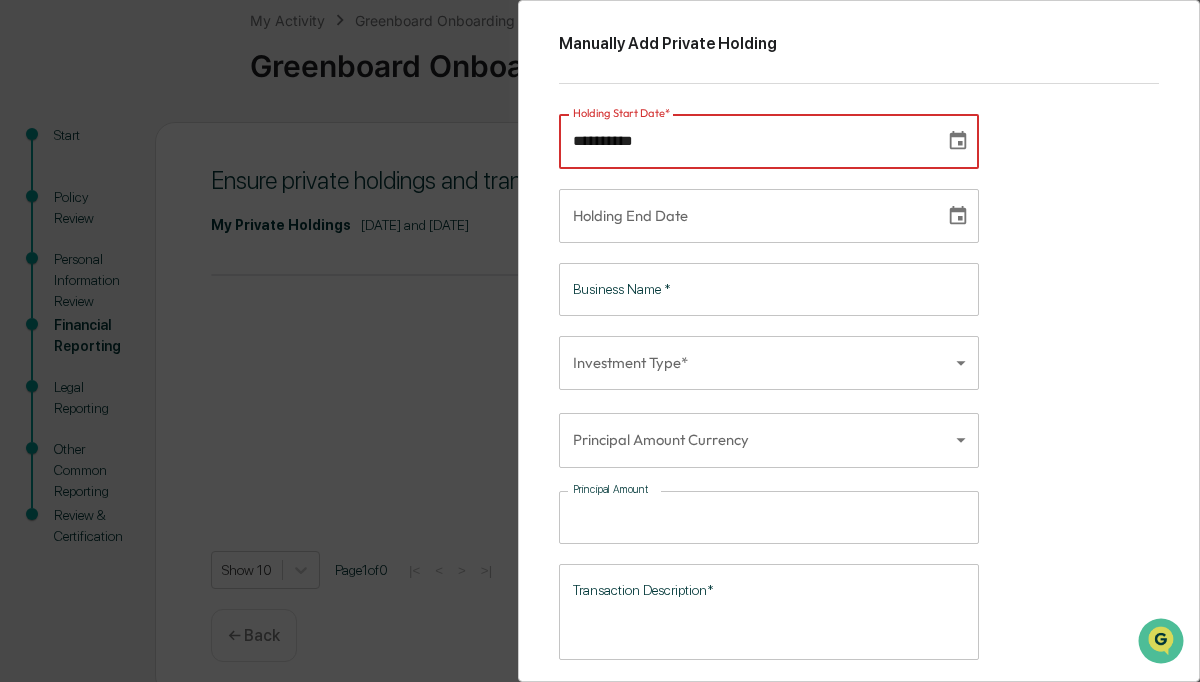 click on "**********" at bounding box center (745, 141) 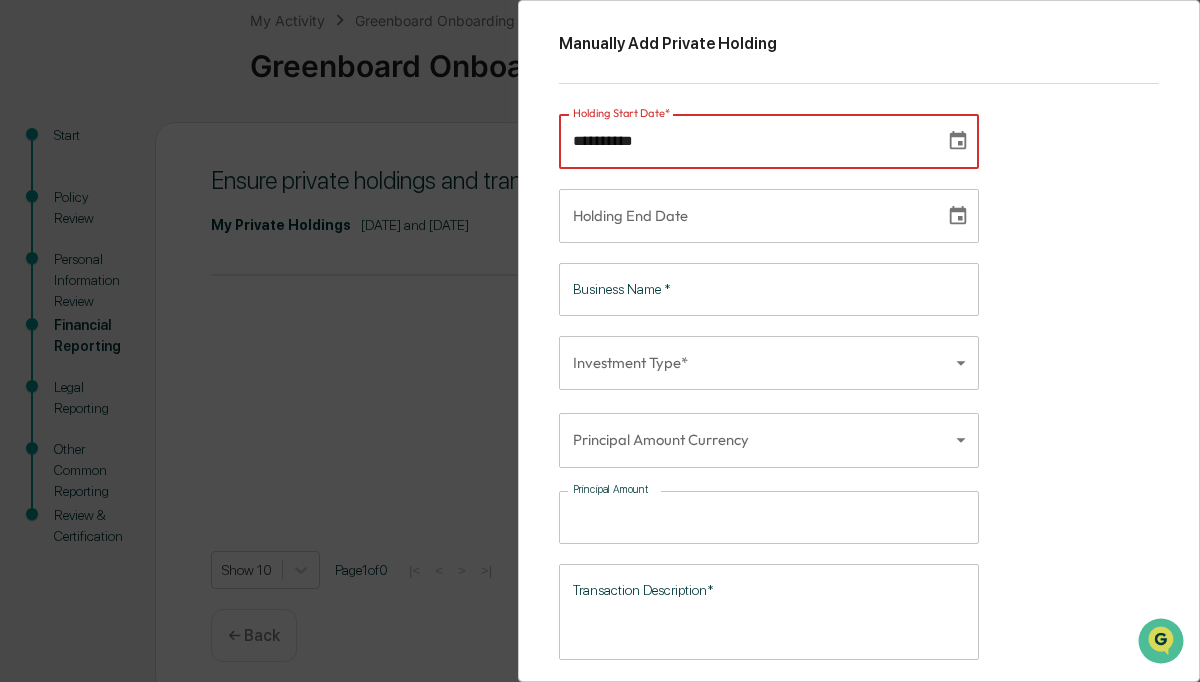 type on "**********" 